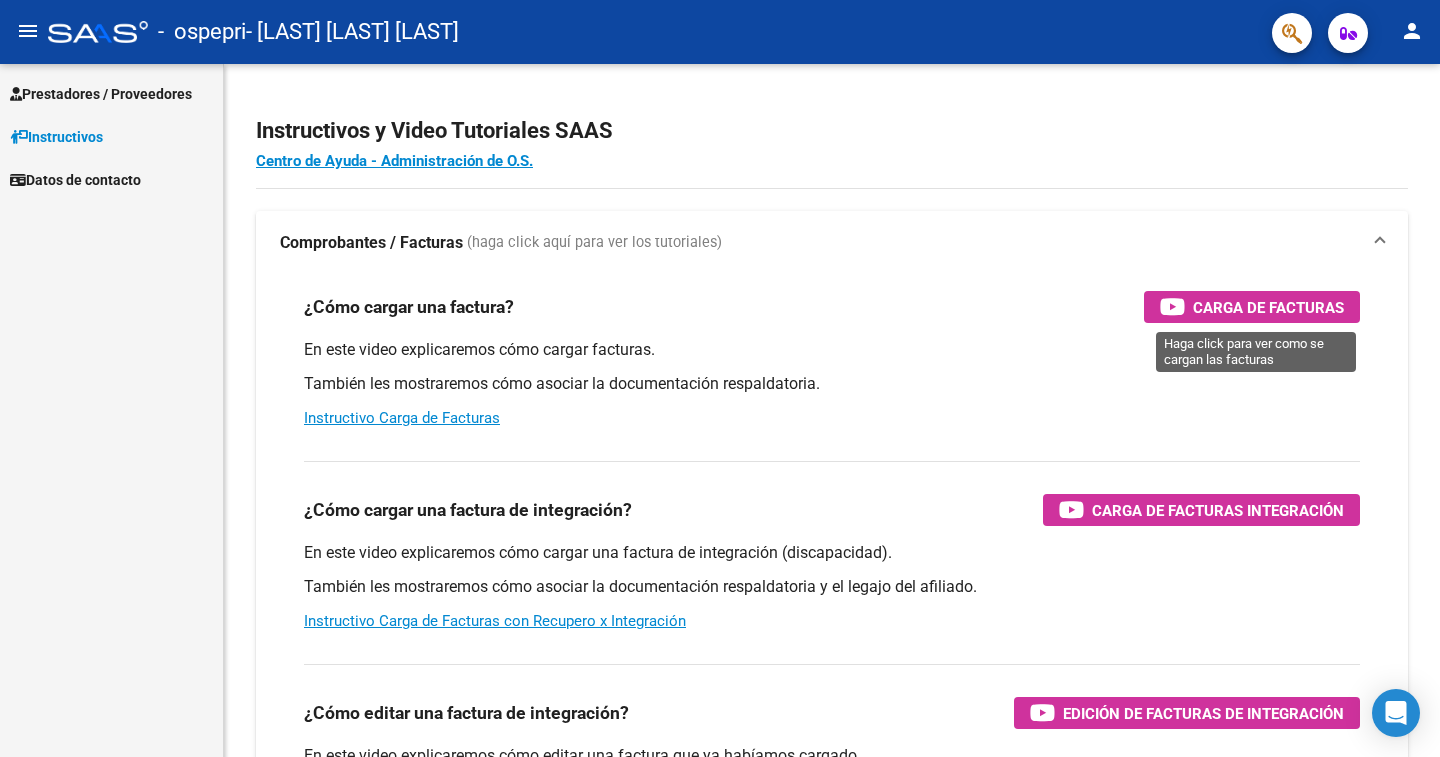 scroll, scrollTop: 0, scrollLeft: 0, axis: both 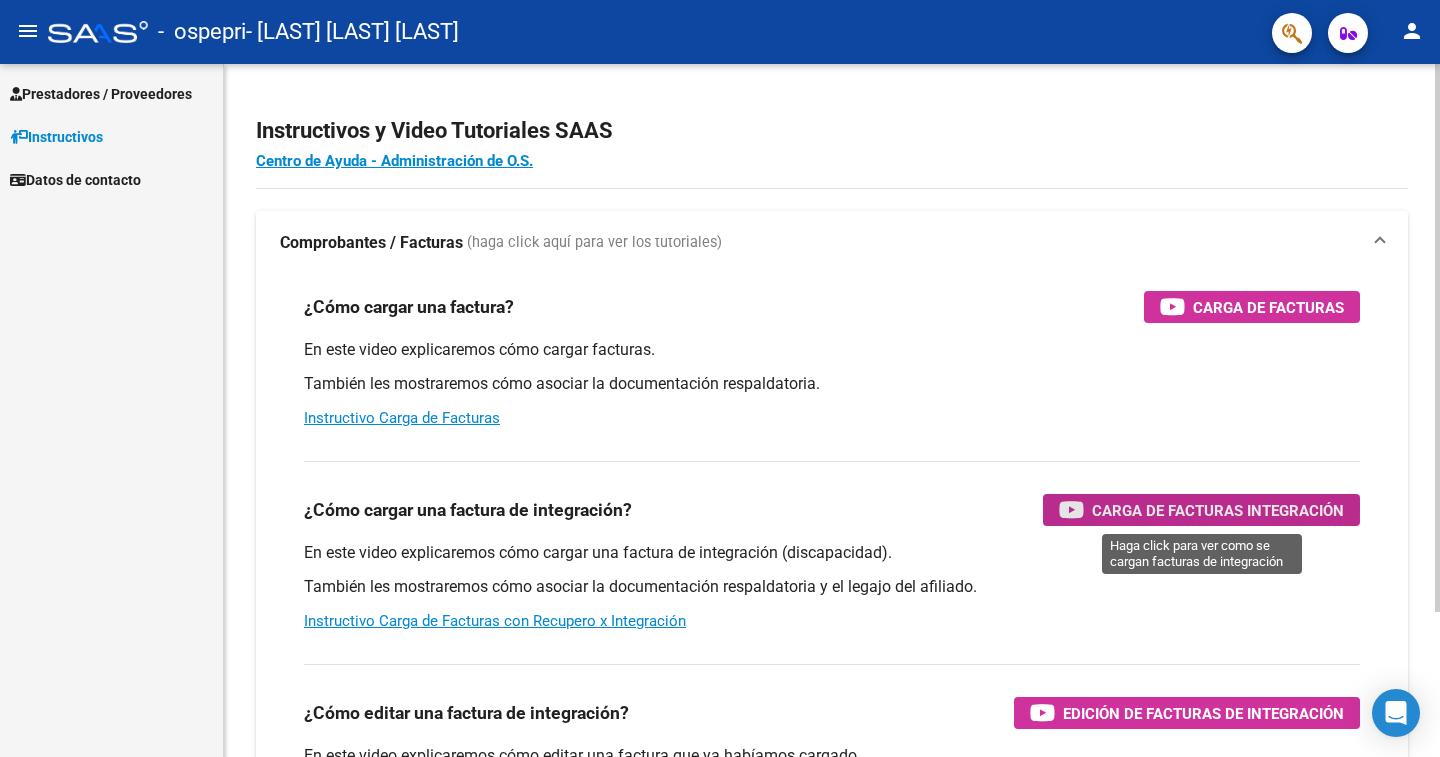 click on "Carga de Facturas Integración" at bounding box center [1218, 510] 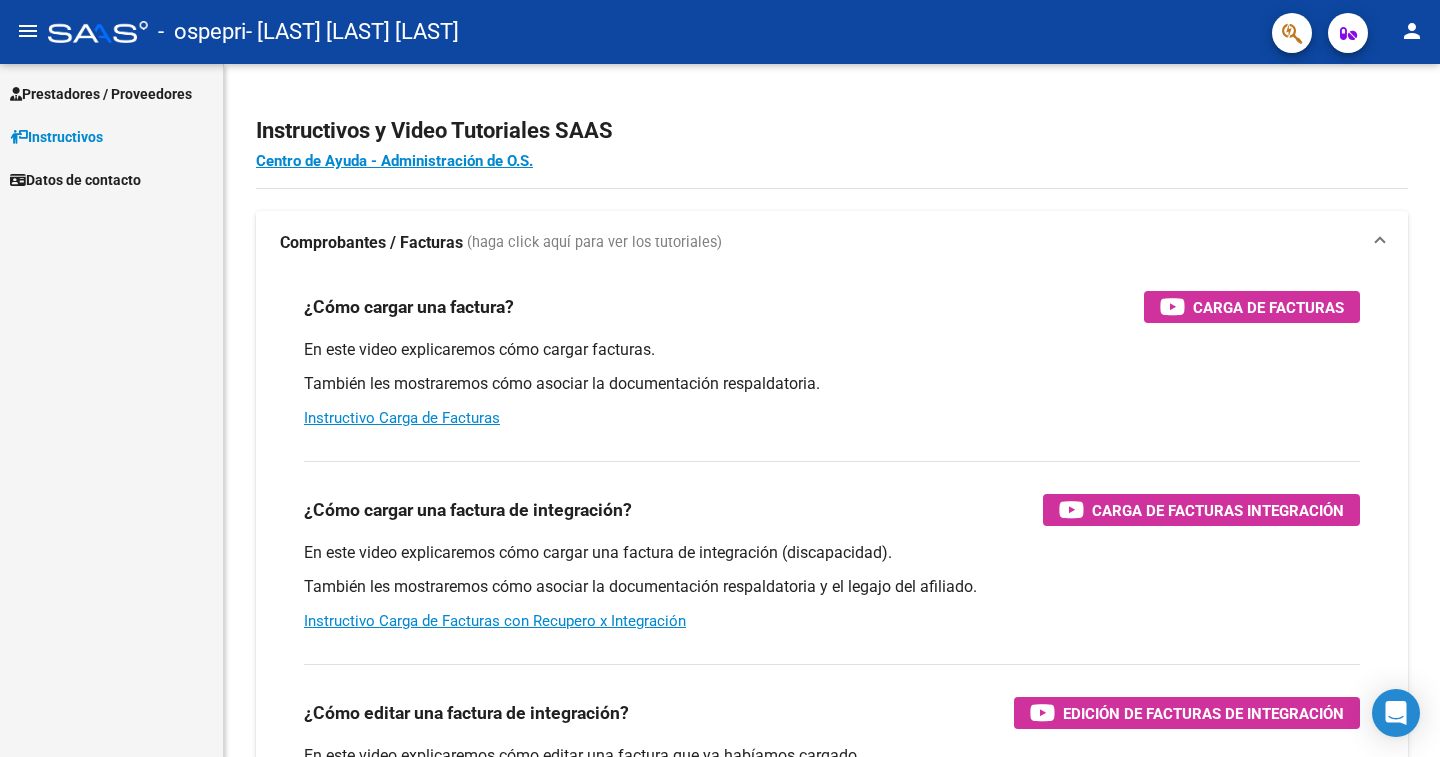 scroll, scrollTop: 0, scrollLeft: 0, axis: both 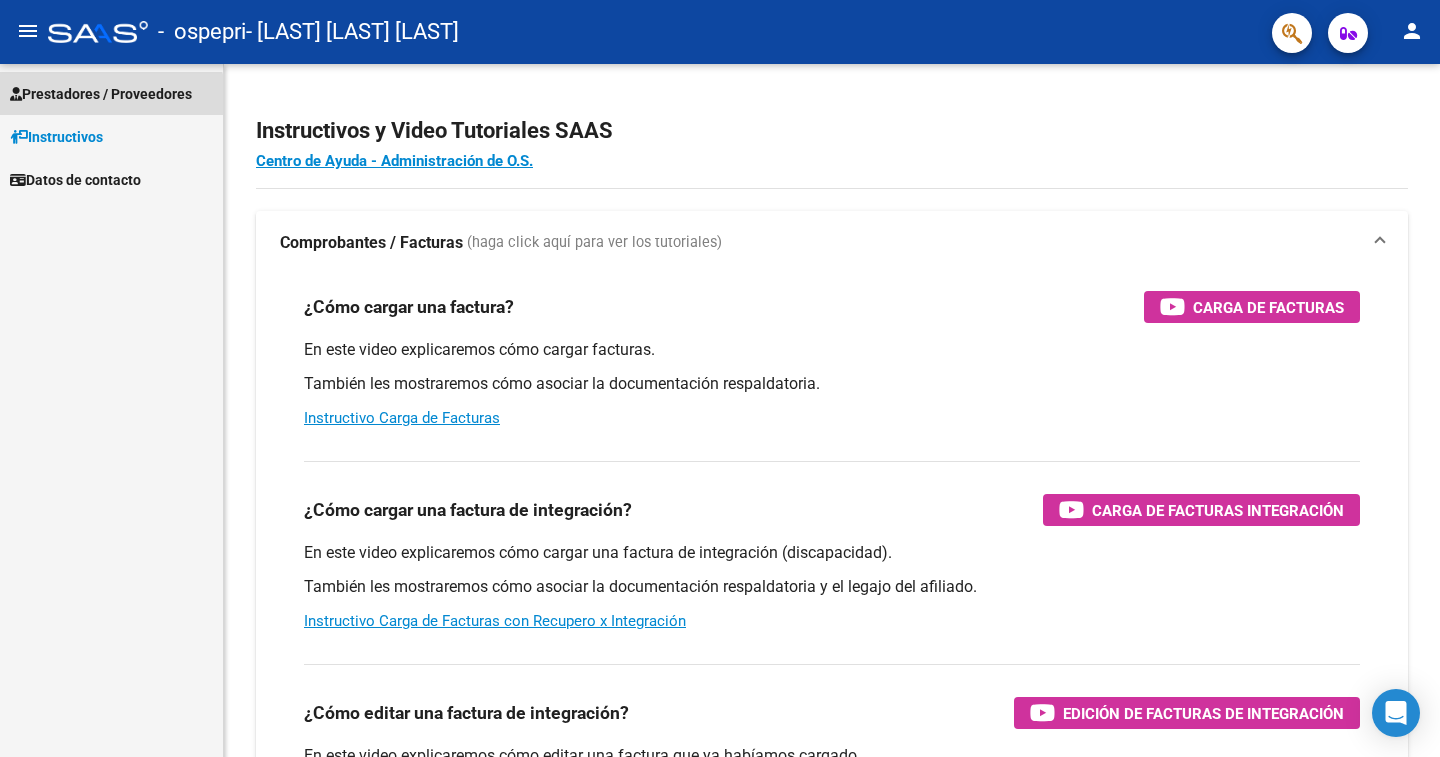 click on "Prestadores / Proveedores" at bounding box center (101, 94) 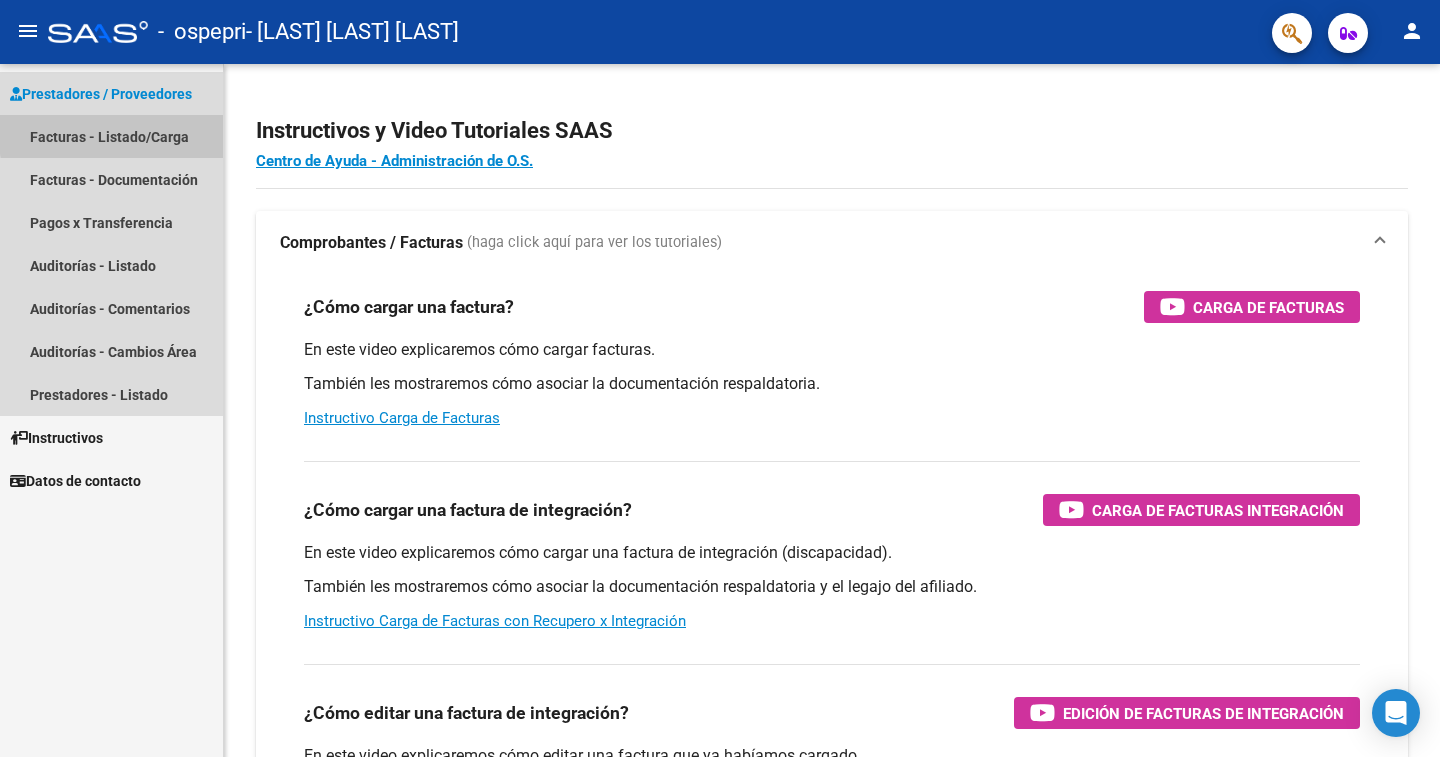 click on "Facturas - Listado/Carga" at bounding box center (111, 136) 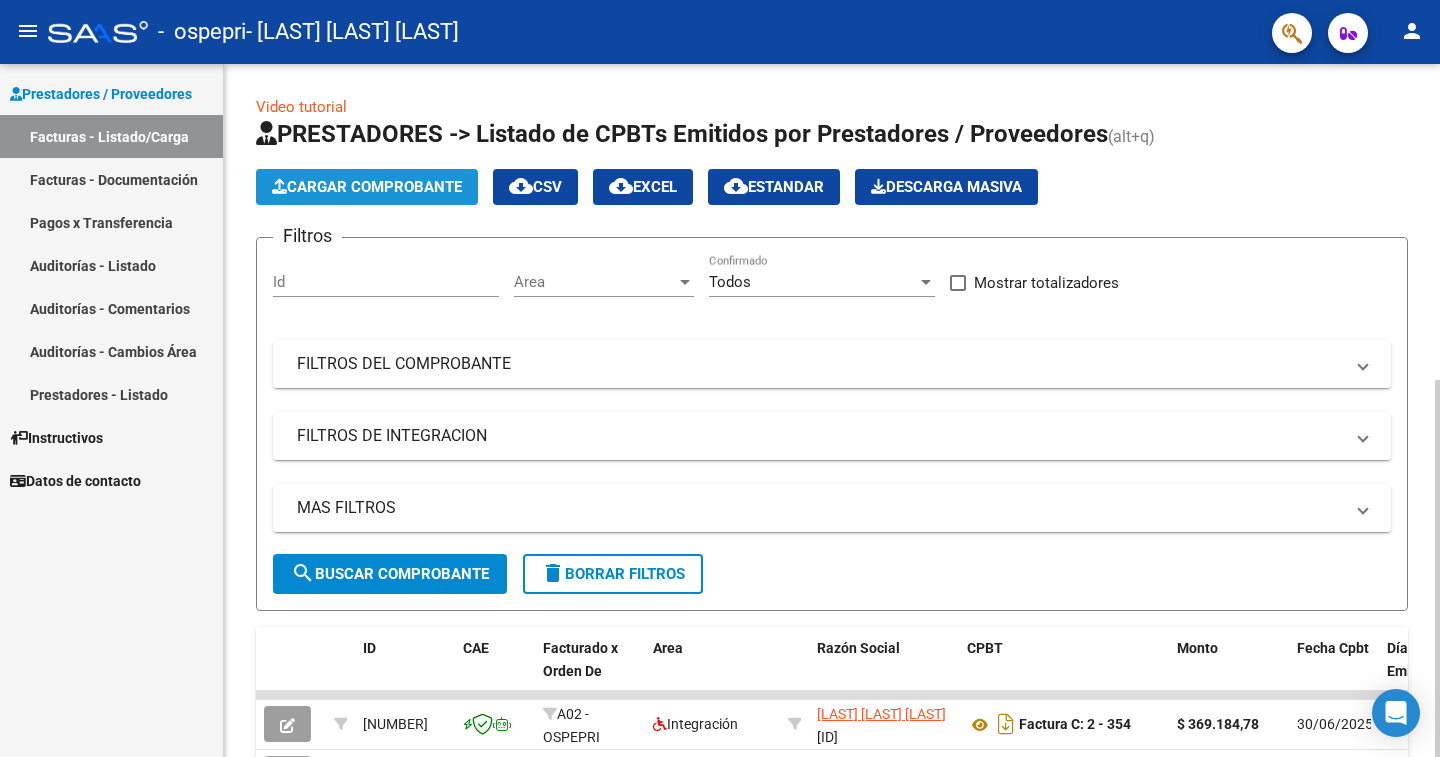 click on "Cargar Comprobante" 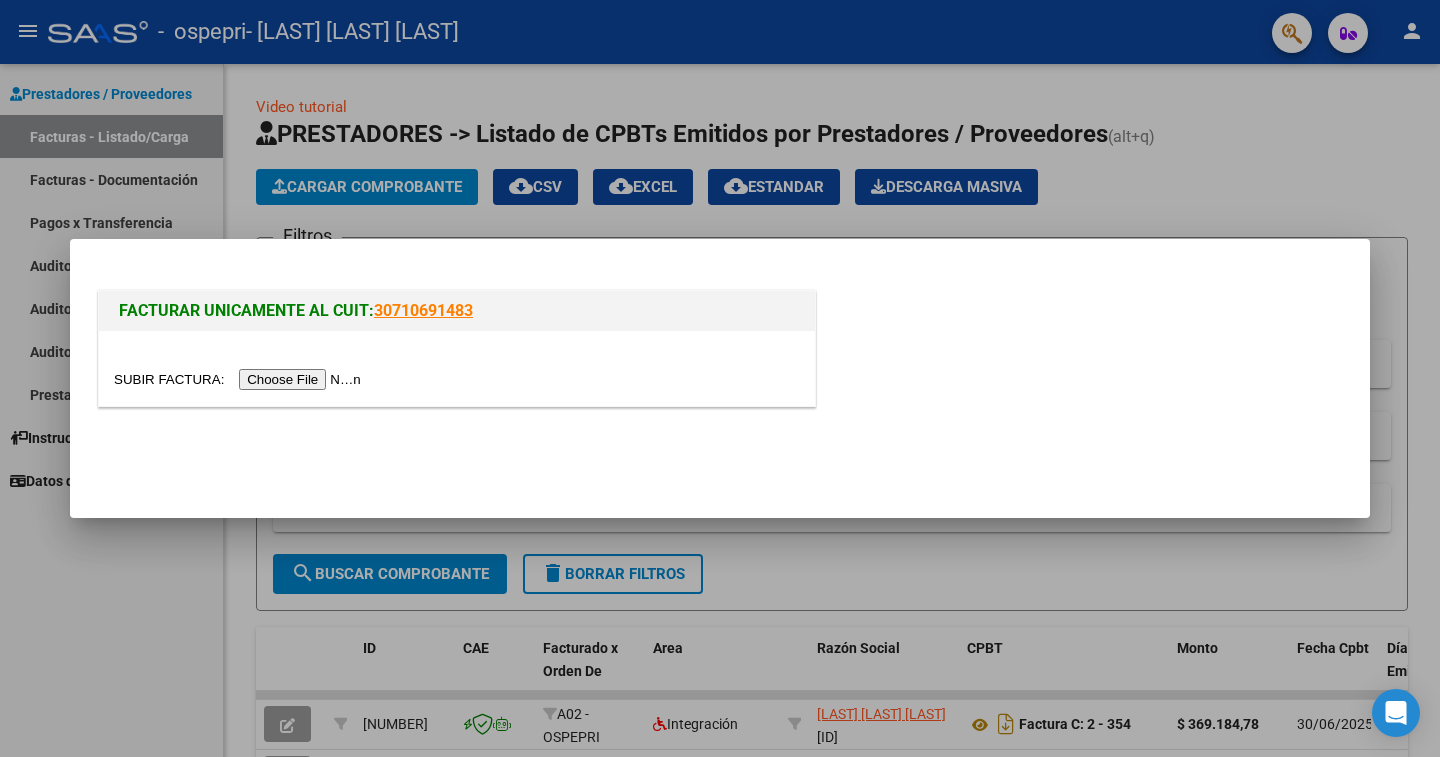 click at bounding box center (720, 378) 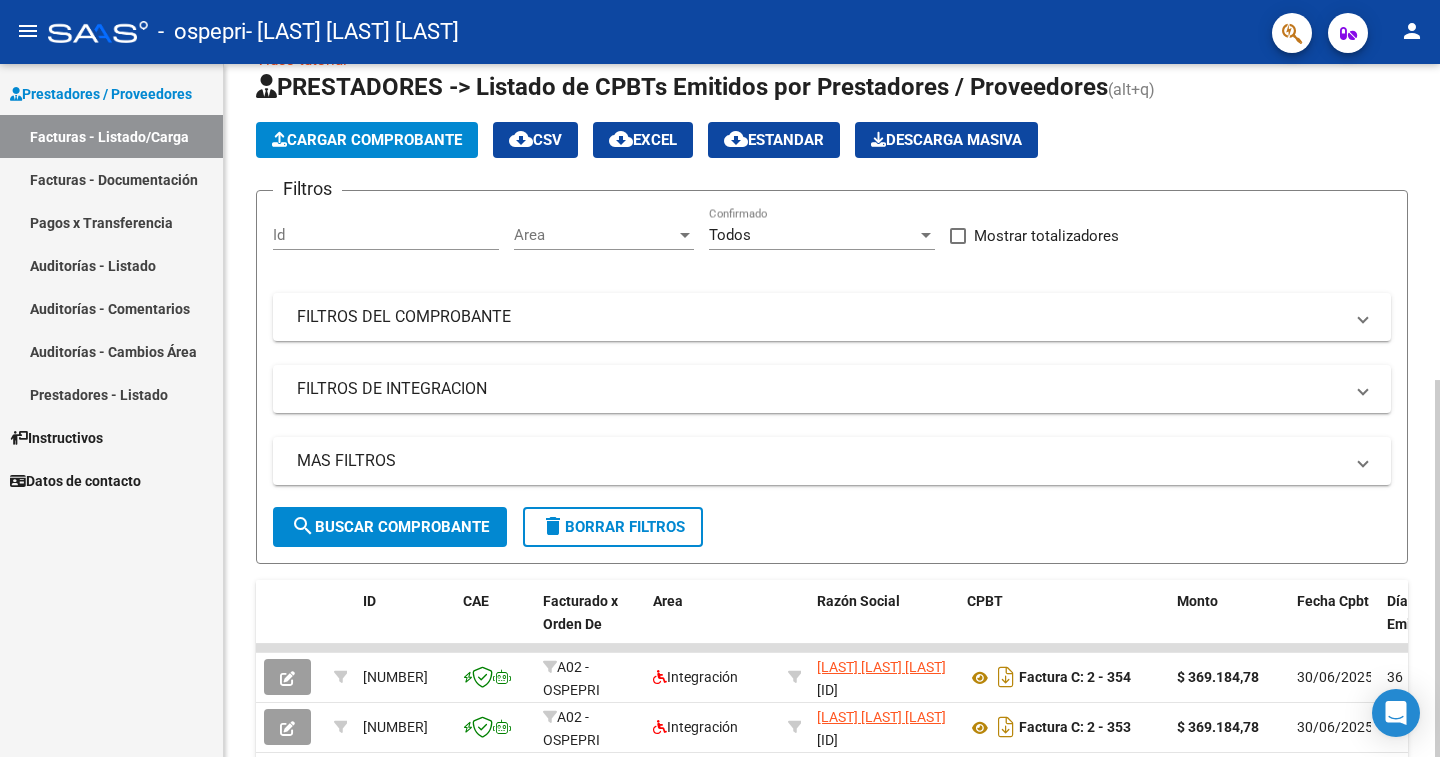 scroll, scrollTop: 0, scrollLeft: 0, axis: both 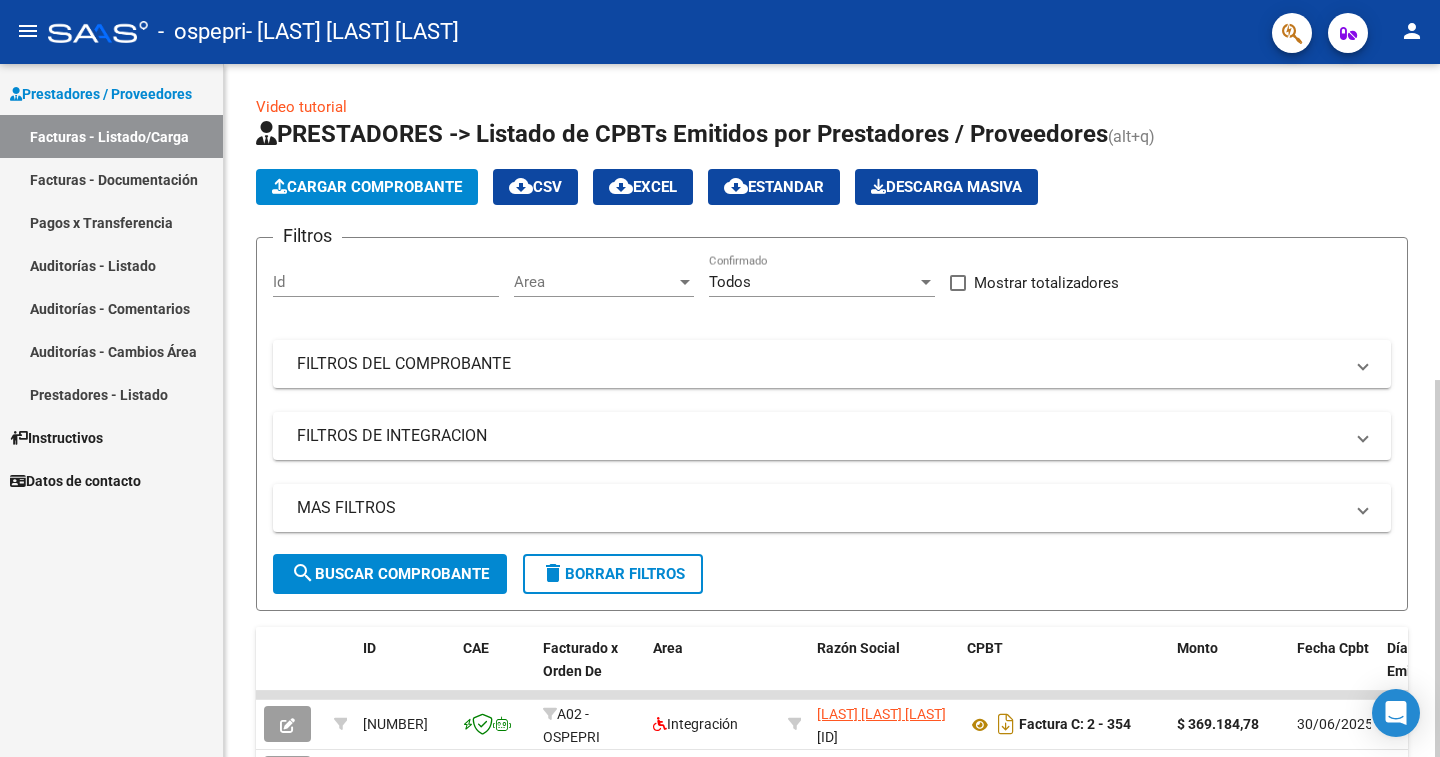 click 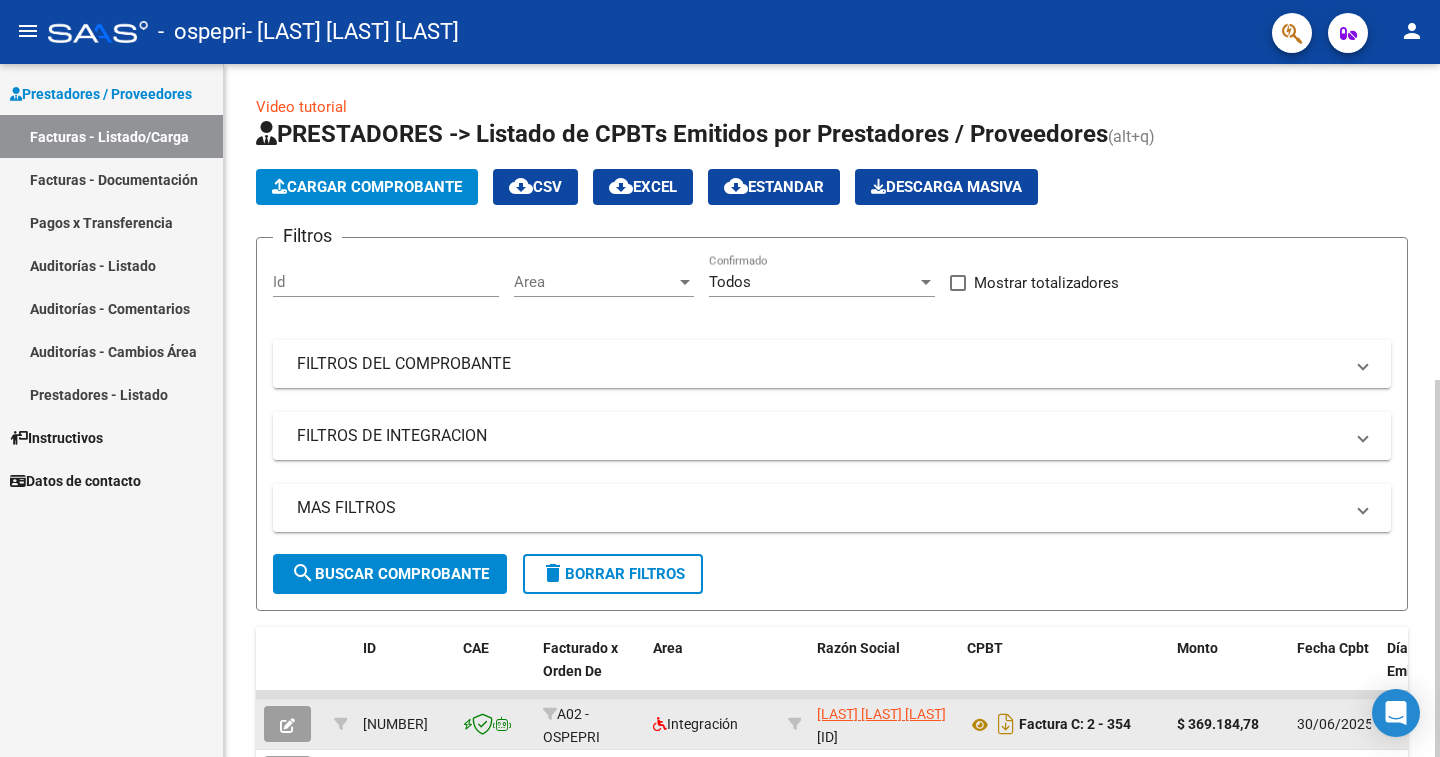 click 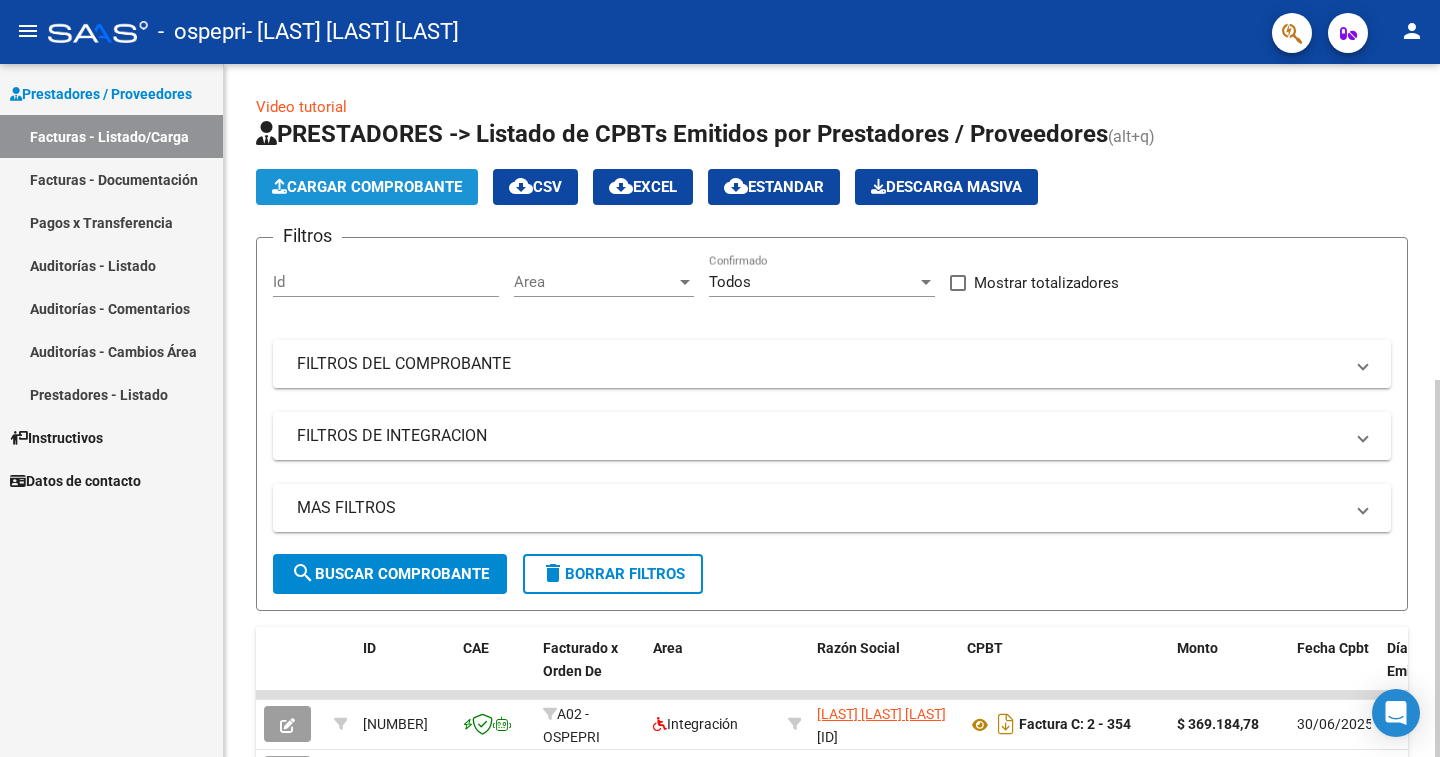 click on "Cargar Comprobante" 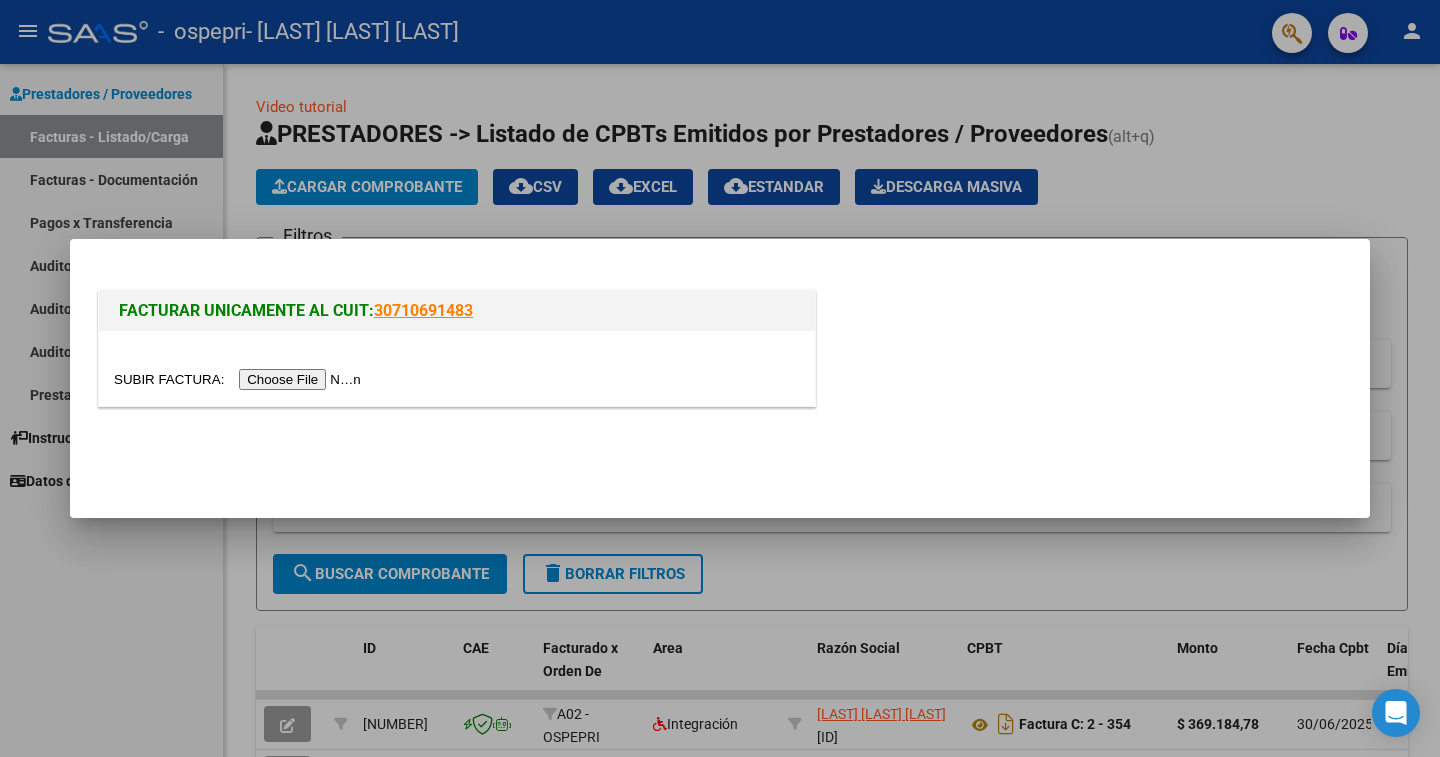 click at bounding box center [240, 379] 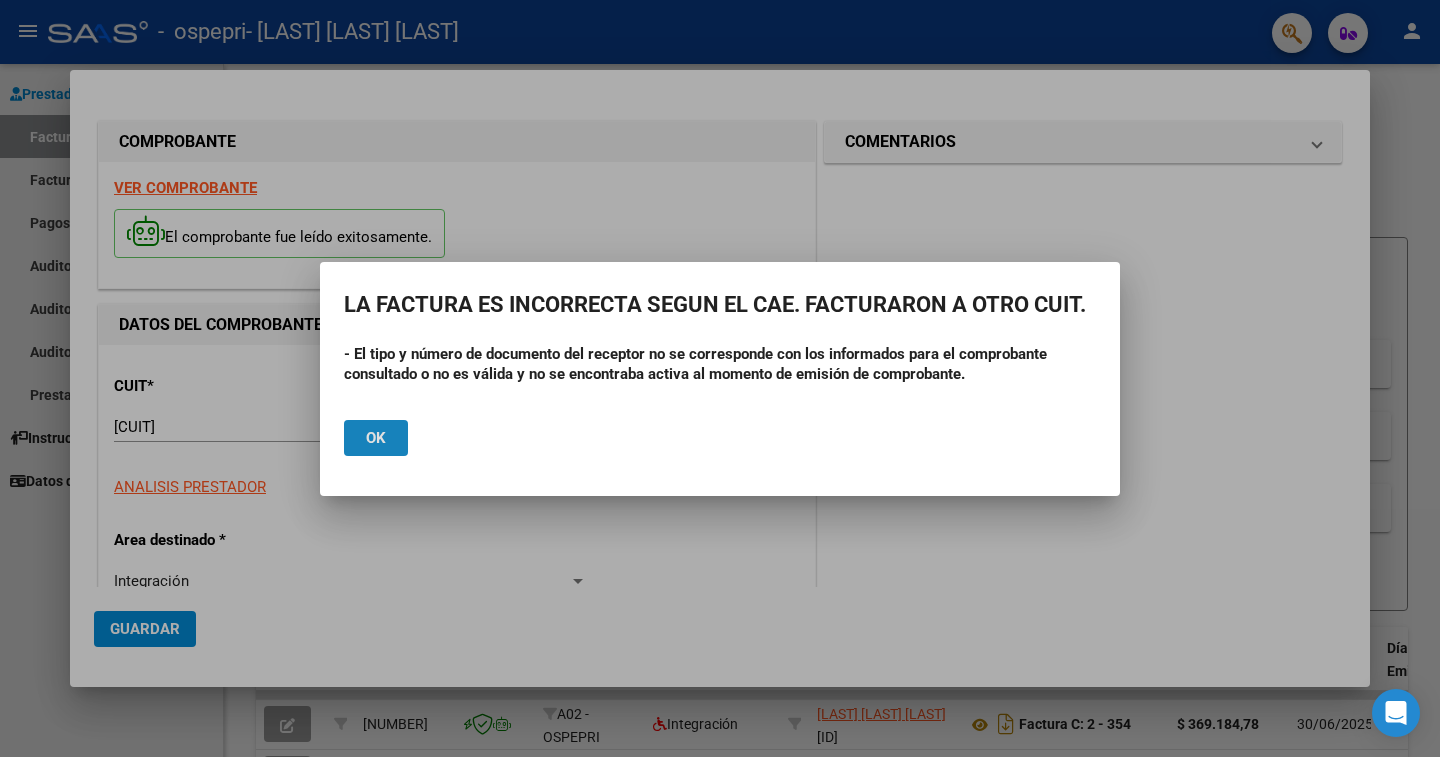 click on "Ok" 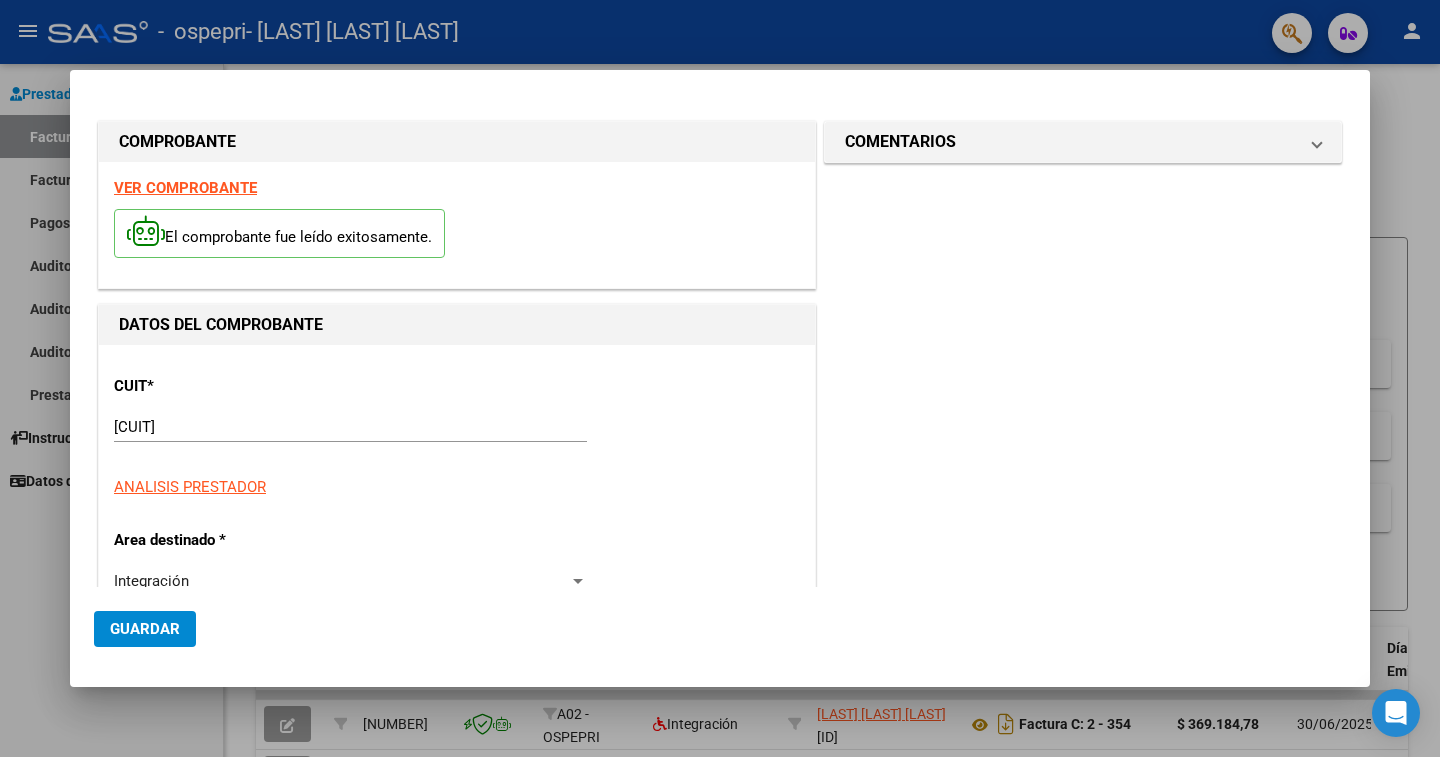click on "COMPROBANTE VER COMPROBANTE          El comprobante fue leído exitosamente.  DATOS DEL COMPROBANTE CUIT  *   [CUIT] Ingresar CUIT  ANALISIS PRESTADOR  Area destinado * Integración Seleccionar Area Luego de guardar debe preaprobar la factura asociandola a un legajo de integración y subir la documentación respaldatoria (planilla de asistencia o ddjj para período de aislamiento)  Período de Prestación (Ej: 202305 para Mayo 2023    Ingrese el Período de Prestación como indica el ejemplo   Comprobante Tipo * Factura C Seleccionar Tipo Punto de Venta  *   2 Ingresar el Nro.  Número  *   358 Ingresar el Nro.  Monto  *   $ 369.184,78 Ingresar el monto  Fecha del Cpbt.  *   2025-07-31 Ingresar la fecha  CAE / CAEA (no ingrese CAI)    75315996646802 Ingresar el CAE o CAEA (no ingrese CAI)  Fecha de Vencimiento    Ingresar la fecha  Ref. Externa    Ingresar la ref.  N° Liquidación    Ingresar el N° Liquidación  COMENTARIOS Comentarios del Prestador / Gerenciador:  Guardar" at bounding box center (720, 378) 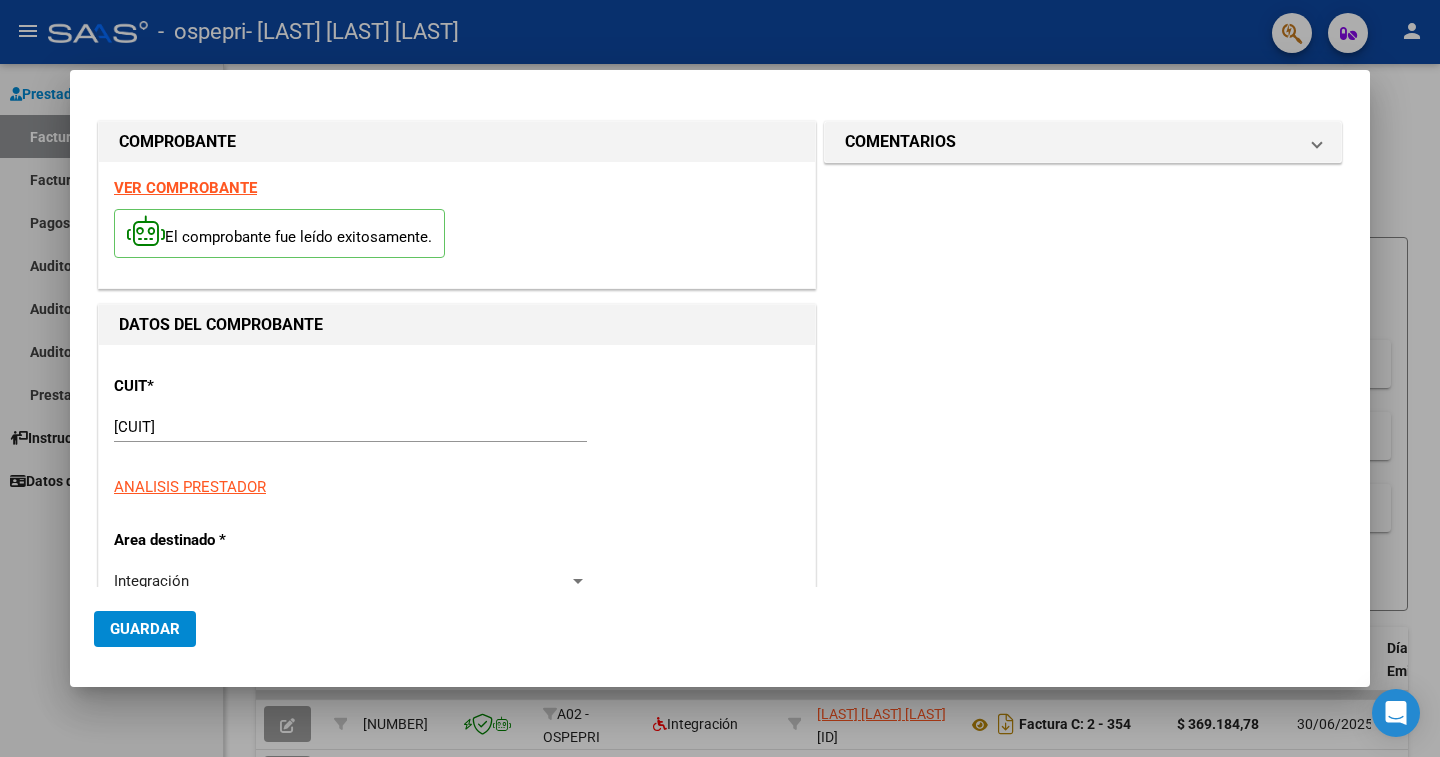 click at bounding box center (720, 378) 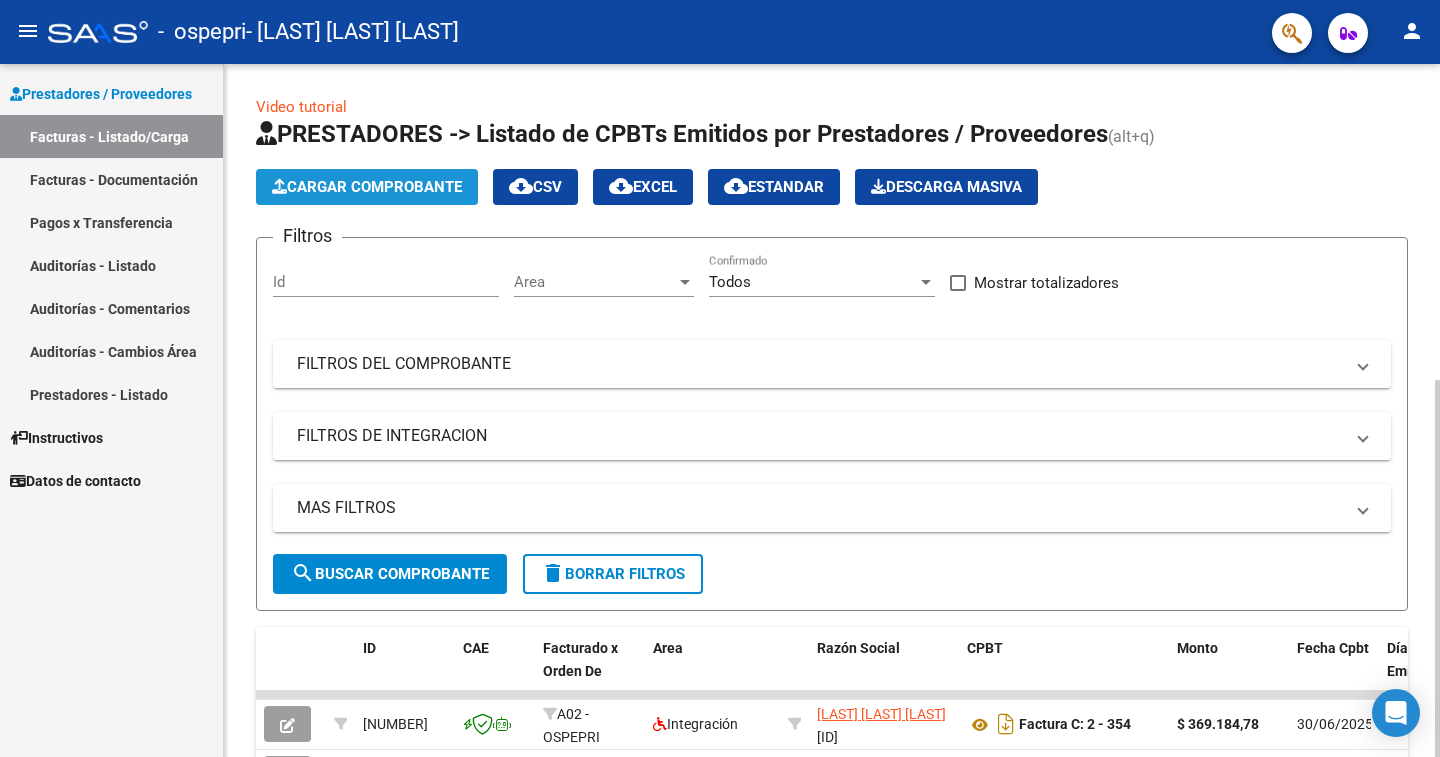 click on "Cargar Comprobante" 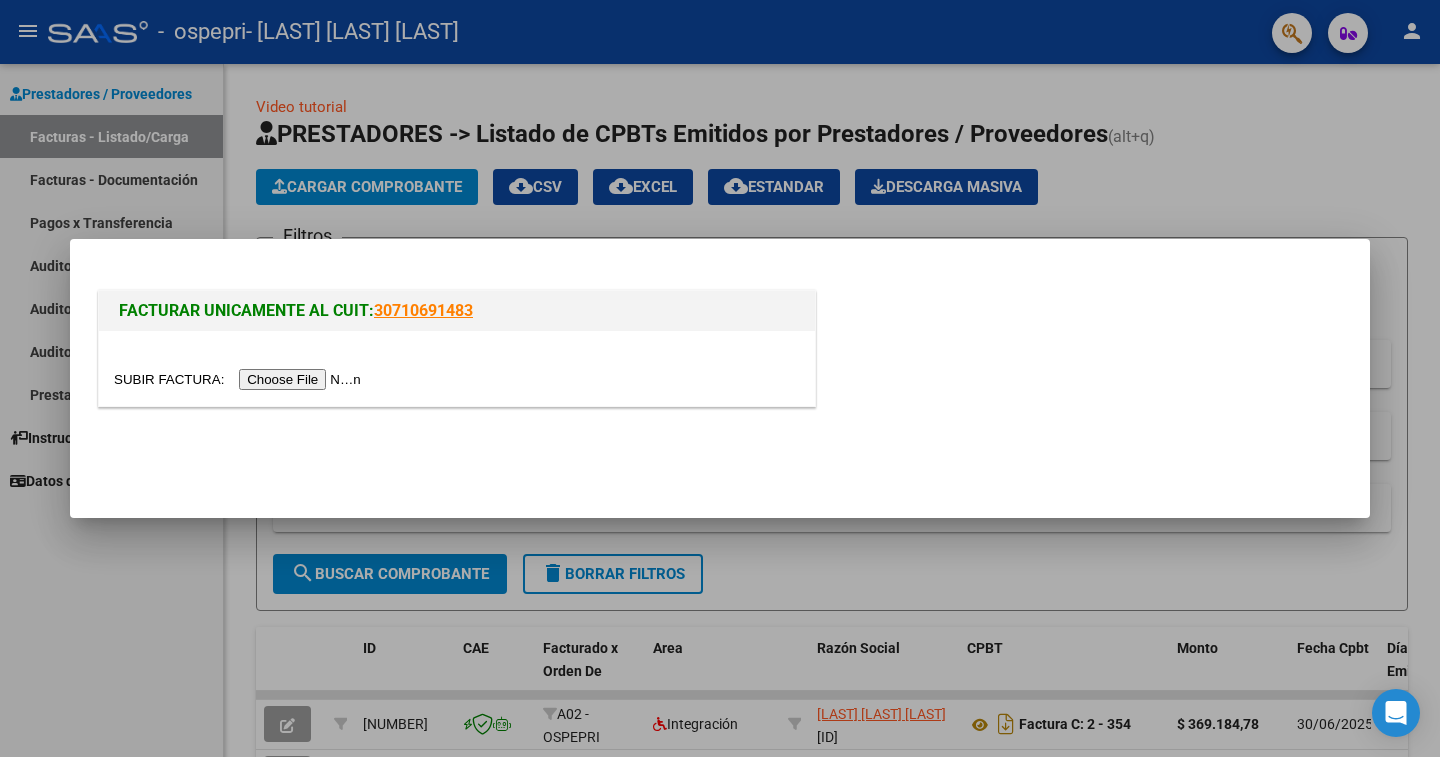 click at bounding box center [720, 378] 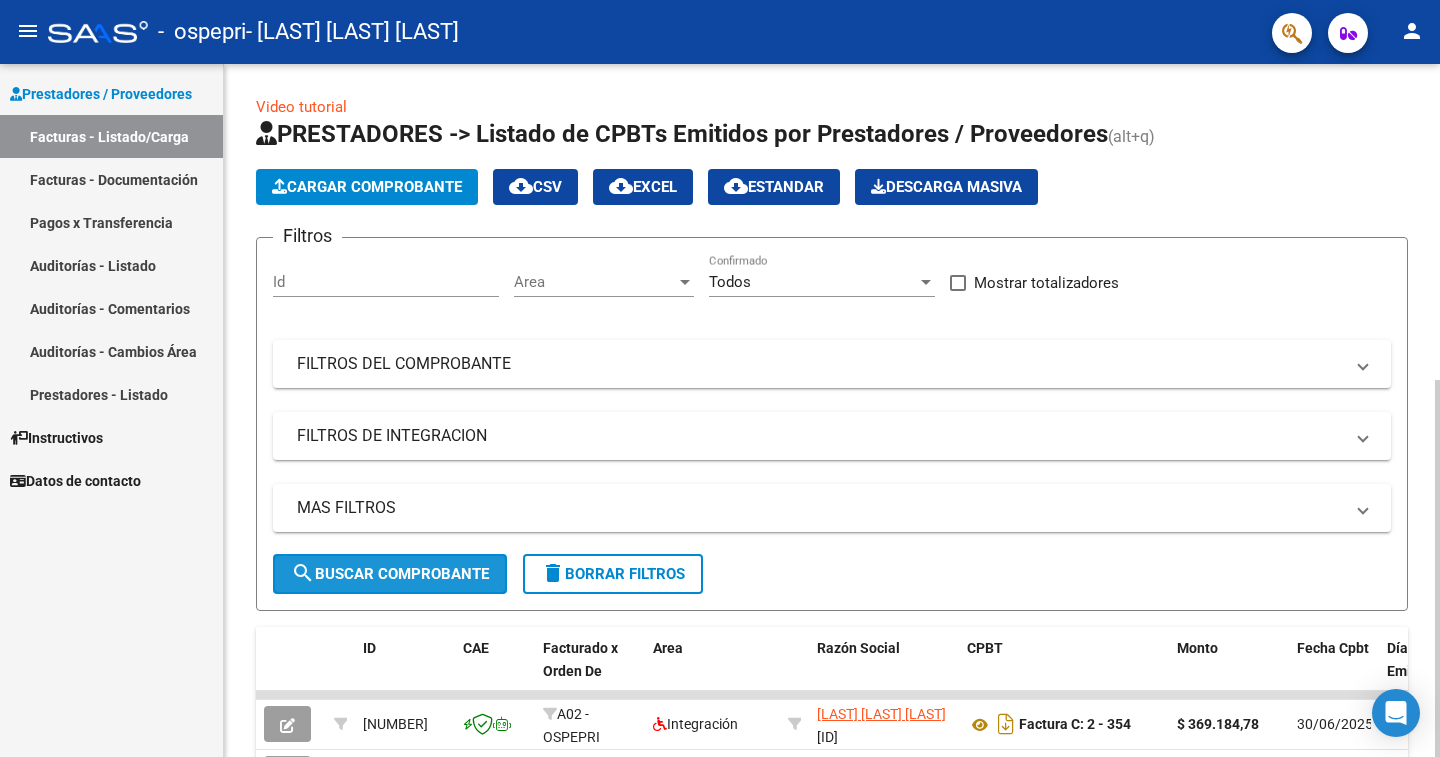 click on "search  Buscar Comprobante" 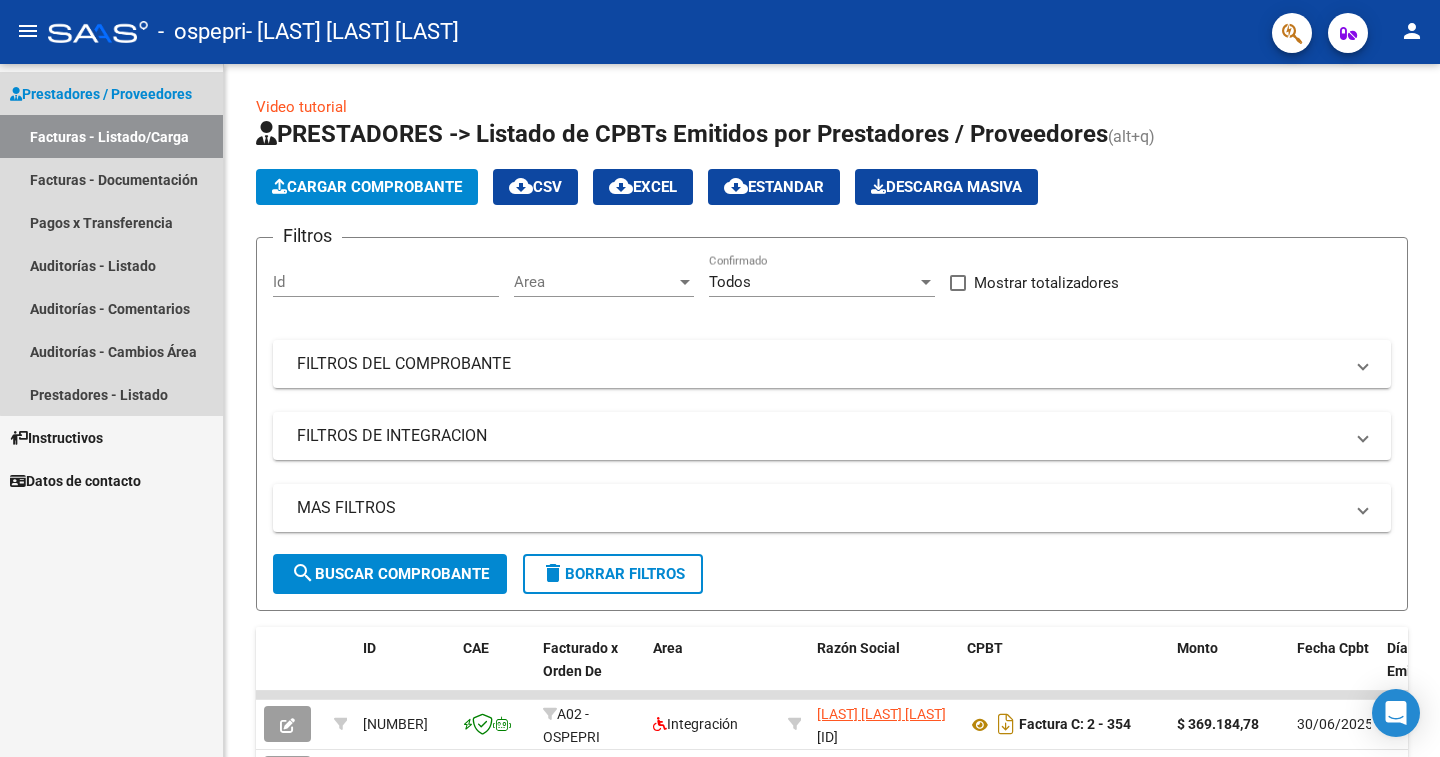 click on "Facturas - Listado/Carga" at bounding box center [111, 136] 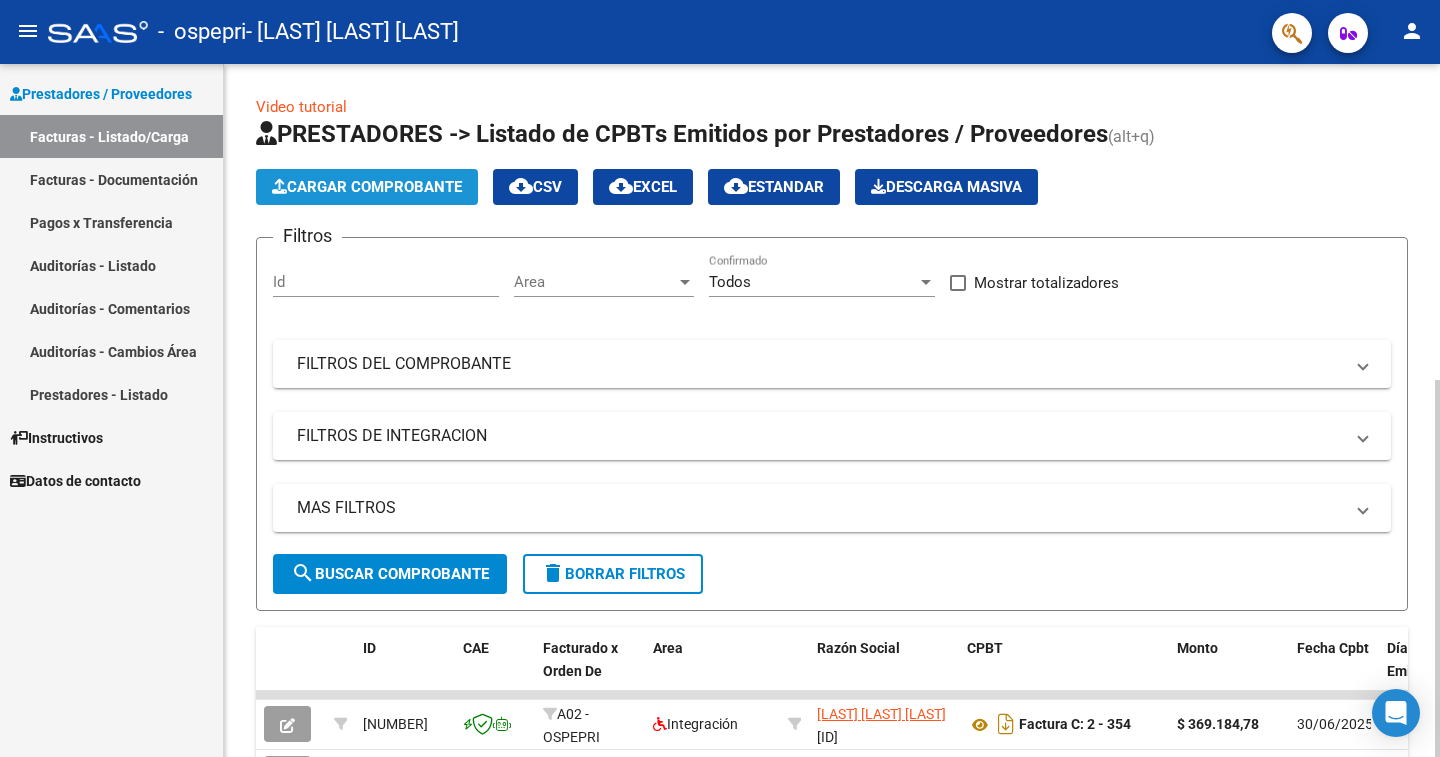 click on "Cargar Comprobante" 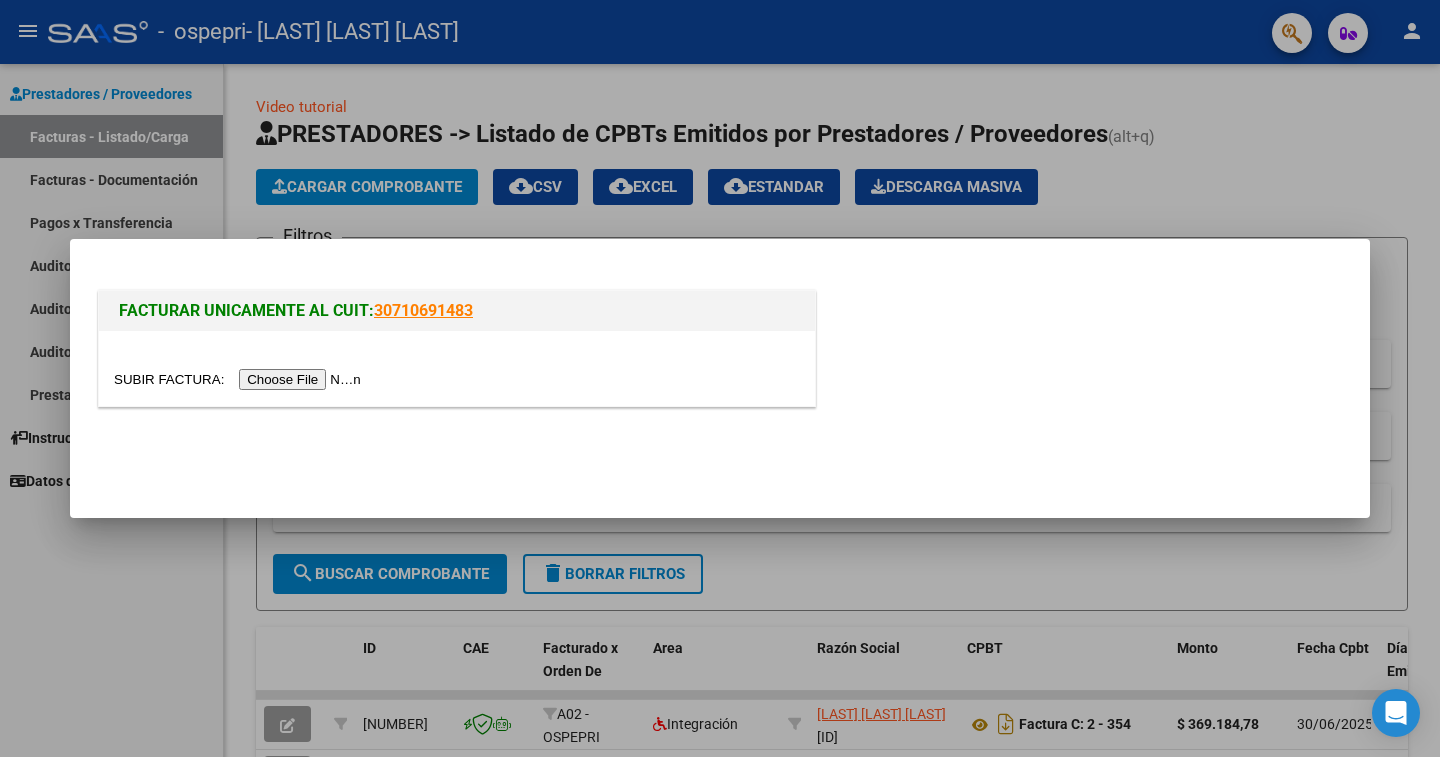 click at bounding box center (240, 379) 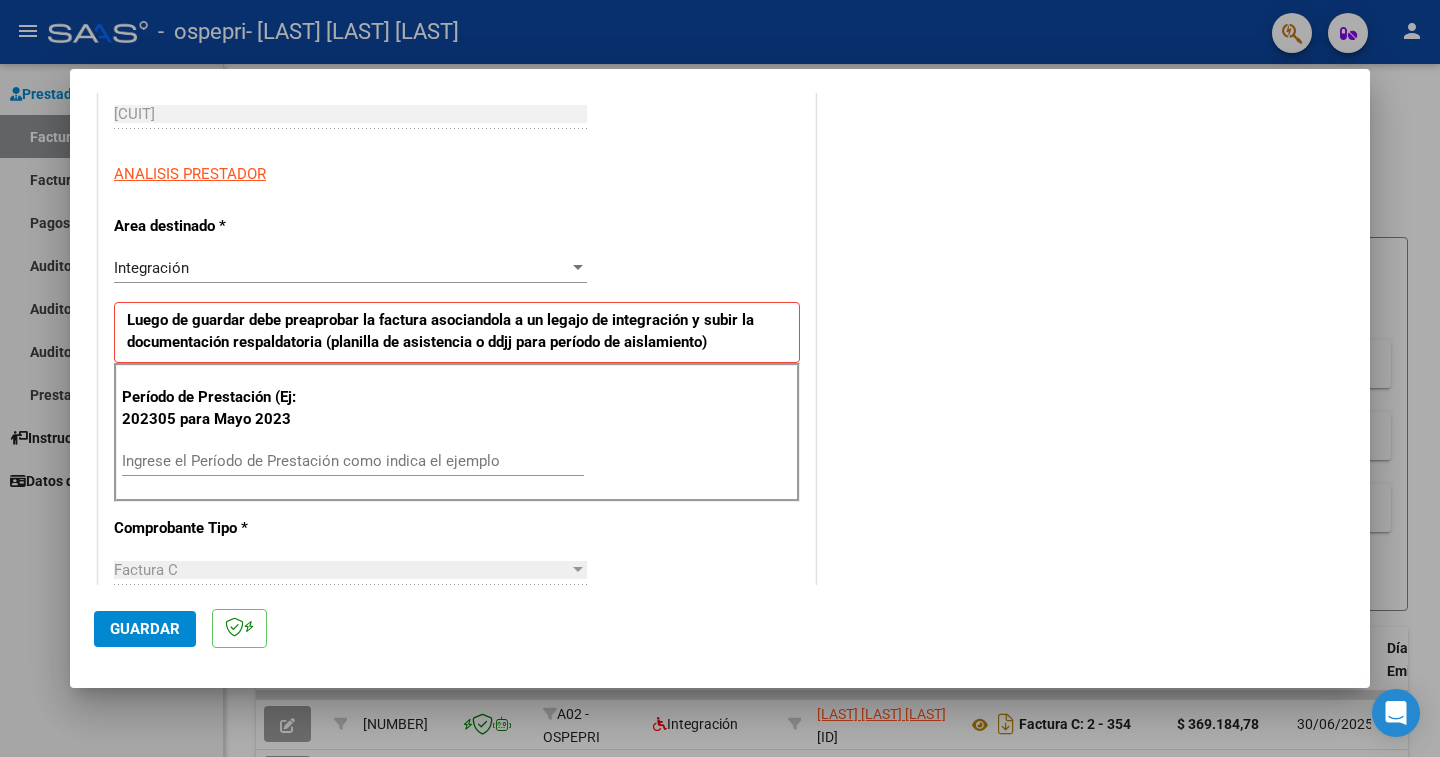 scroll, scrollTop: 322, scrollLeft: 0, axis: vertical 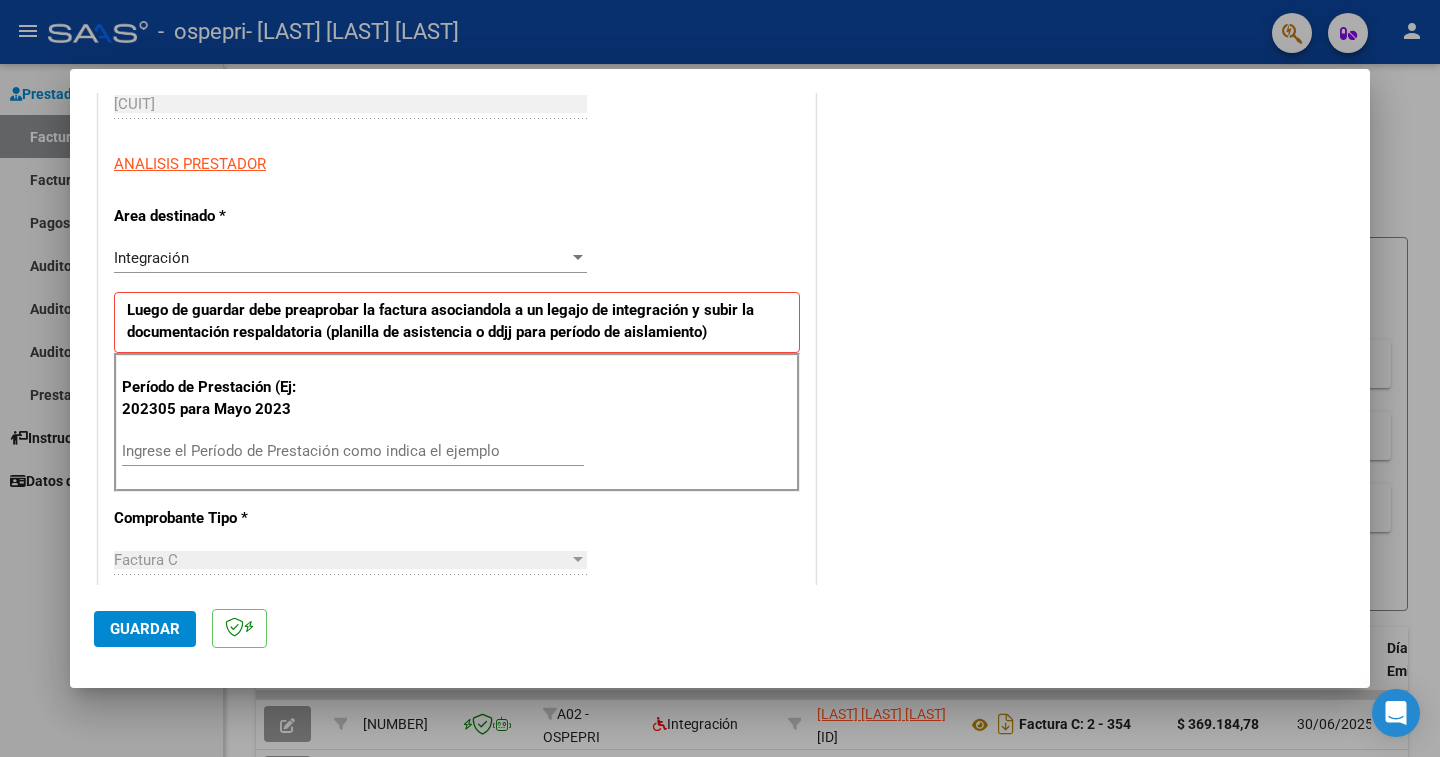 click on "Ingrese el Período de Prestación como indica el ejemplo" at bounding box center (353, 451) 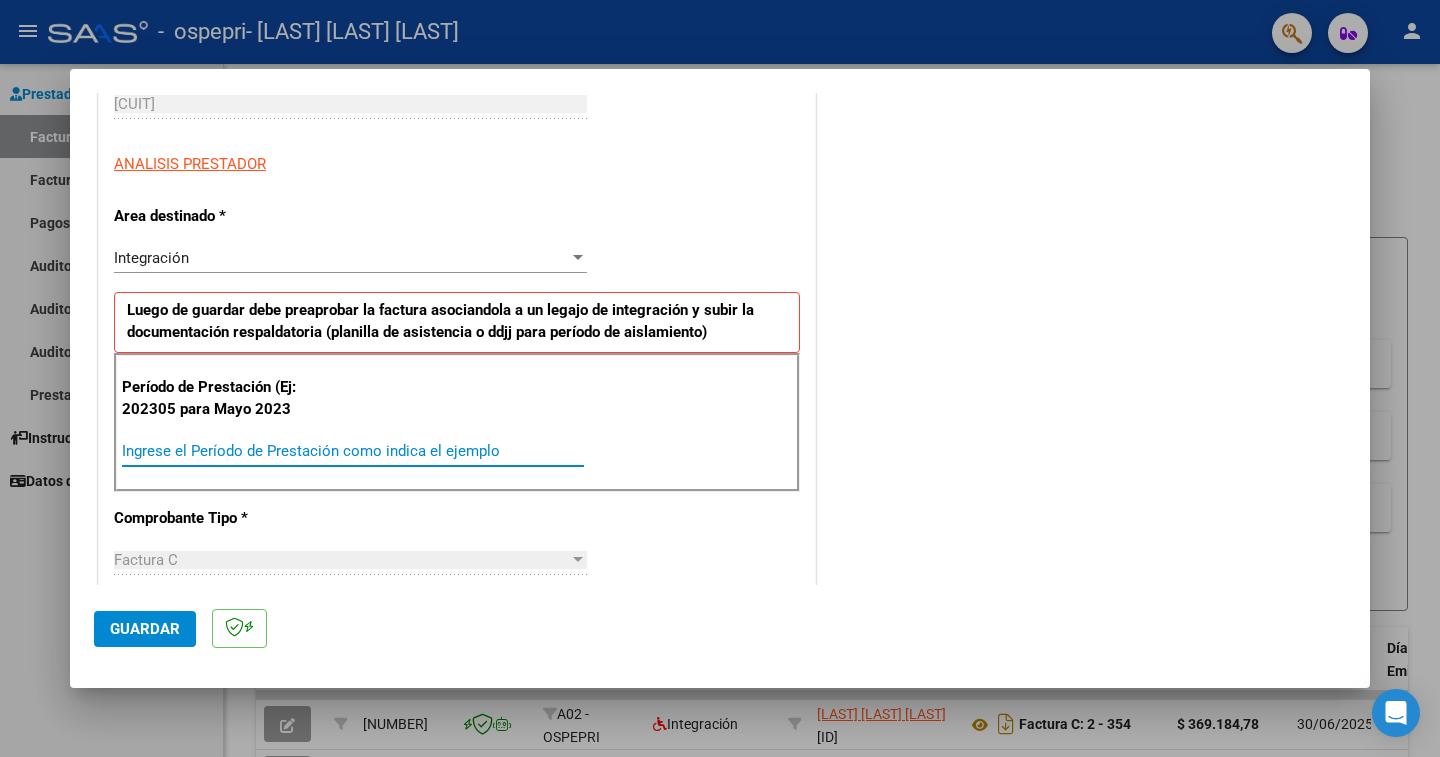 click on "Ingrese el Período de Prestación como indica el ejemplo" at bounding box center [353, 451] 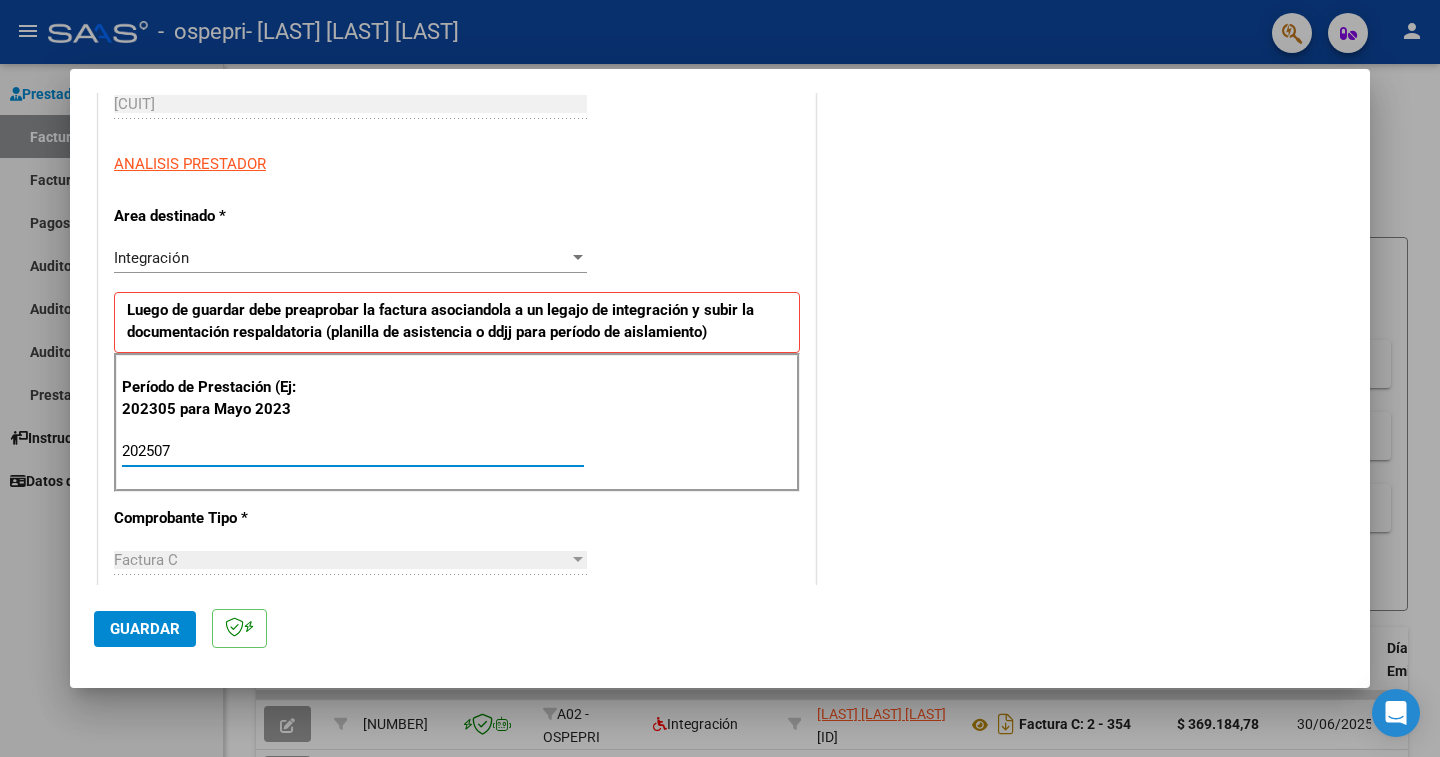 type on "202507" 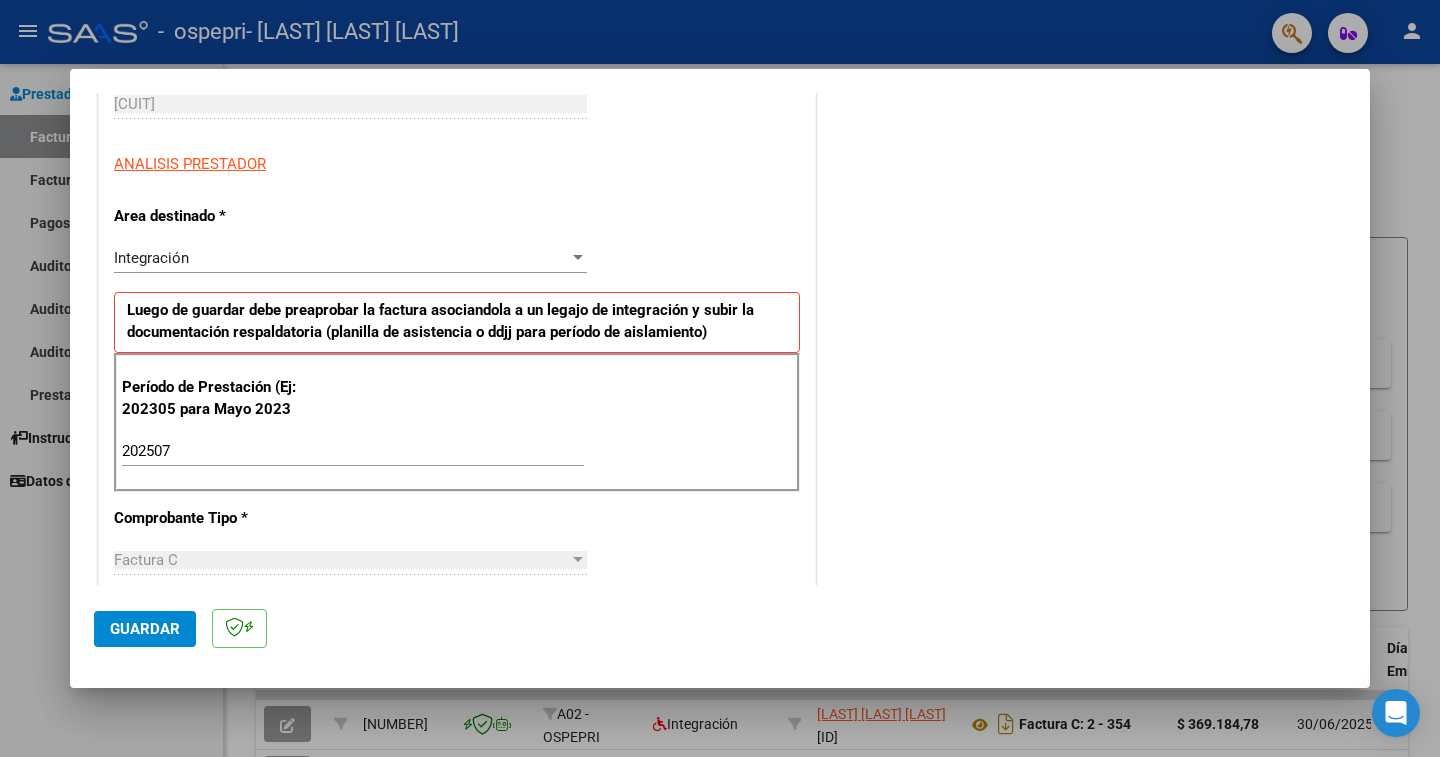 click at bounding box center (578, 559) 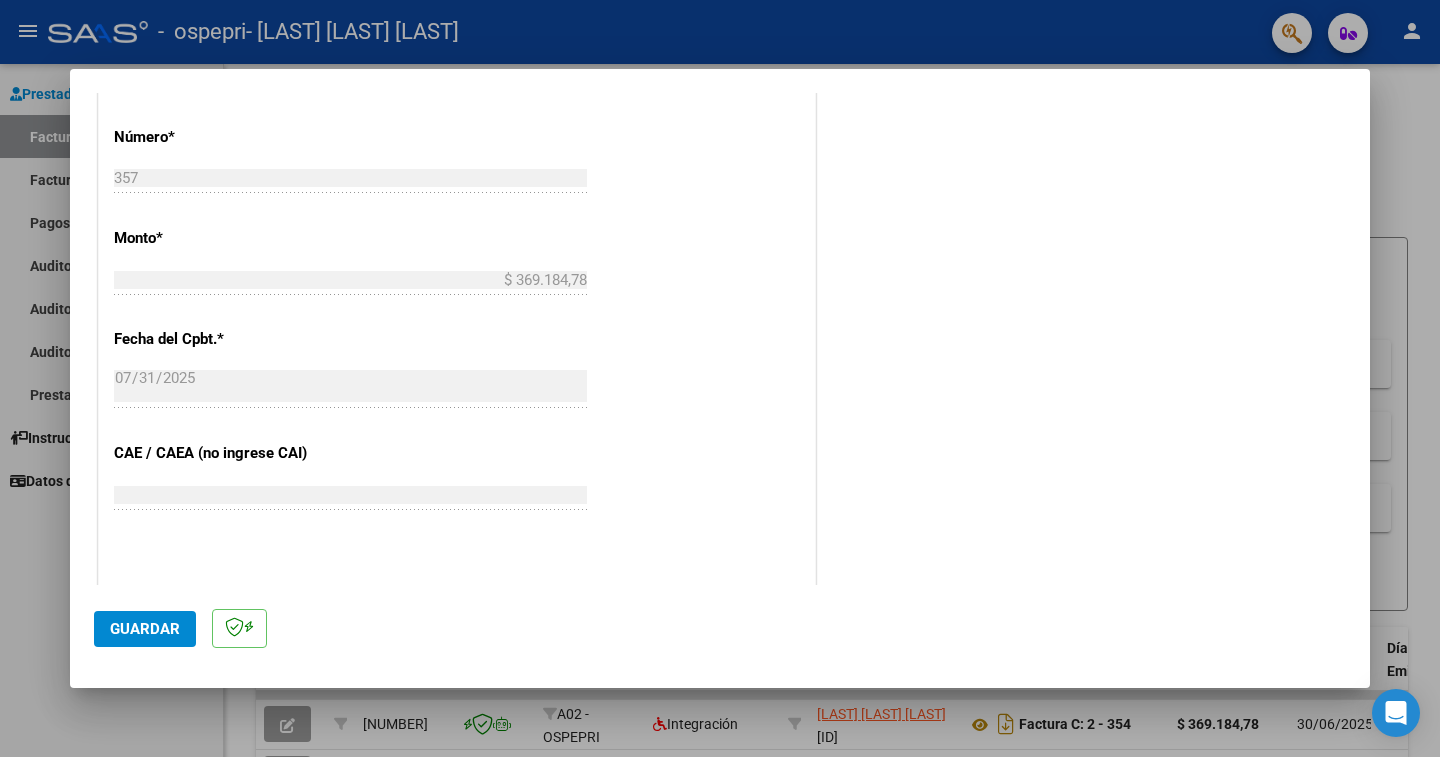 scroll, scrollTop: 958, scrollLeft: 0, axis: vertical 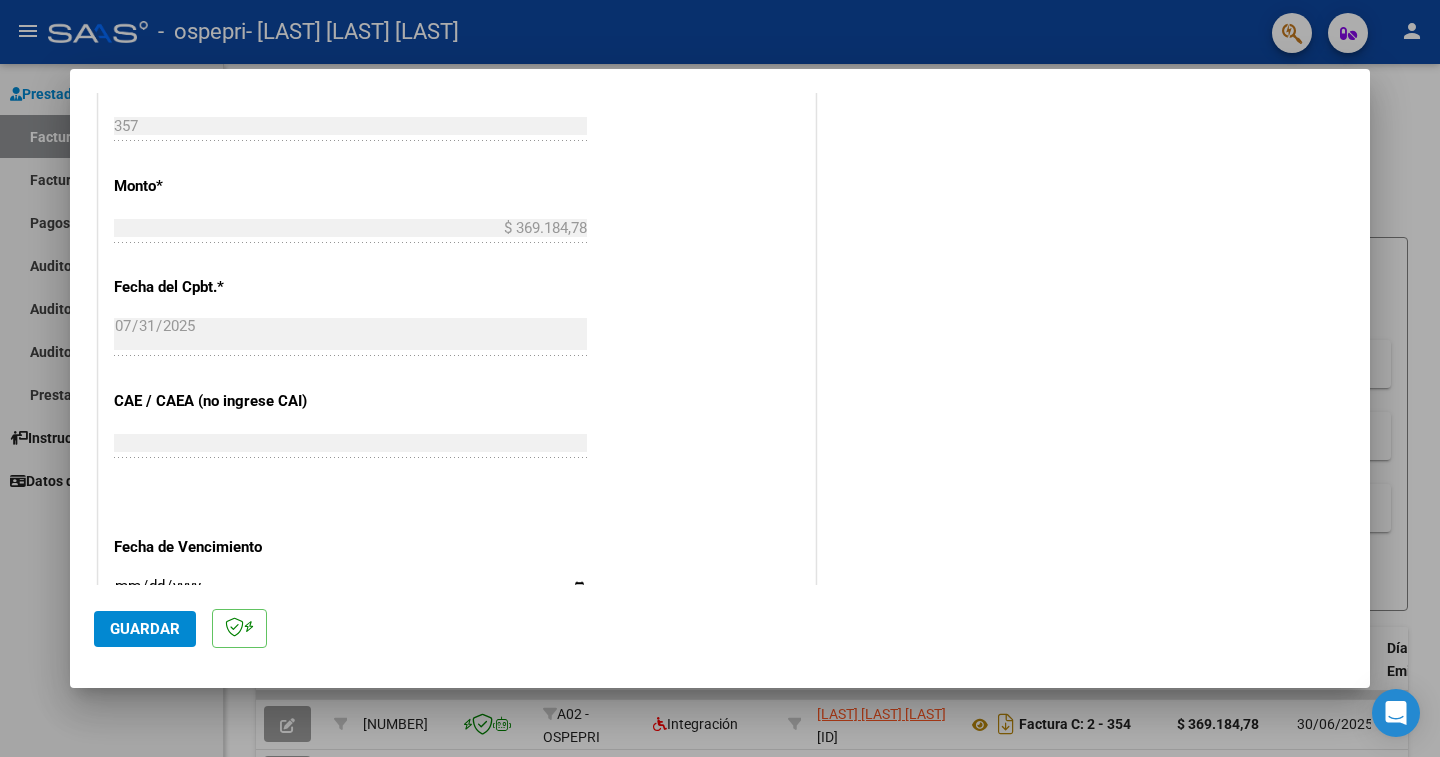 click at bounding box center (720, 378) 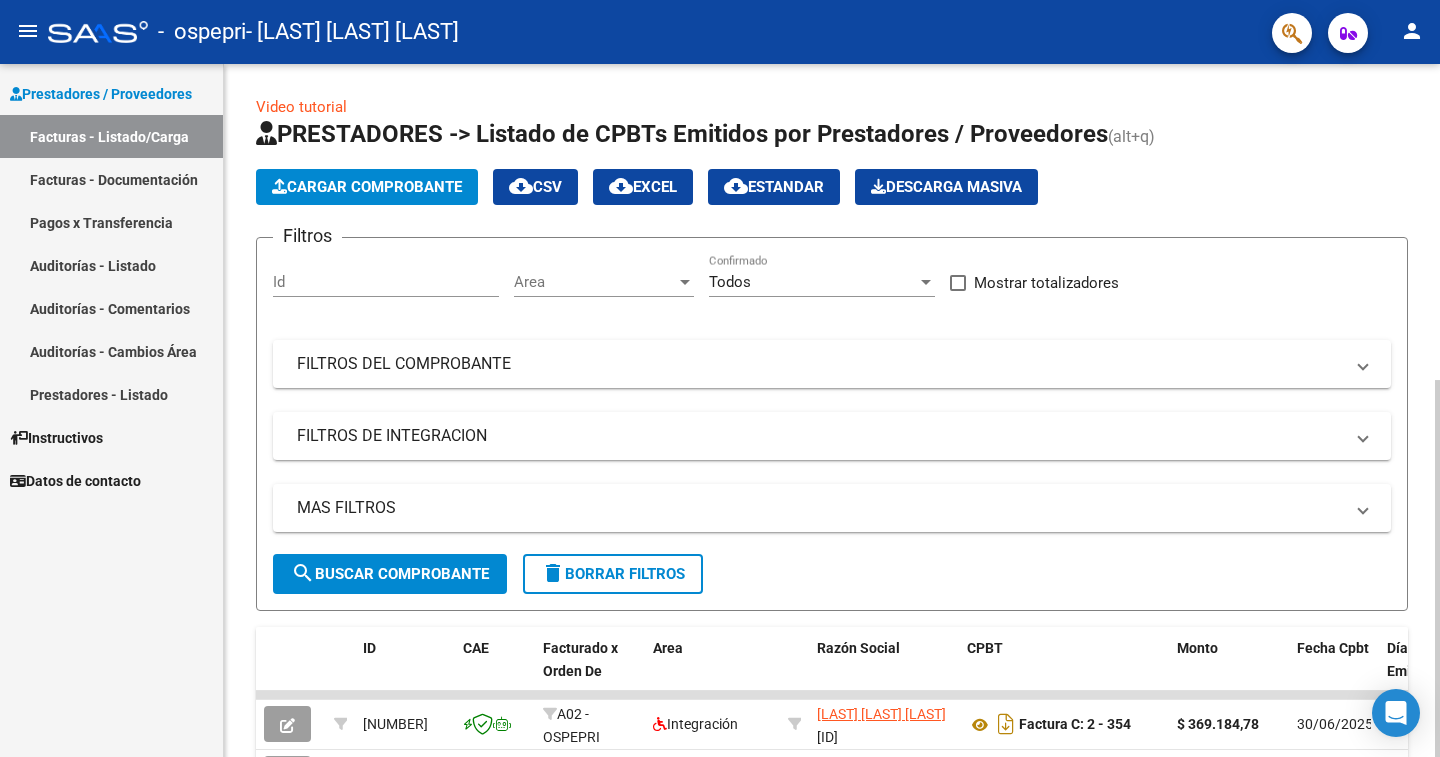 scroll, scrollTop: 273, scrollLeft: 0, axis: vertical 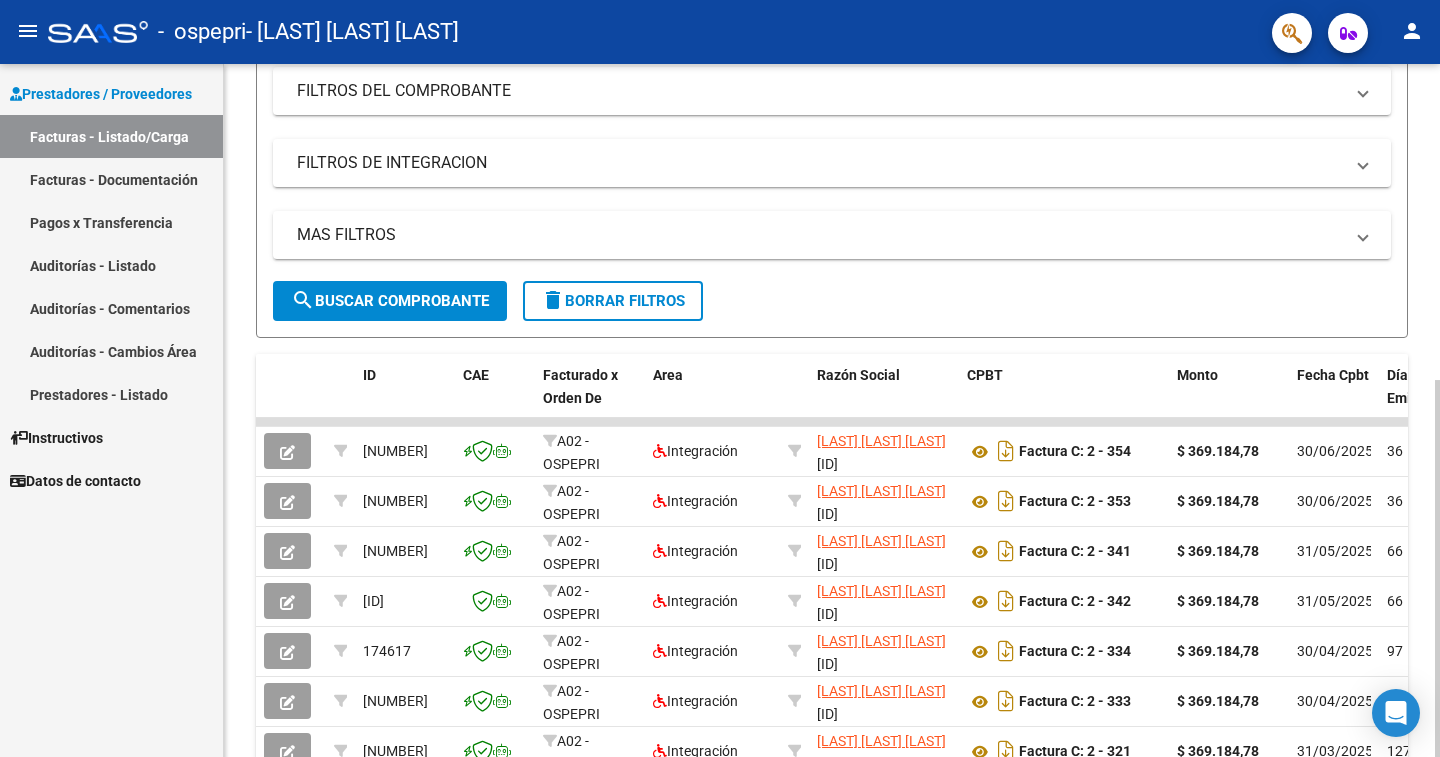 click 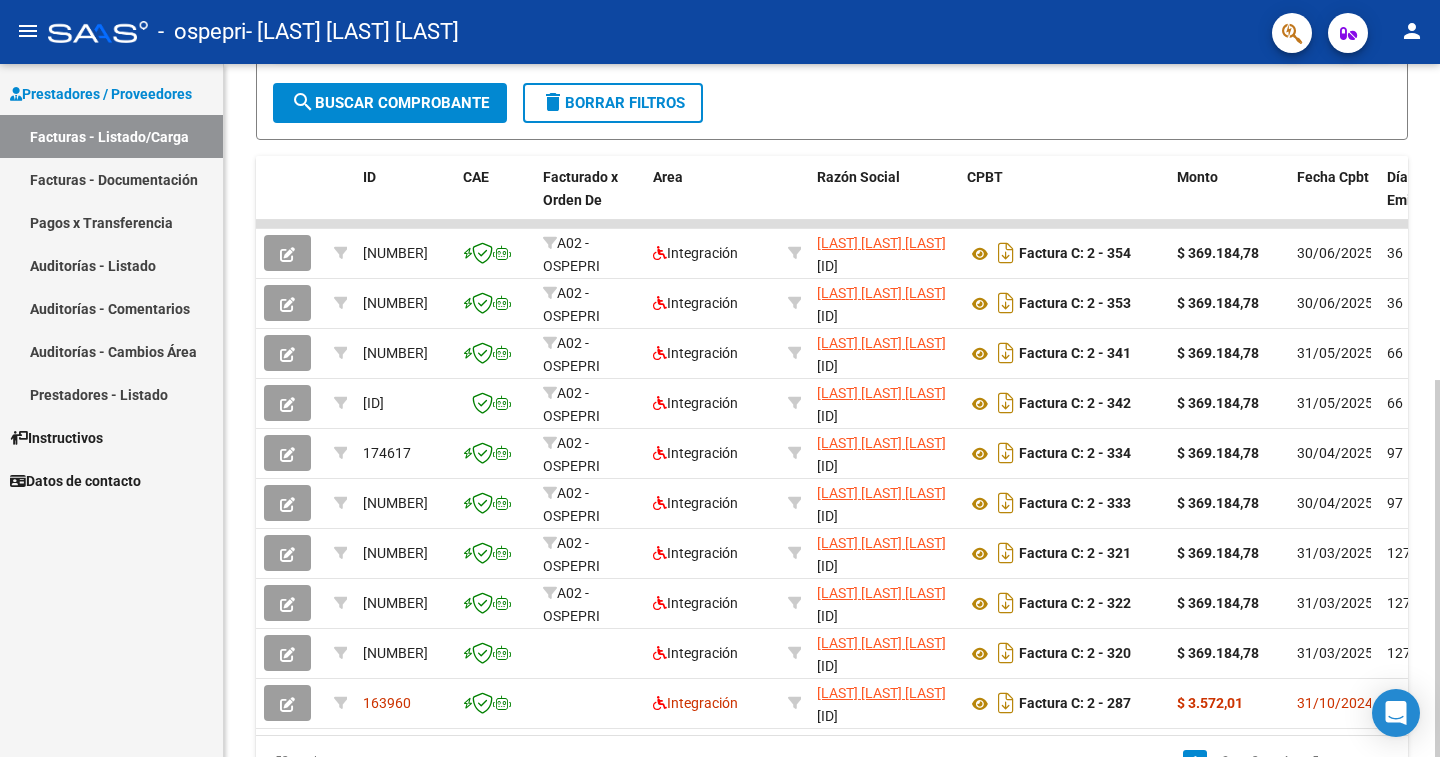 scroll, scrollTop: 541, scrollLeft: 0, axis: vertical 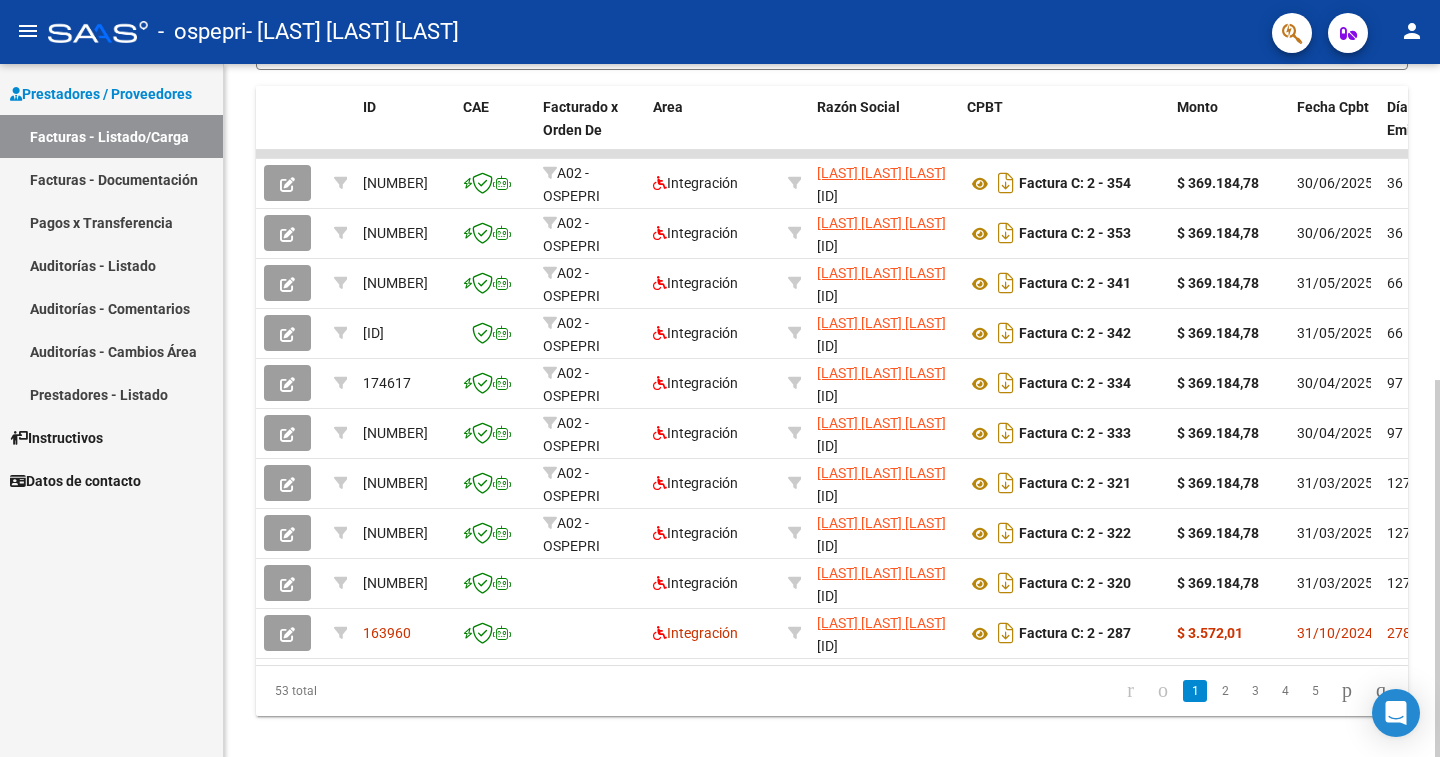 click 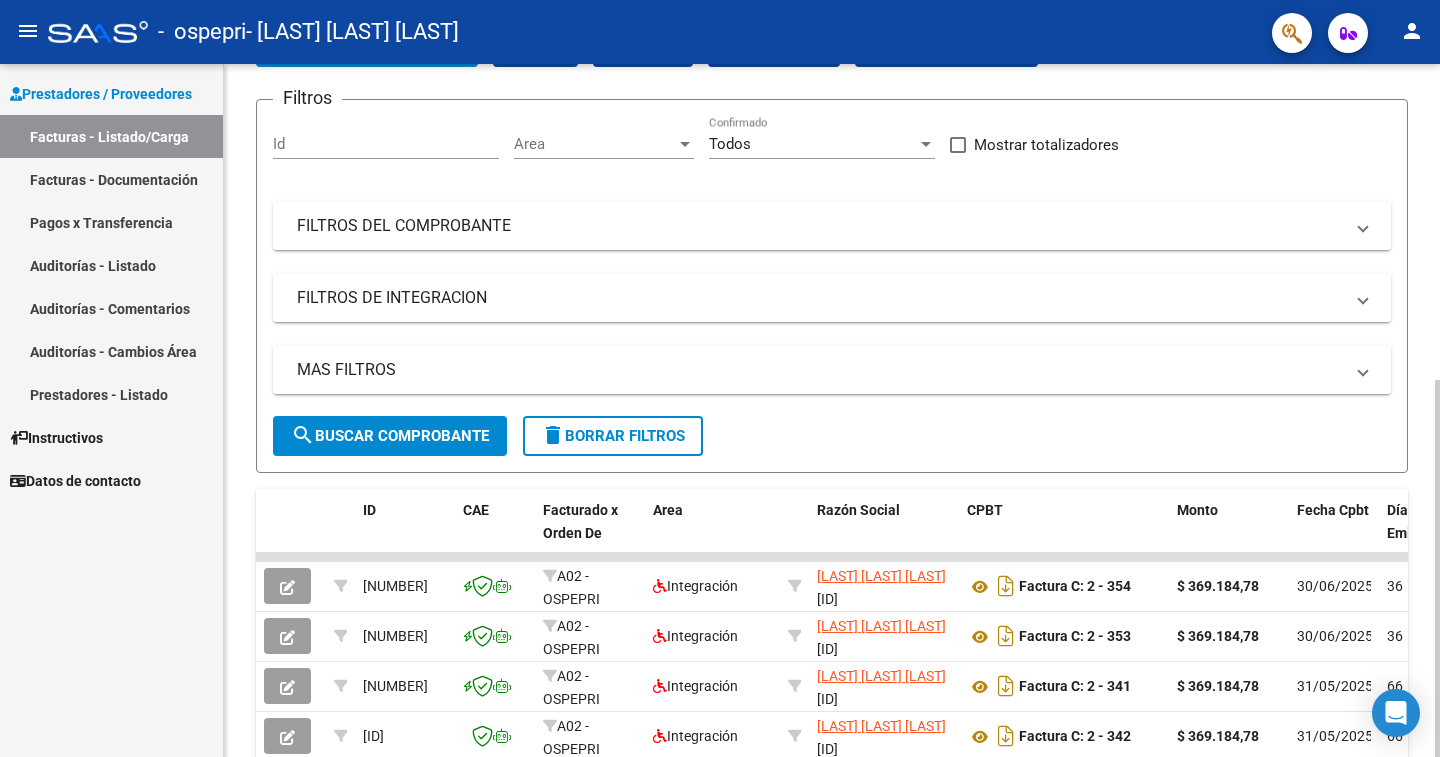 click 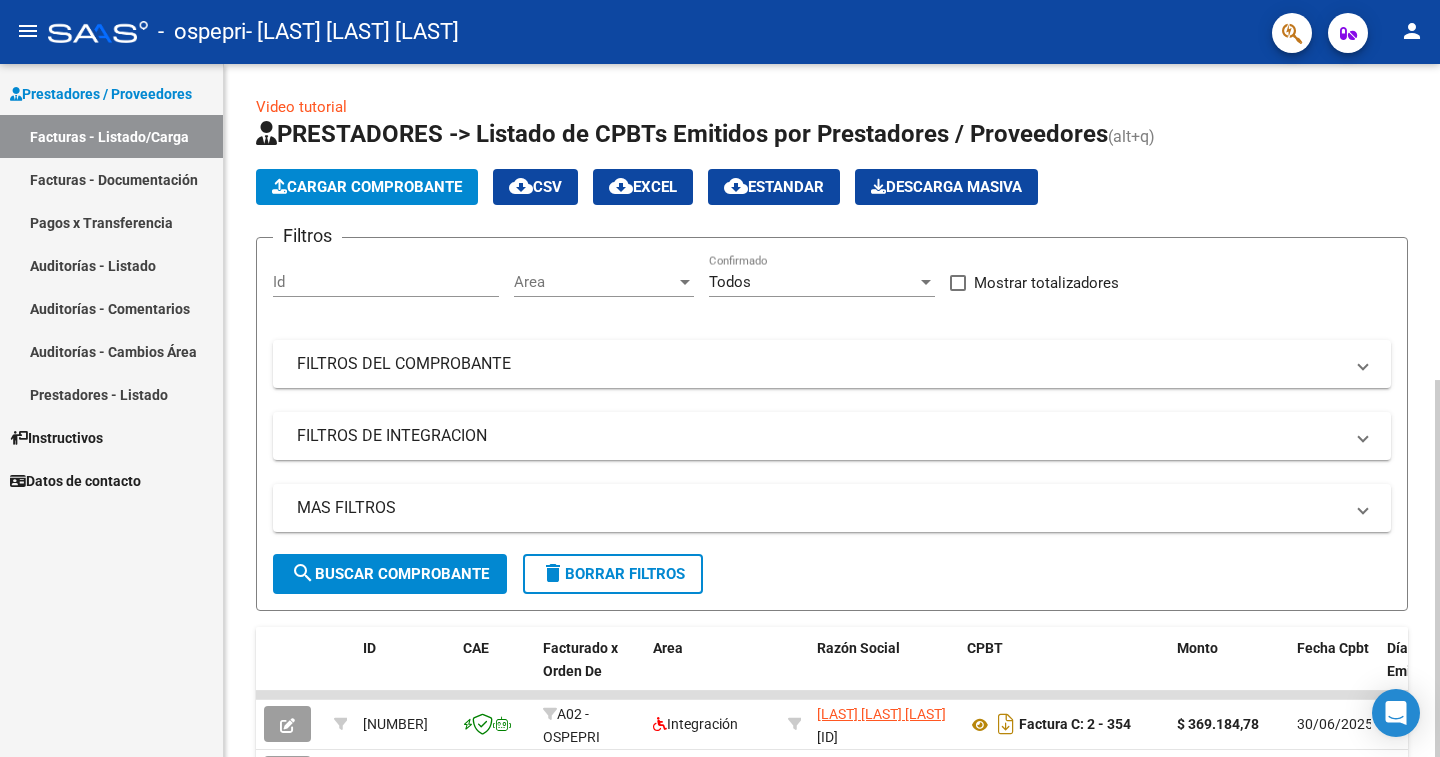 click 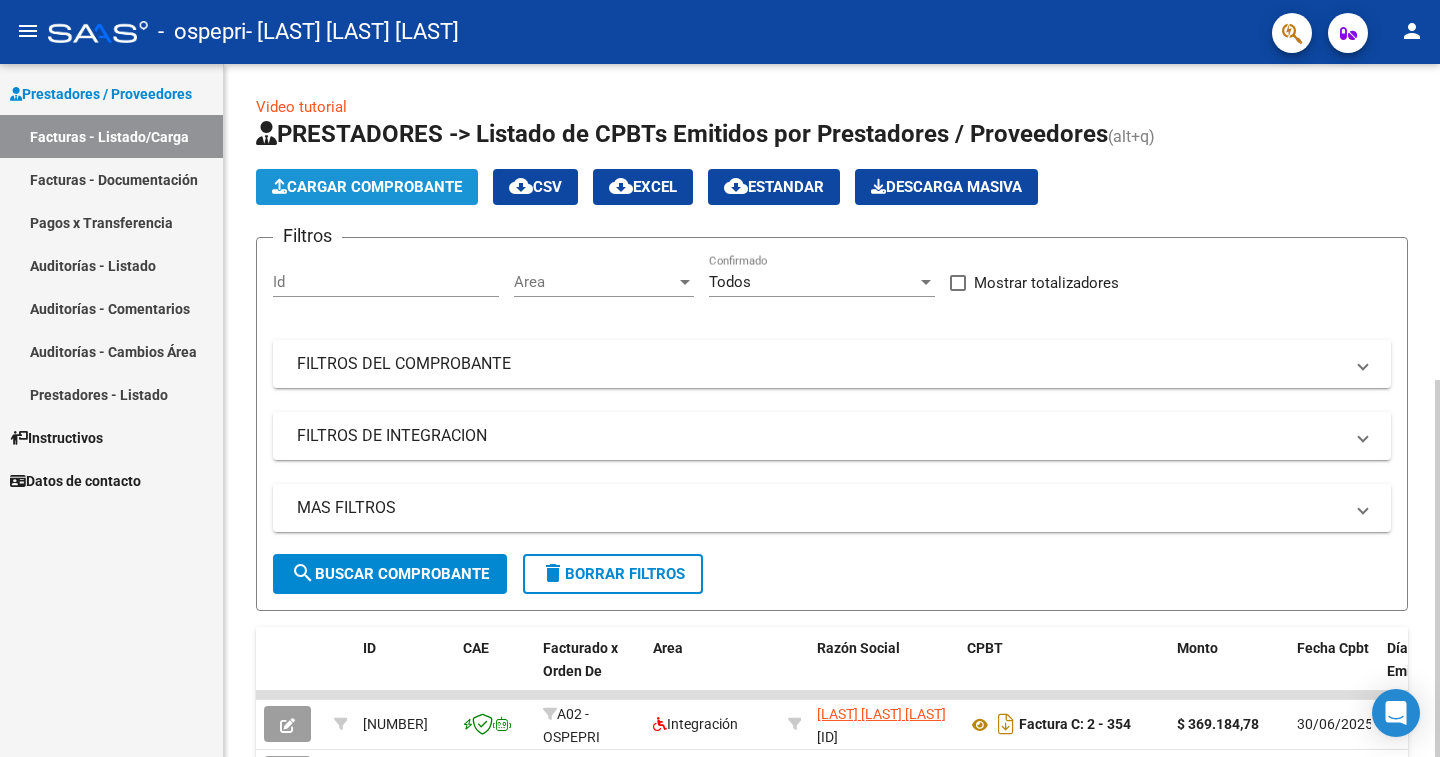 click on "Cargar Comprobante" 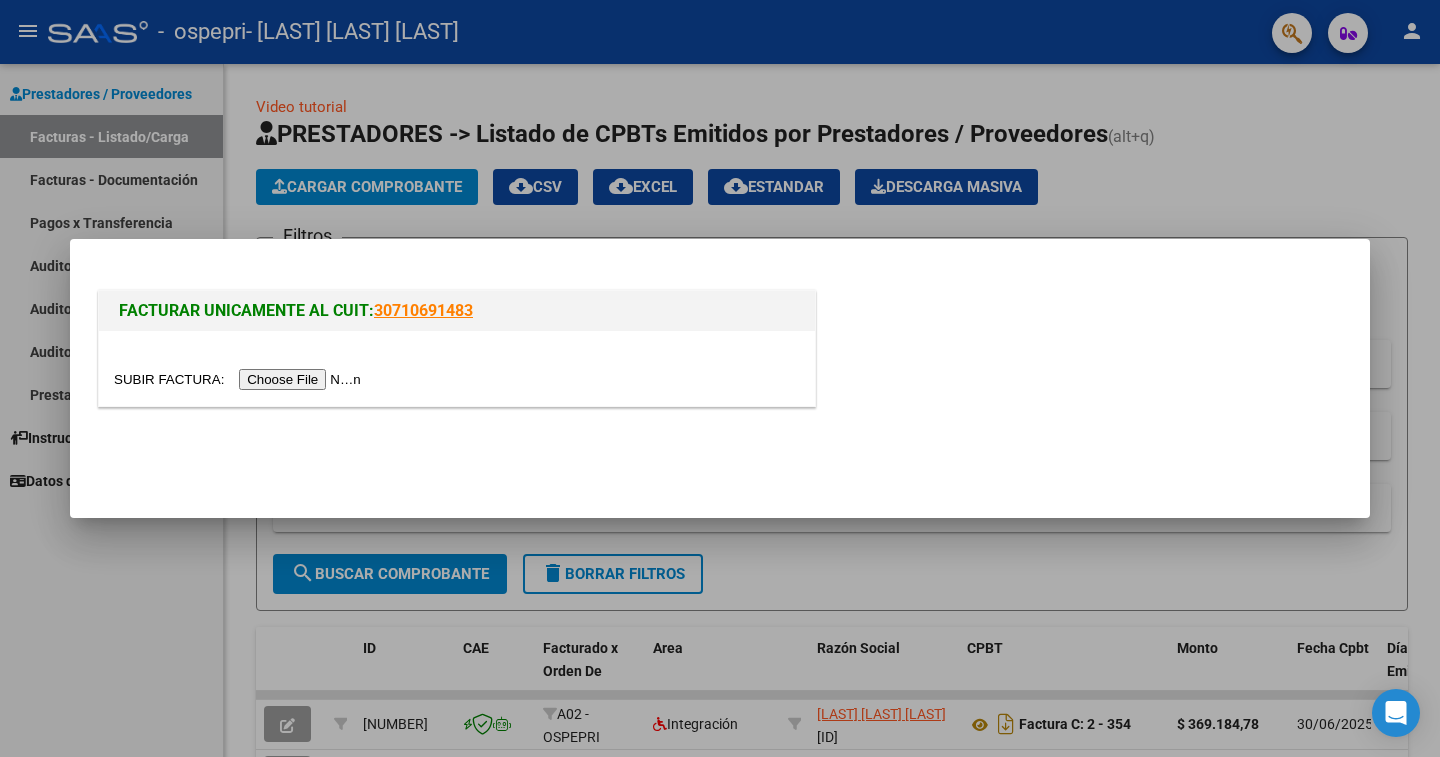 drag, startPoint x: 14, startPoint y: 717, endPoint x: 21, endPoint y: 702, distance: 16.552946 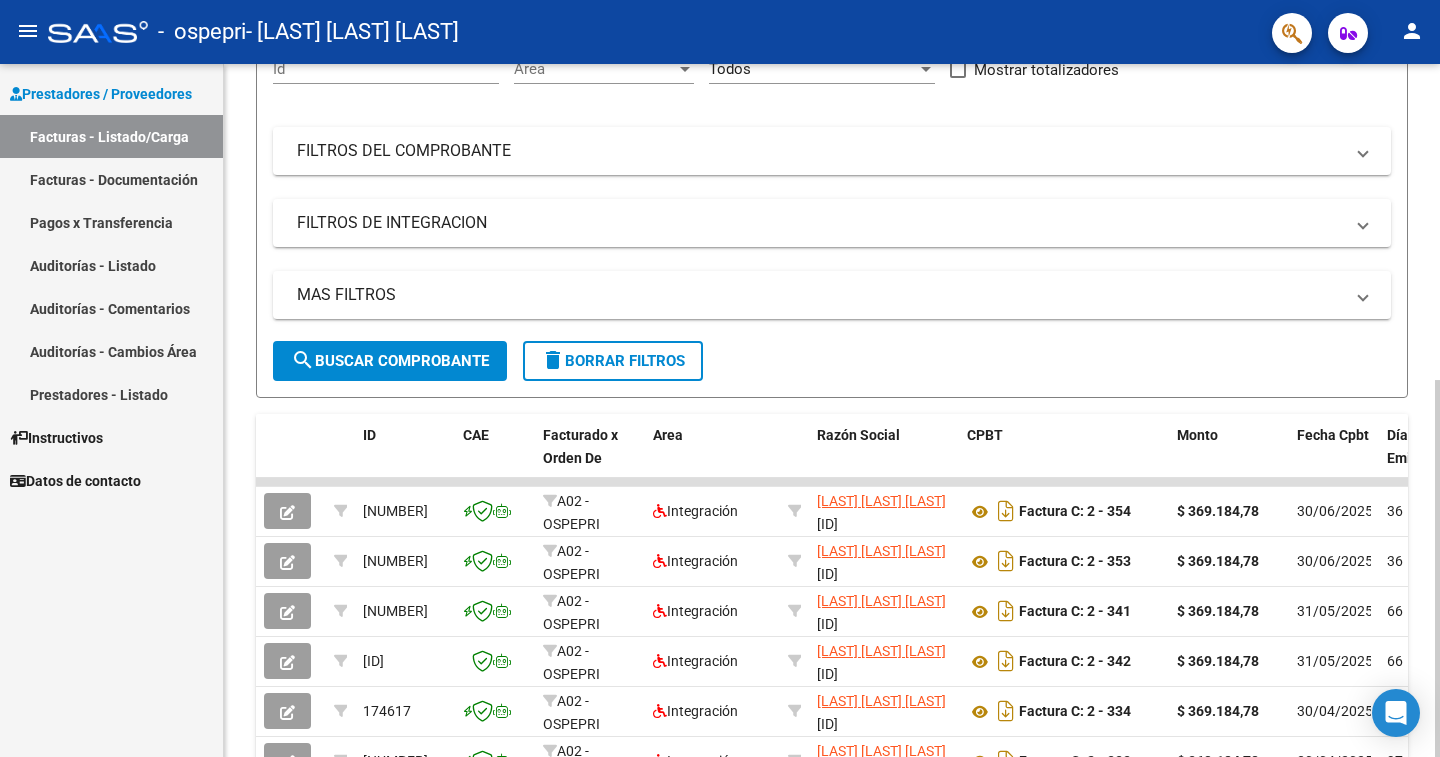 scroll, scrollTop: 0, scrollLeft: 0, axis: both 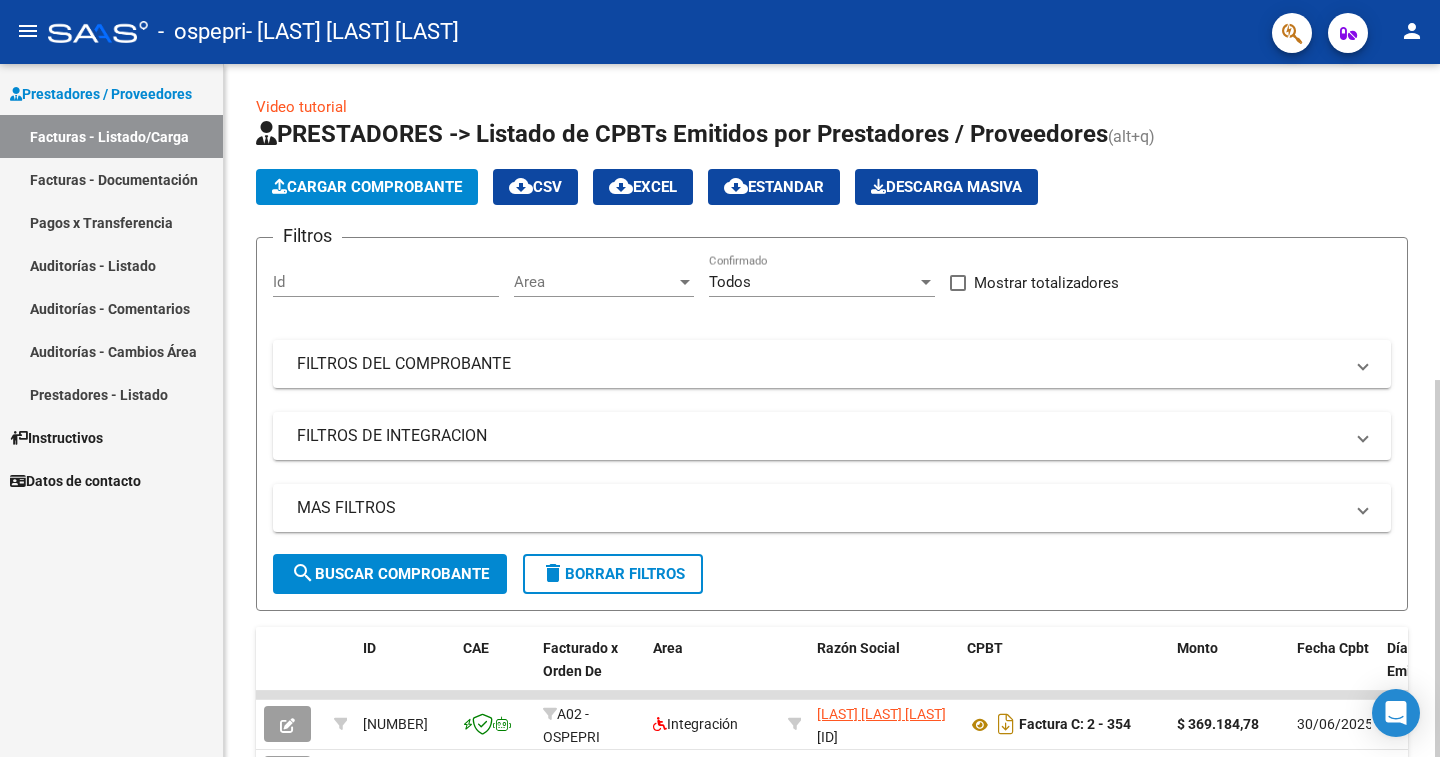 click on "Video tutorial   PRESTADORES -> Listado de CPBTs Emitidos por Prestadores / Proveedores (alt+q)   Cargar Comprobante
cloud_download  CSV  cloud_download  EXCEL  cloud_download  Estandar   Descarga Masiva
Filtros Id Area Area Todos Confirmado   Mostrar totalizadores   FILTROS DEL COMPROBANTE  Comprobante Tipo Comprobante Tipo Start date – End date Fec. Comprobante Desde / Hasta Días Emisión Desde(cant. días) Días Emisión Hasta(cant. días) CUIT / Razón Social Pto. Venta Nro. Comprobante Código SSS CAE Válido CAE Válido Todos Cargado Módulo Hosp. Todos Tiene facturacion Apócrifa Hospital Refes  FILTROS DE INTEGRACION  Período De Prestación Campos del Archivo de Rendición Devuelto x SSS (dr_envio) Todos Rendido x SSS (dr_envio) Tipo de Registro Tipo de Registro Período Presentación Período Presentación Campos del Legajo Asociado (preaprobación) Afiliado Legajo (cuil/nombre) Todos Solo facturas preaprobadas  MAS FILTROS  Todos Con Doc. Respaldatoria Todos Con Trazabilidad Todos – –" 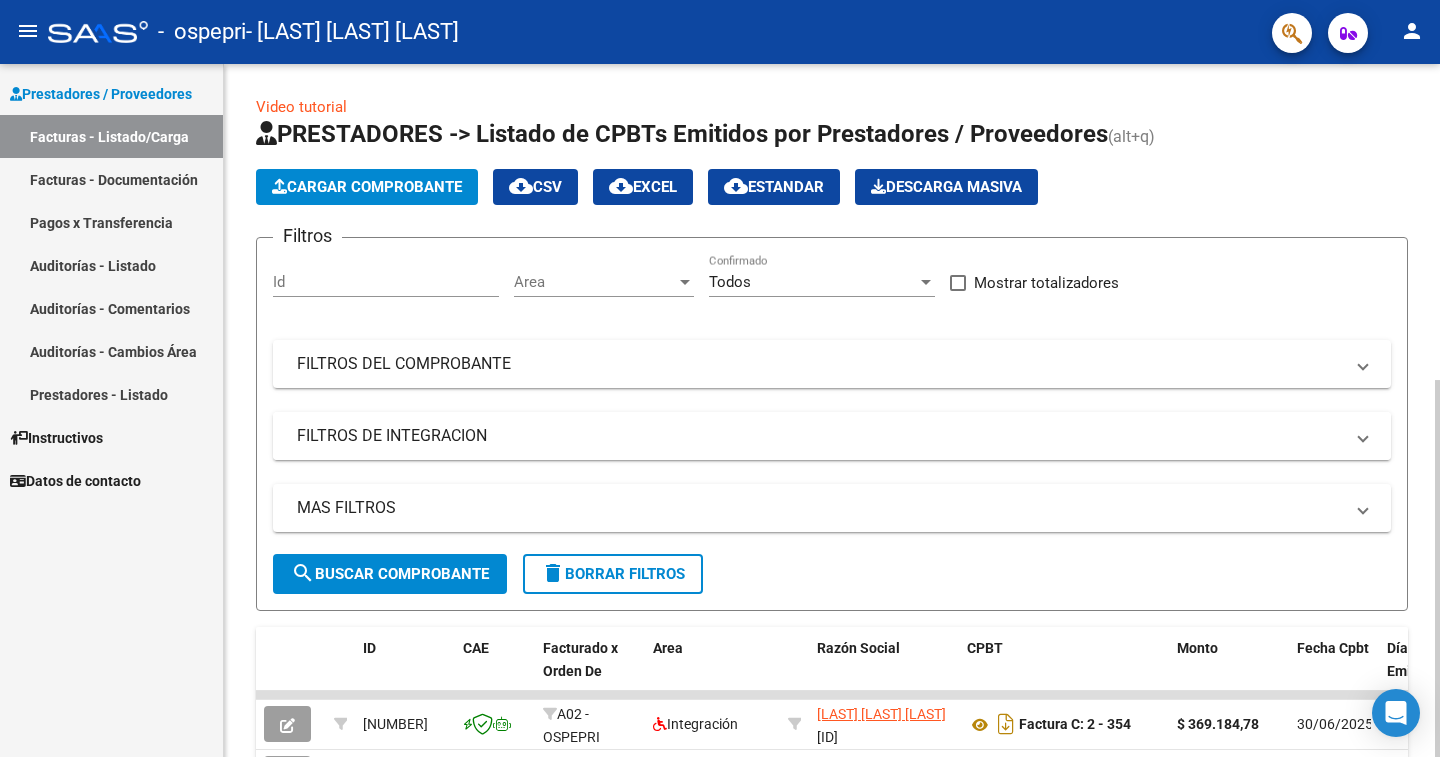 click on "Filtros Id Area Area Todos Confirmado   Mostrar totalizadores   FILTROS DEL COMPROBANTE  Comprobante Tipo Comprobante Tipo Start date – End date Fec. Comprobante Desde / Hasta Días Emisión Desde(cant. días) Días Emisión Hasta(cant. días) CUIT / Razón Social Pto. Venta Nro. Comprobante Código SSS CAE Válido CAE Válido Todos Cargado Módulo Hosp. Todos Tiene facturacion Apócrifa Hospital Refes  FILTROS DE INTEGRACION  Período De Prestación Campos del Archivo de Rendición Devuelto x SSS (dr_envio) Todos Rendido x SSS (dr_envio) Tipo de Registro Tipo de Registro Período Presentación Período Presentación Campos del Legajo Asociado (preaprobación) Afiliado Legajo (cuil/nombre) Todos Solo facturas preaprobadas  MAS FILTROS  Todos Con Doc. Respaldatoria Todos Con Trazabilidad Todos Asociado a Expediente Sur Auditoría Auditoría Auditoría Id Start date – End date Auditoría Confirmada Desde / Hasta Start date – End date Fec. Rec. Desde / Hasta Start date – End date Start date – End date" 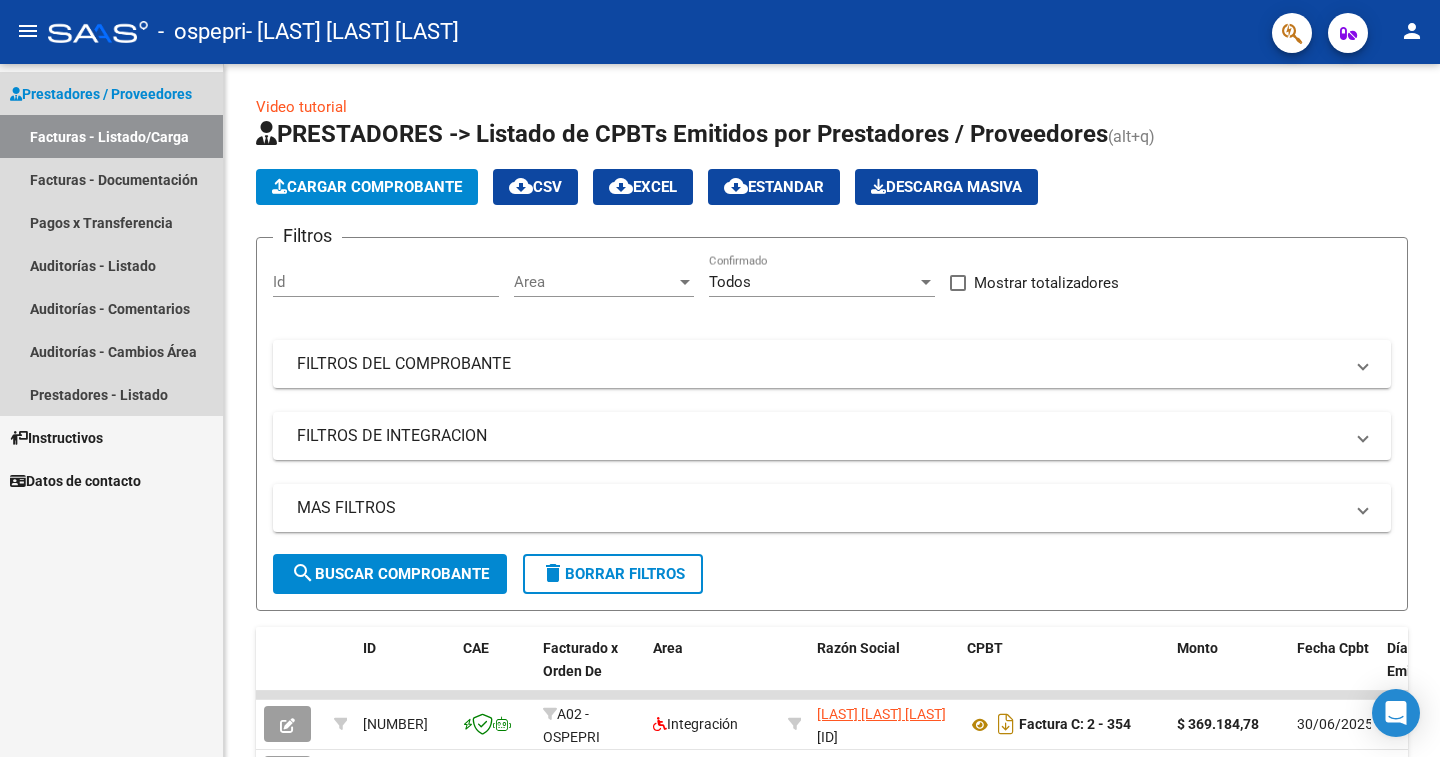 click on "Facturas - Listado/Carga" at bounding box center [111, 136] 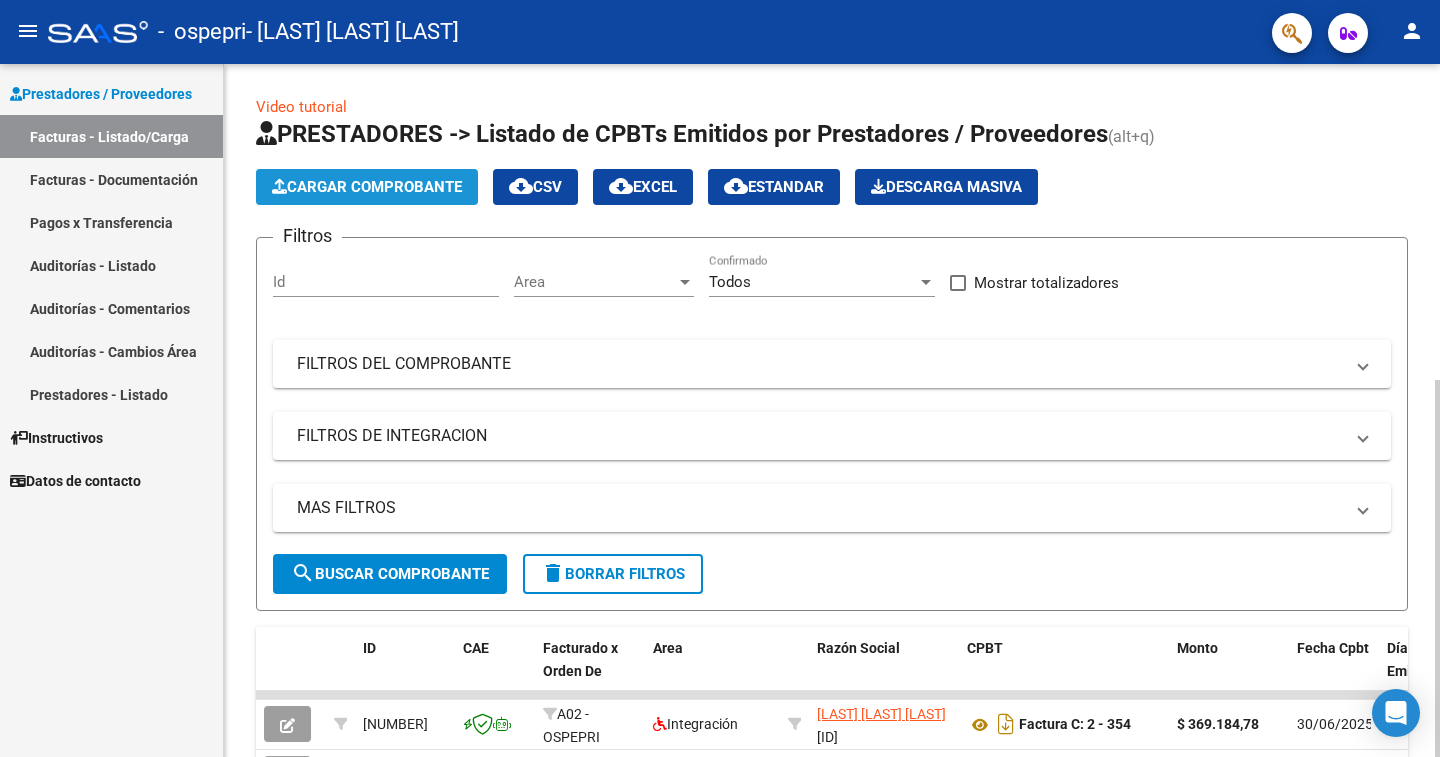 click on "Cargar Comprobante" 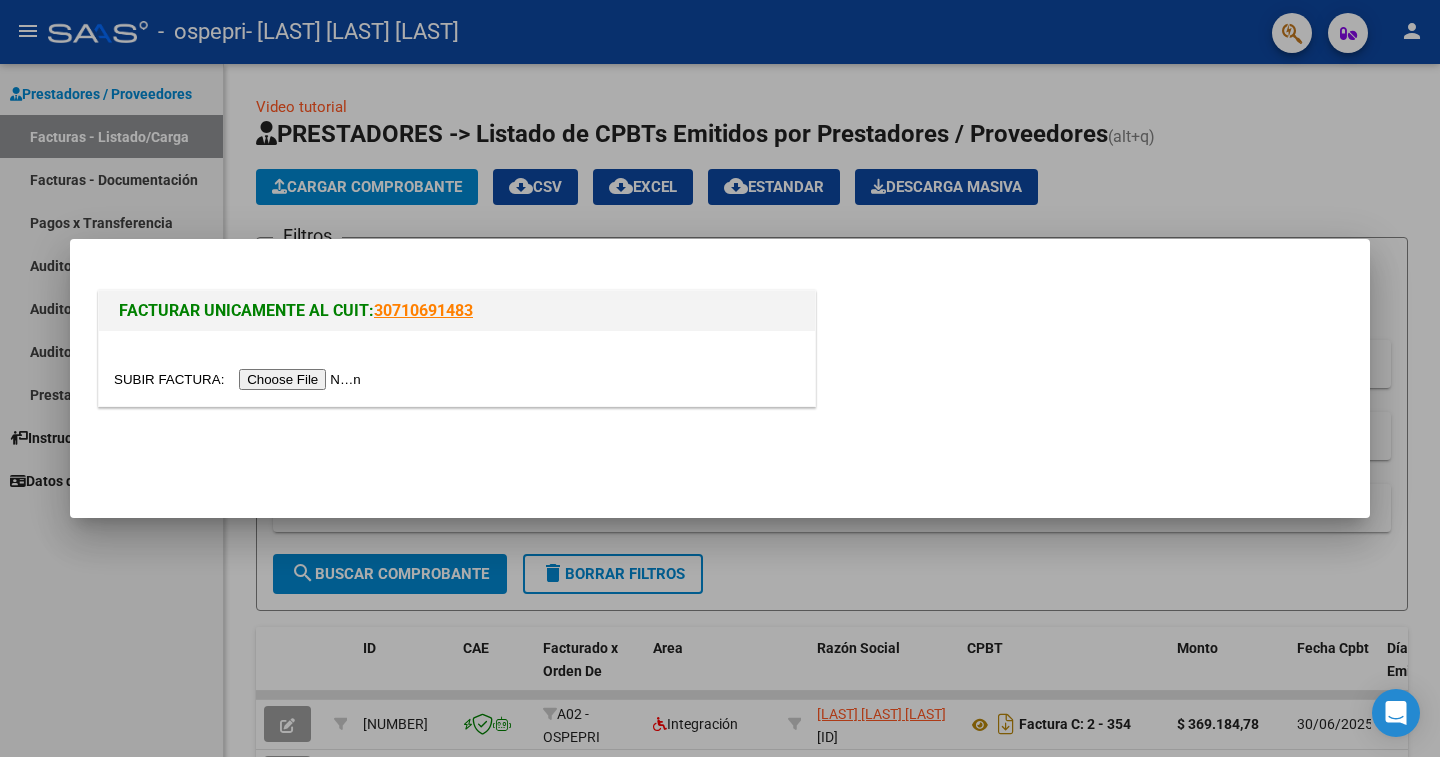 click at bounding box center [240, 379] 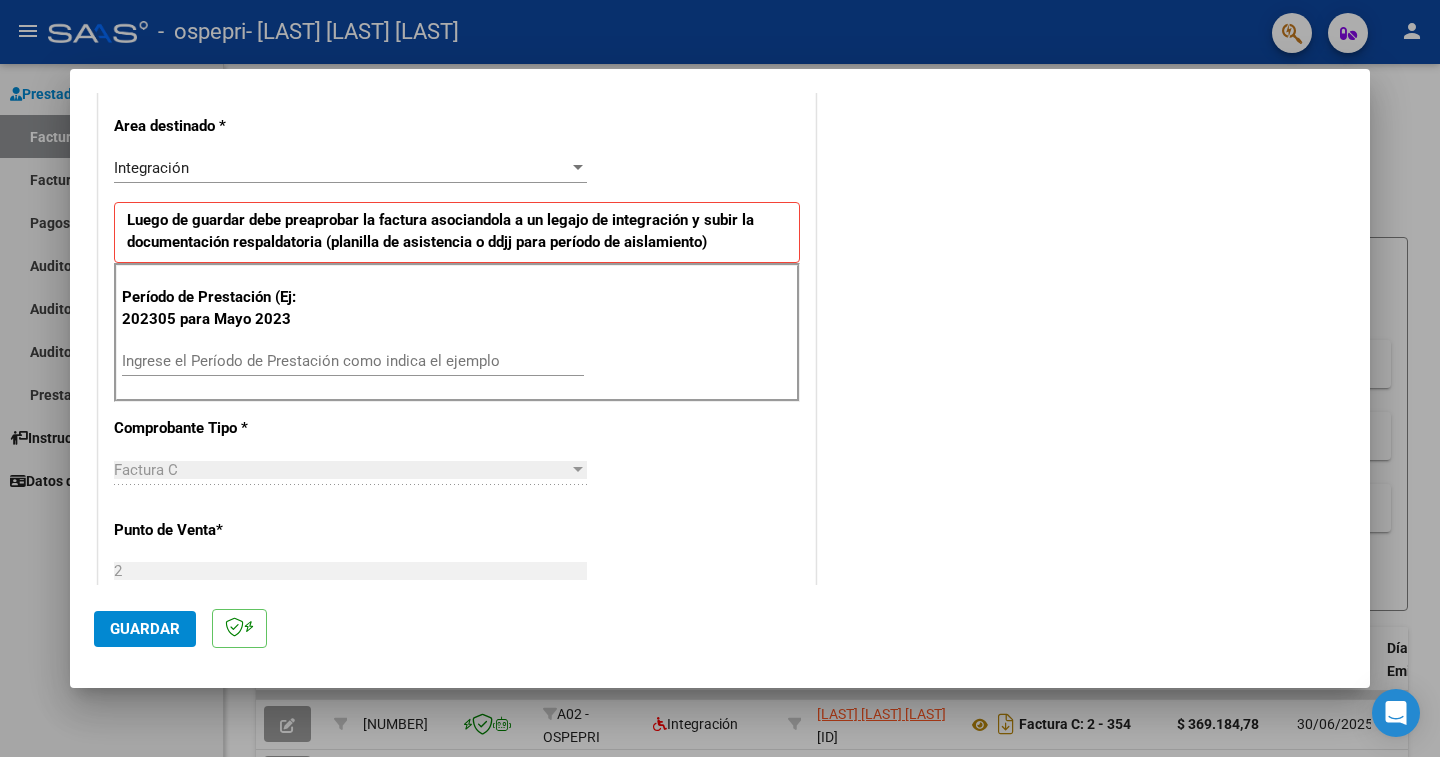 scroll, scrollTop: 445, scrollLeft: 0, axis: vertical 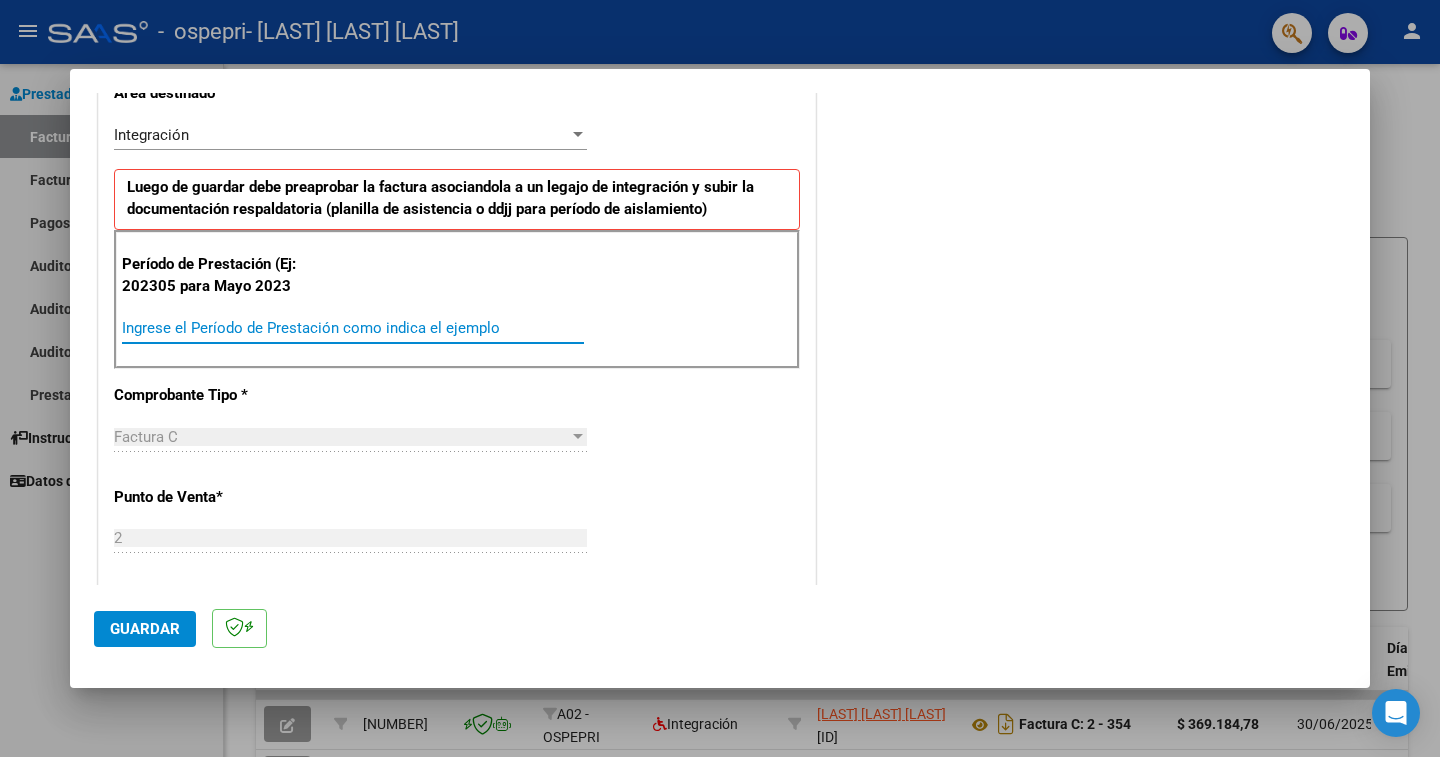 click on "Ingrese el Período de Prestación como indica el ejemplo" at bounding box center (353, 328) 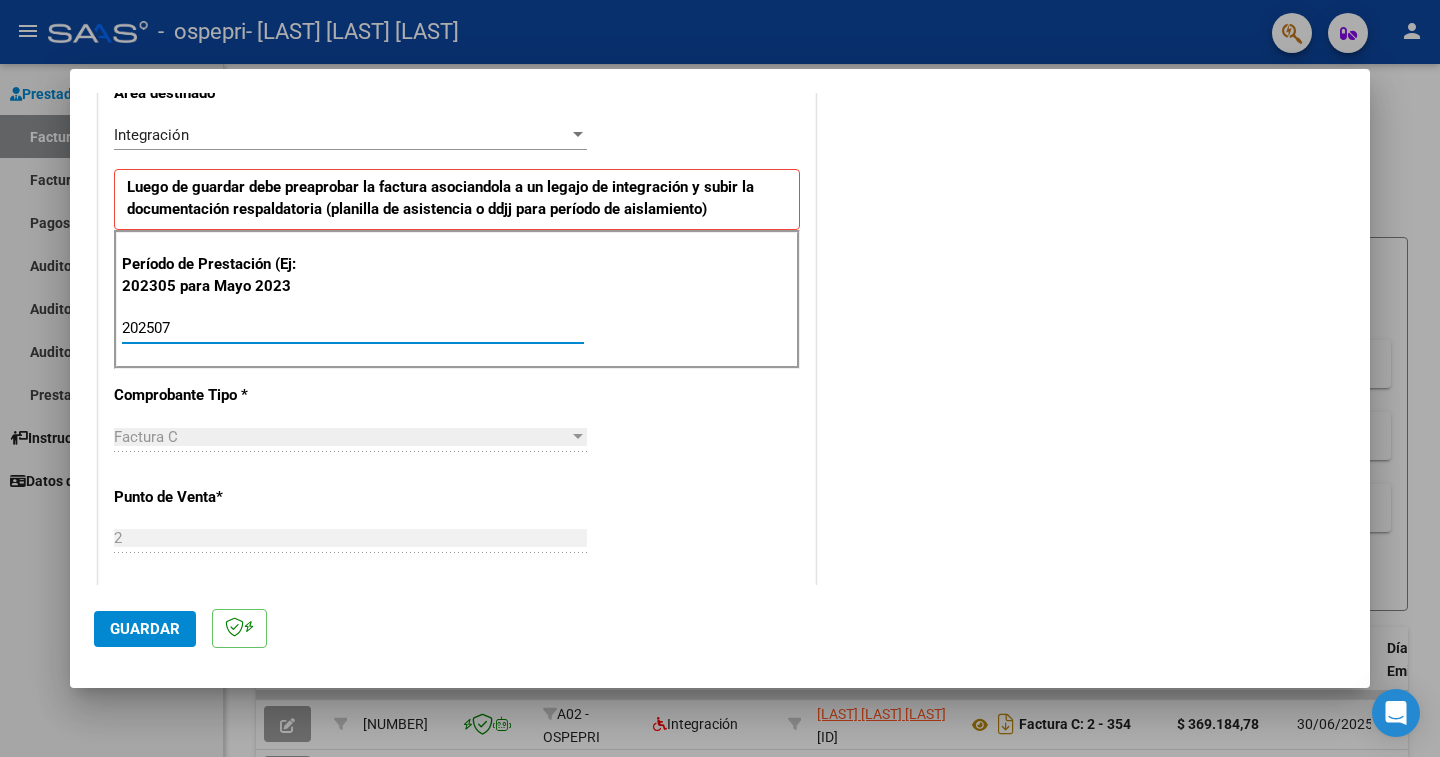 type on "202507" 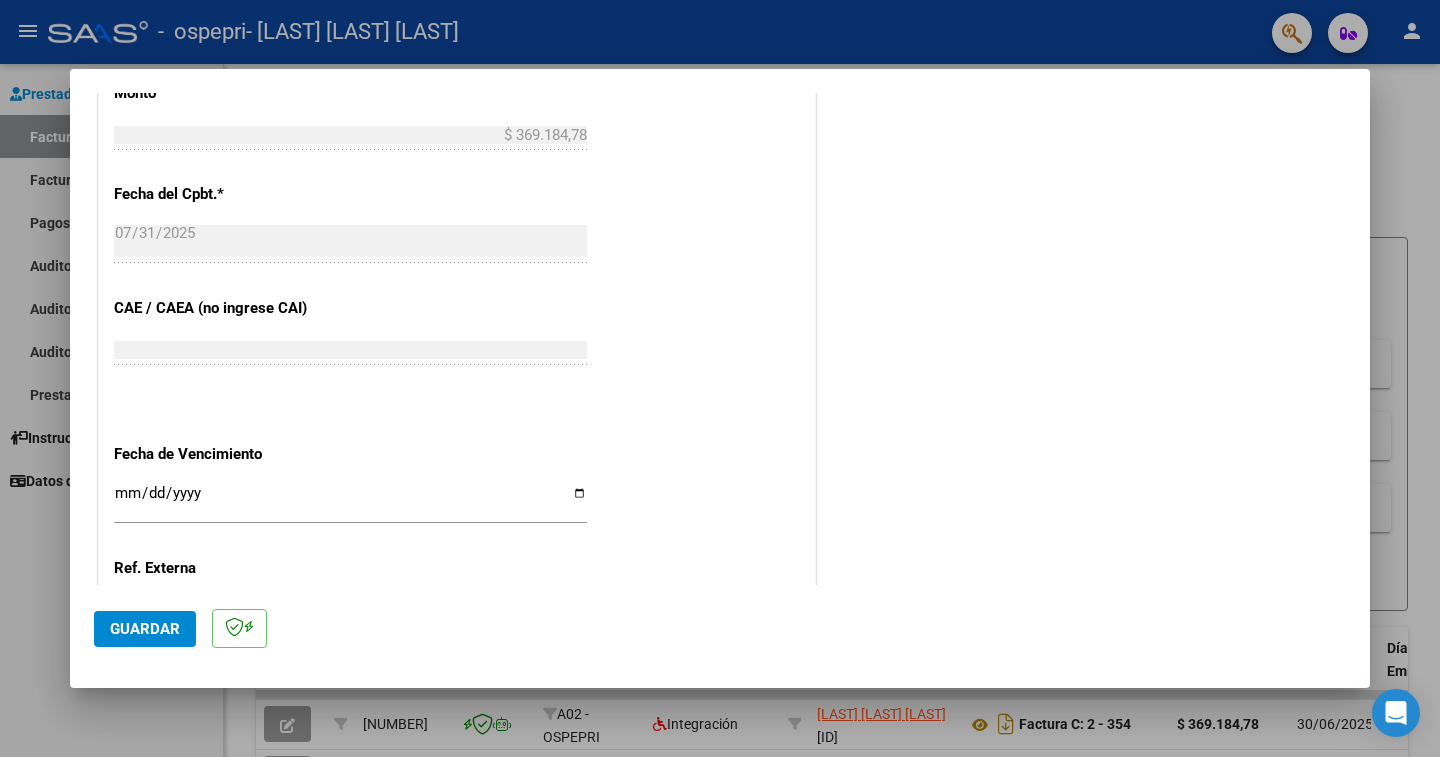 scroll, scrollTop: 1113, scrollLeft: 0, axis: vertical 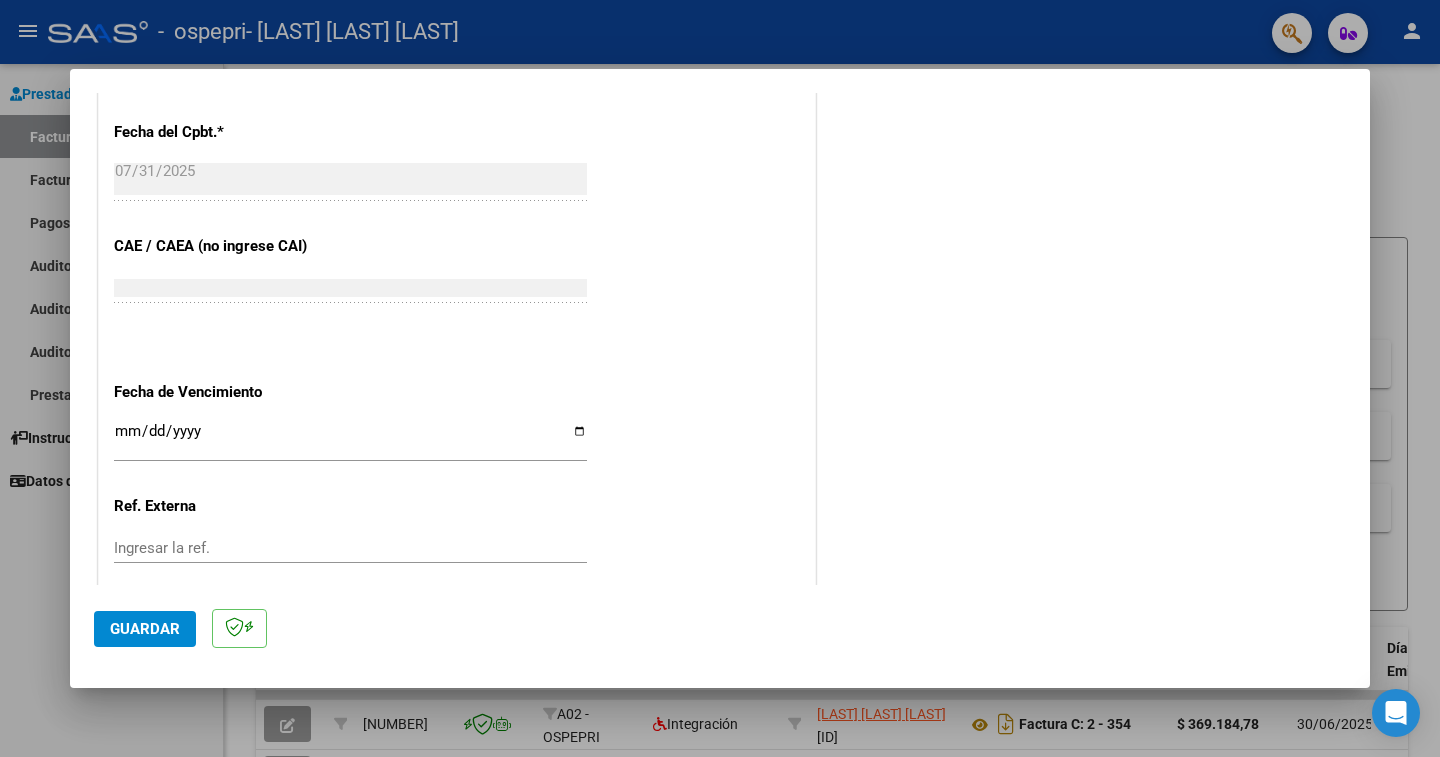 click on "Ingresar la fecha" at bounding box center (350, 439) 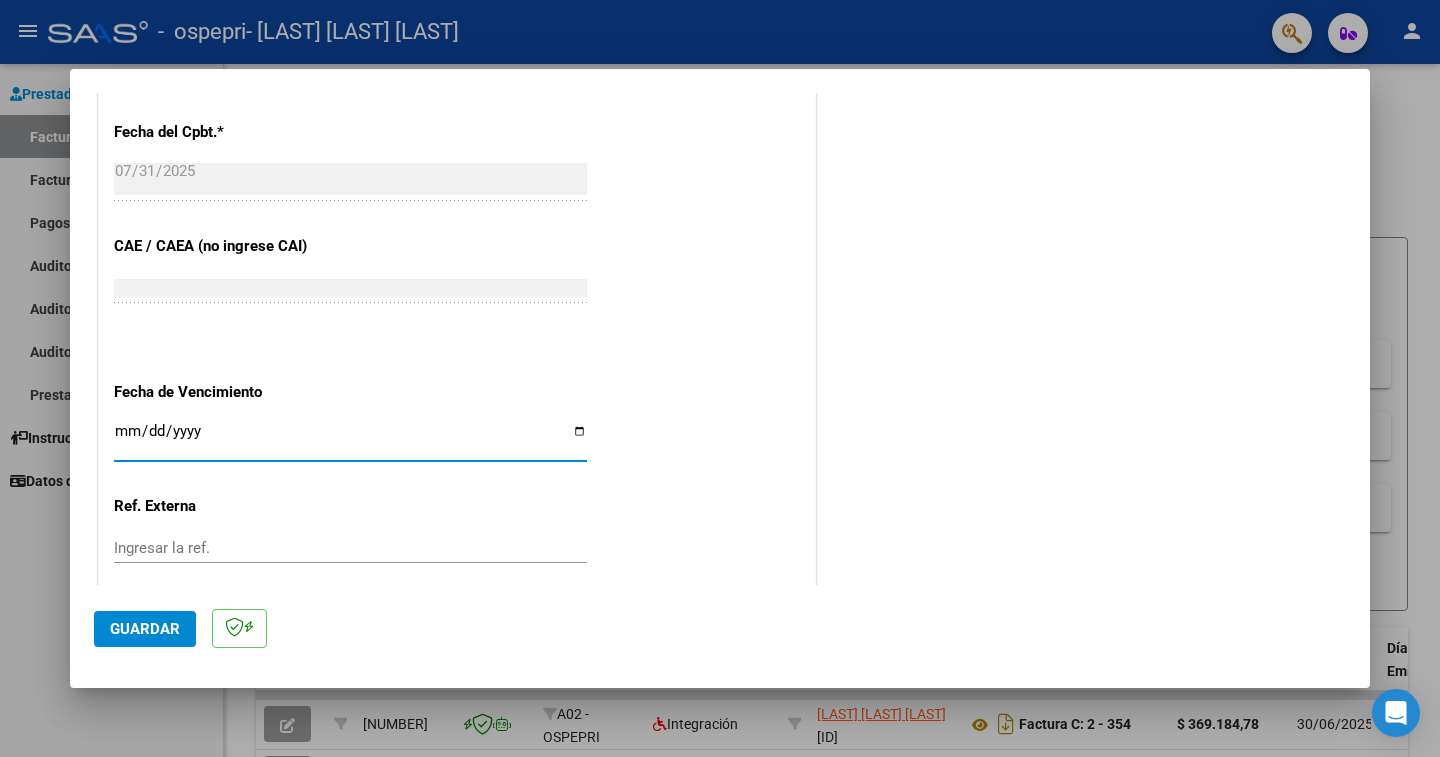 click on "Ingresar la fecha" at bounding box center (350, 439) 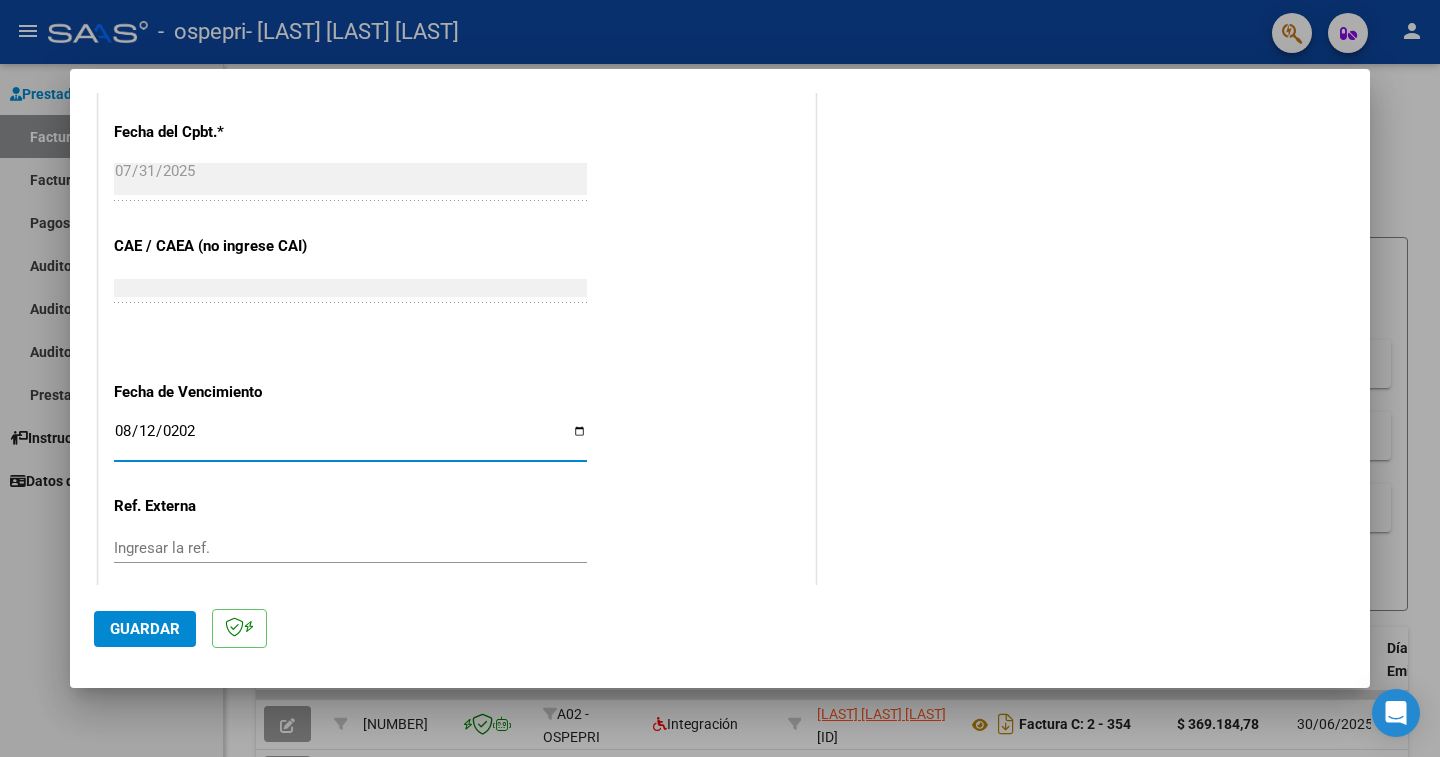 type on "2025-08-12" 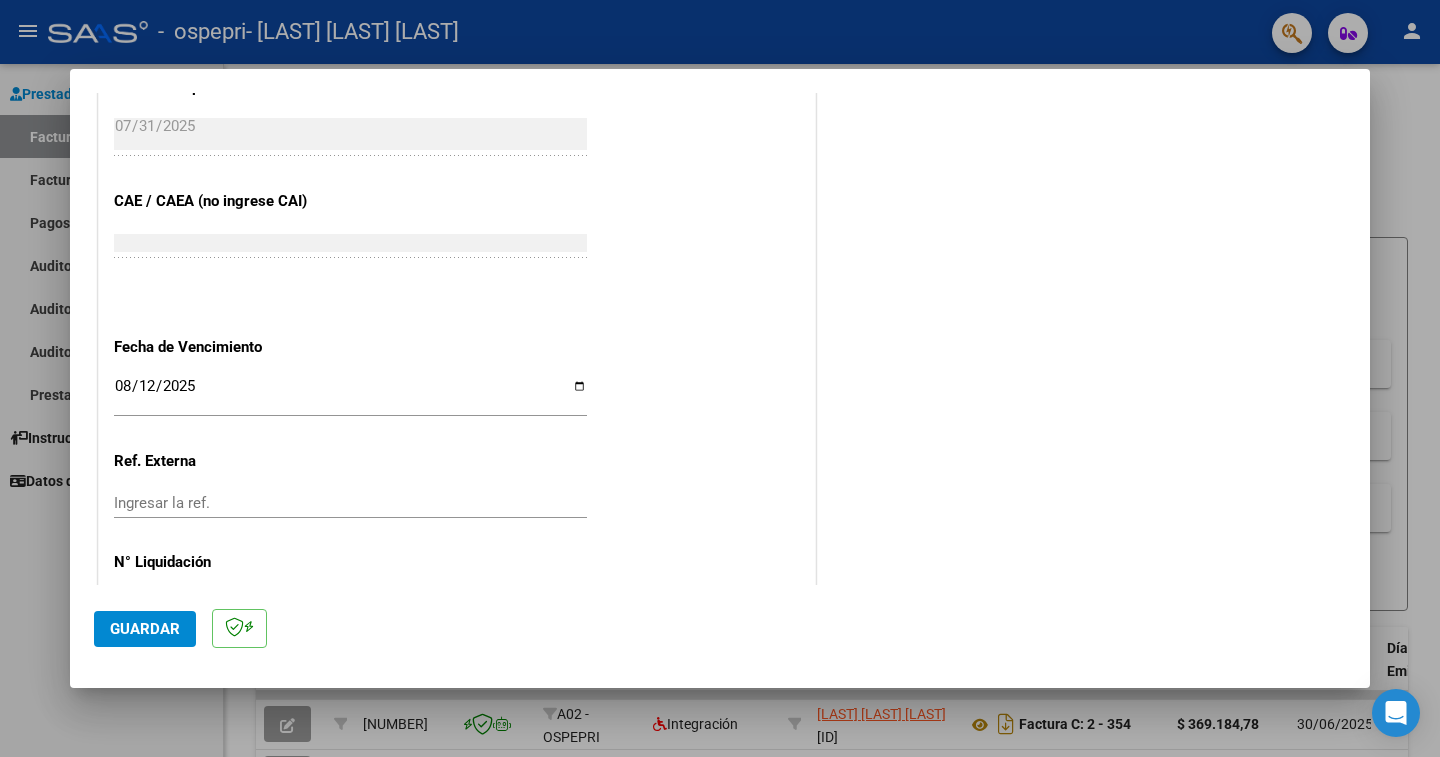 scroll, scrollTop: 1206, scrollLeft: 0, axis: vertical 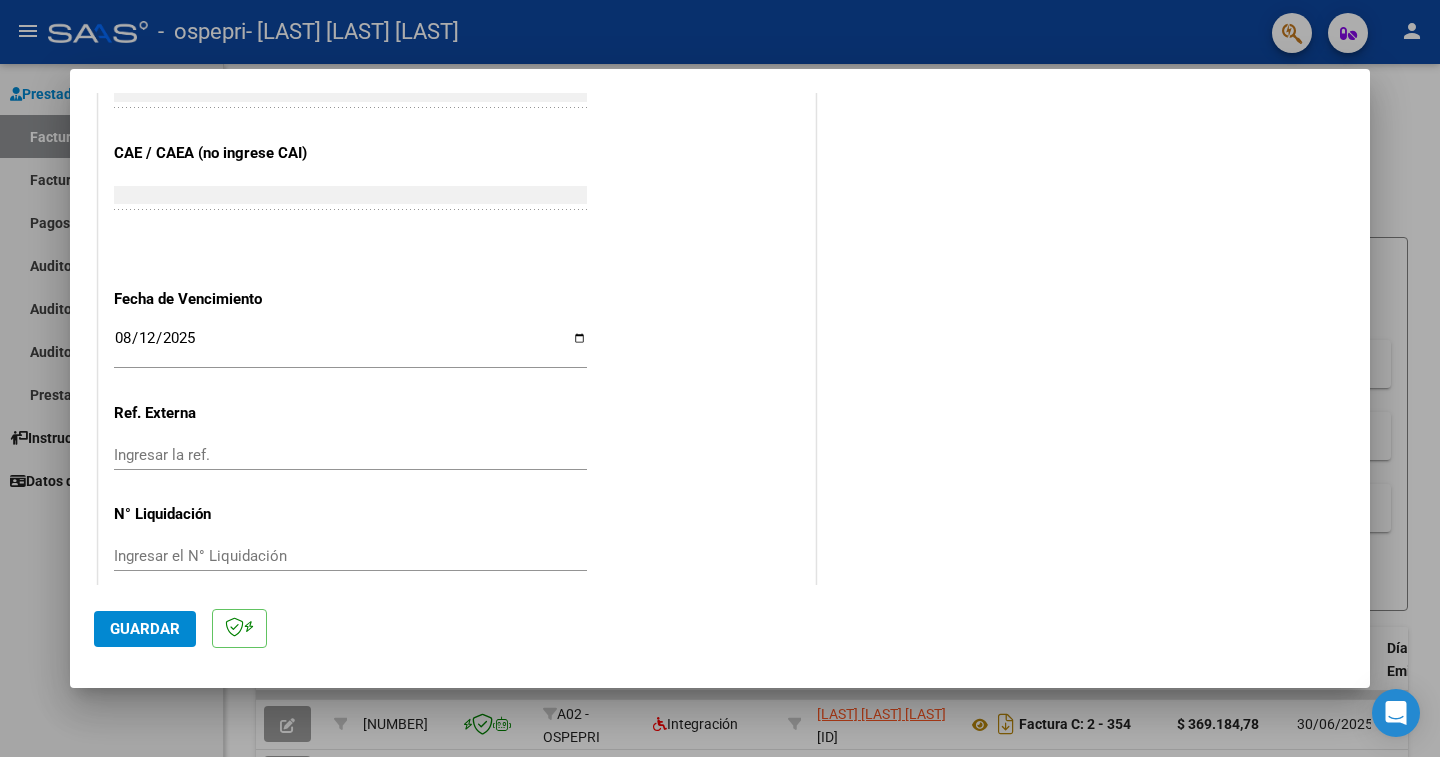 click on "Ingresar el N° Liquidación" at bounding box center [350, 556] 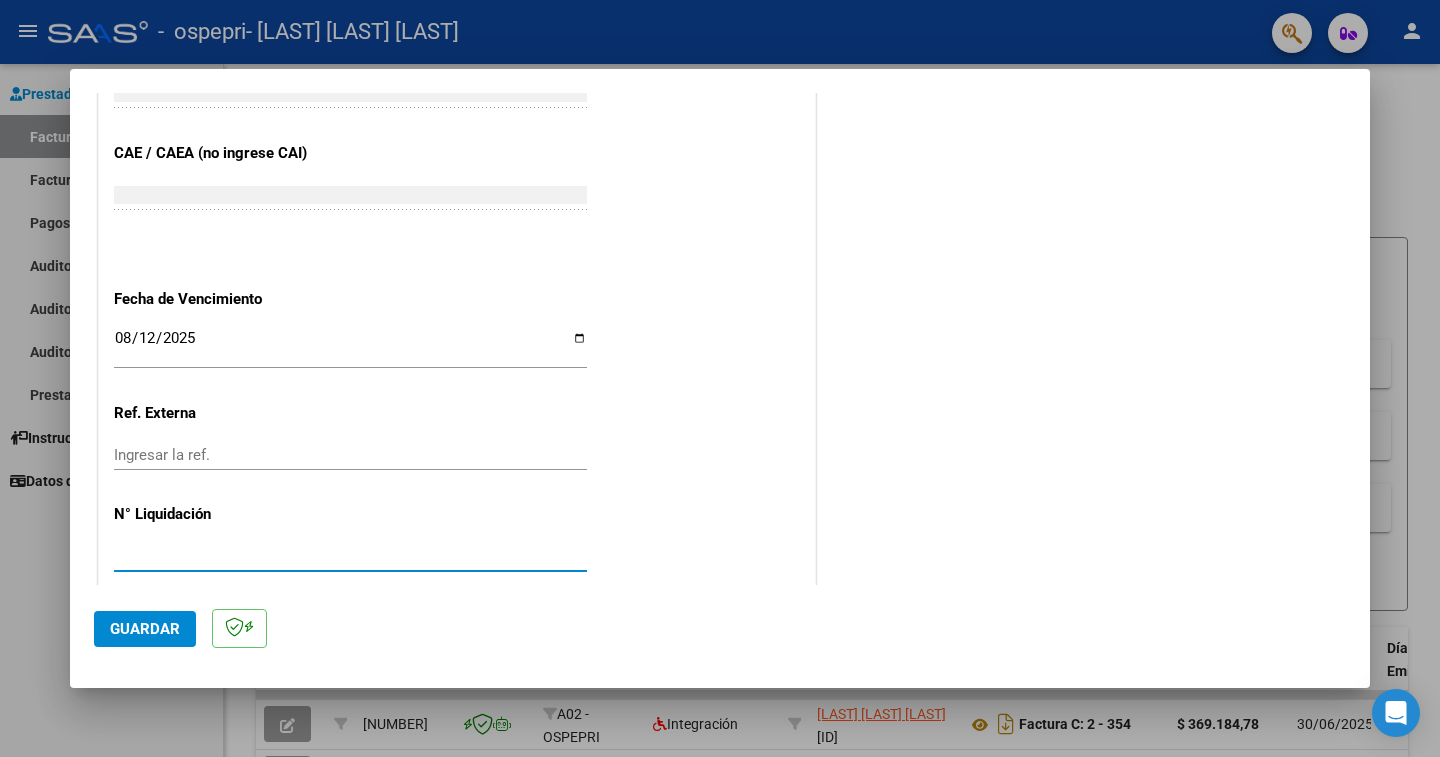 type on "[NUMBER]" 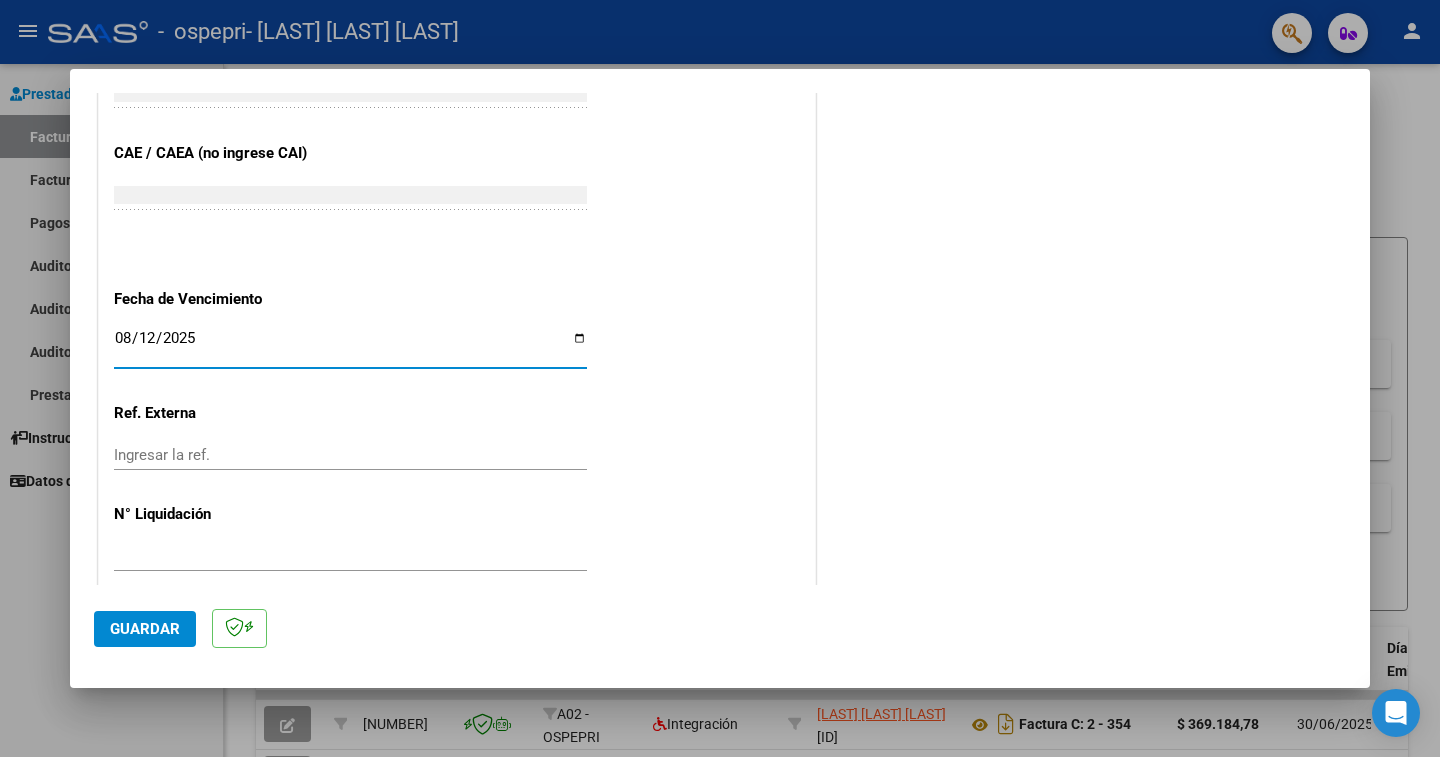 click on "2025-08-12" at bounding box center [350, 346] 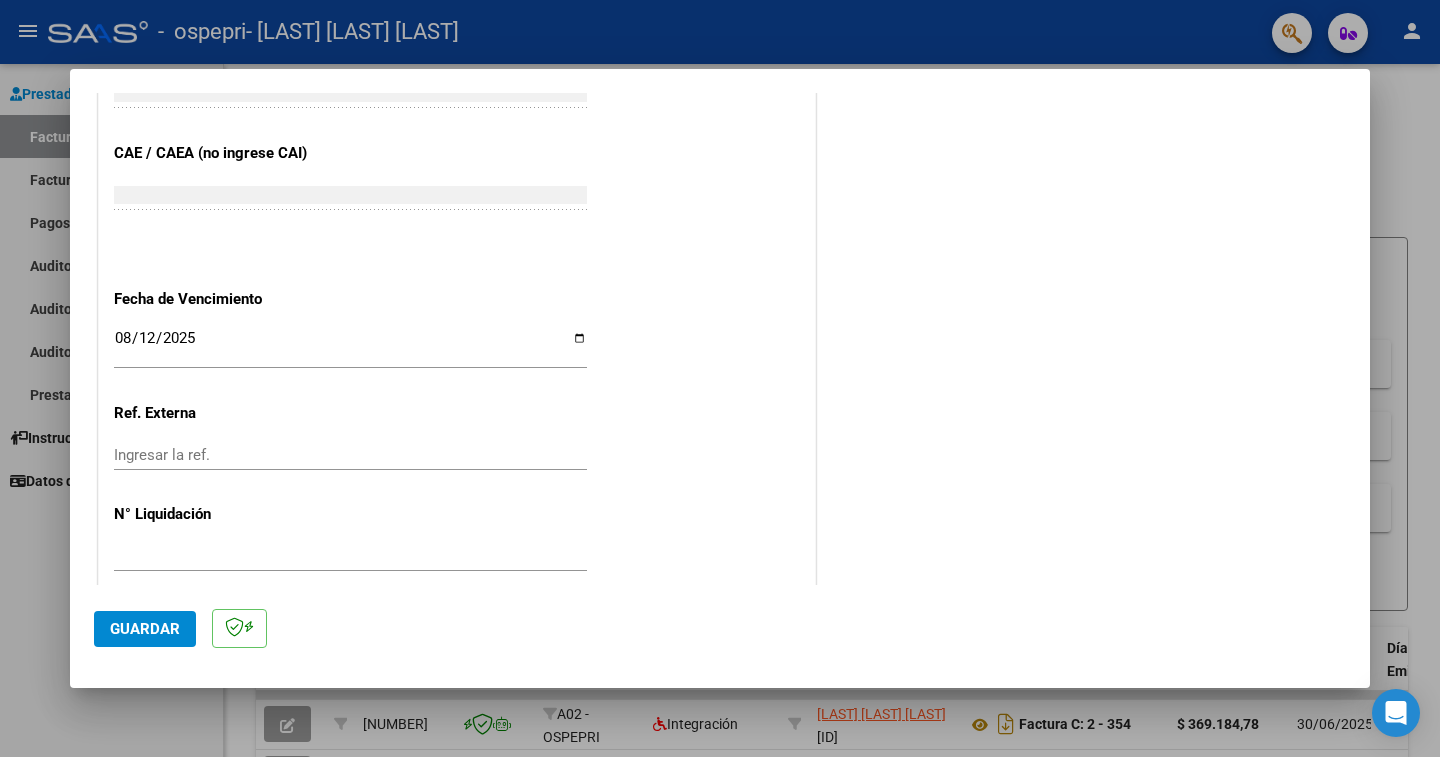 click on "COMENTARIOS Comentarios del Prestador / Gerenciador:" at bounding box center [1083, -240] 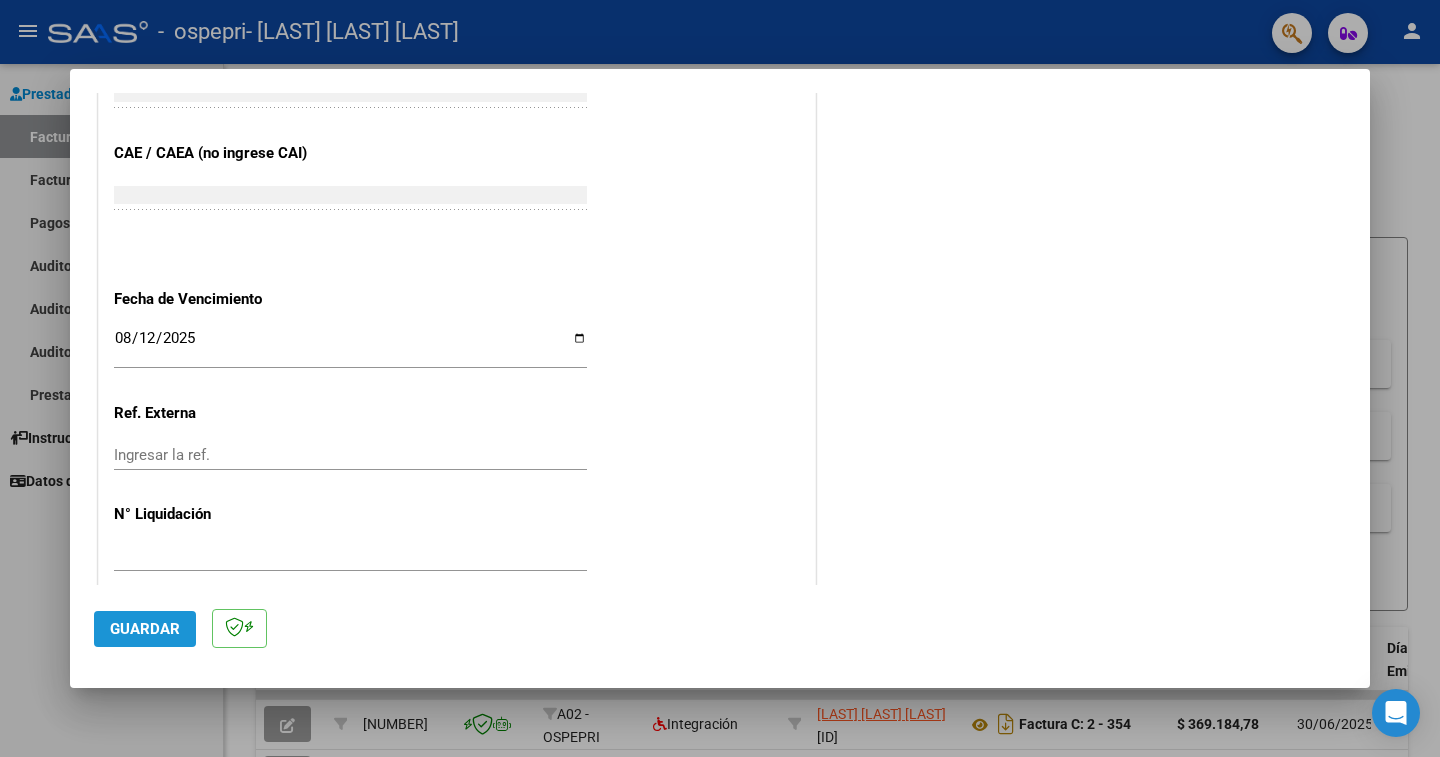 click on "Guardar" 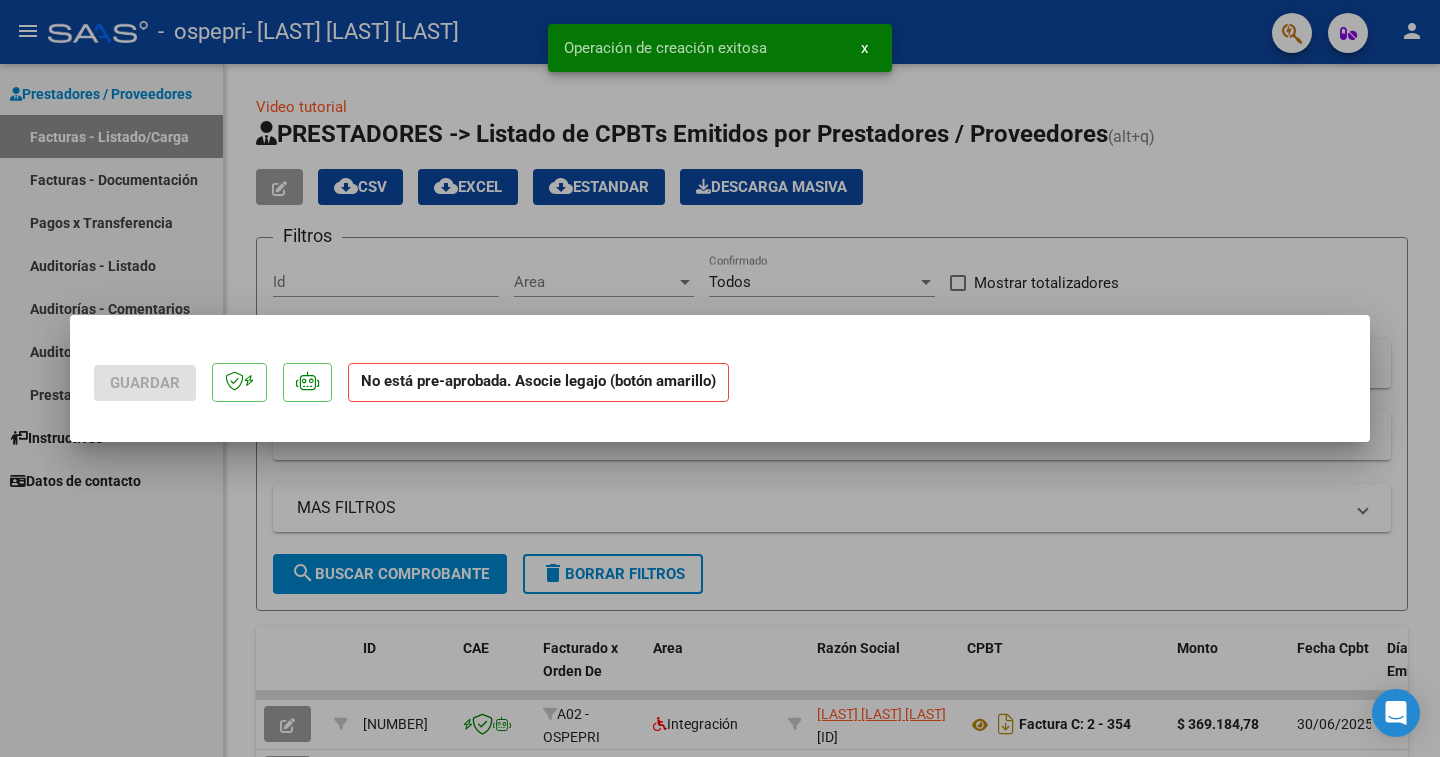 scroll, scrollTop: 0, scrollLeft: 0, axis: both 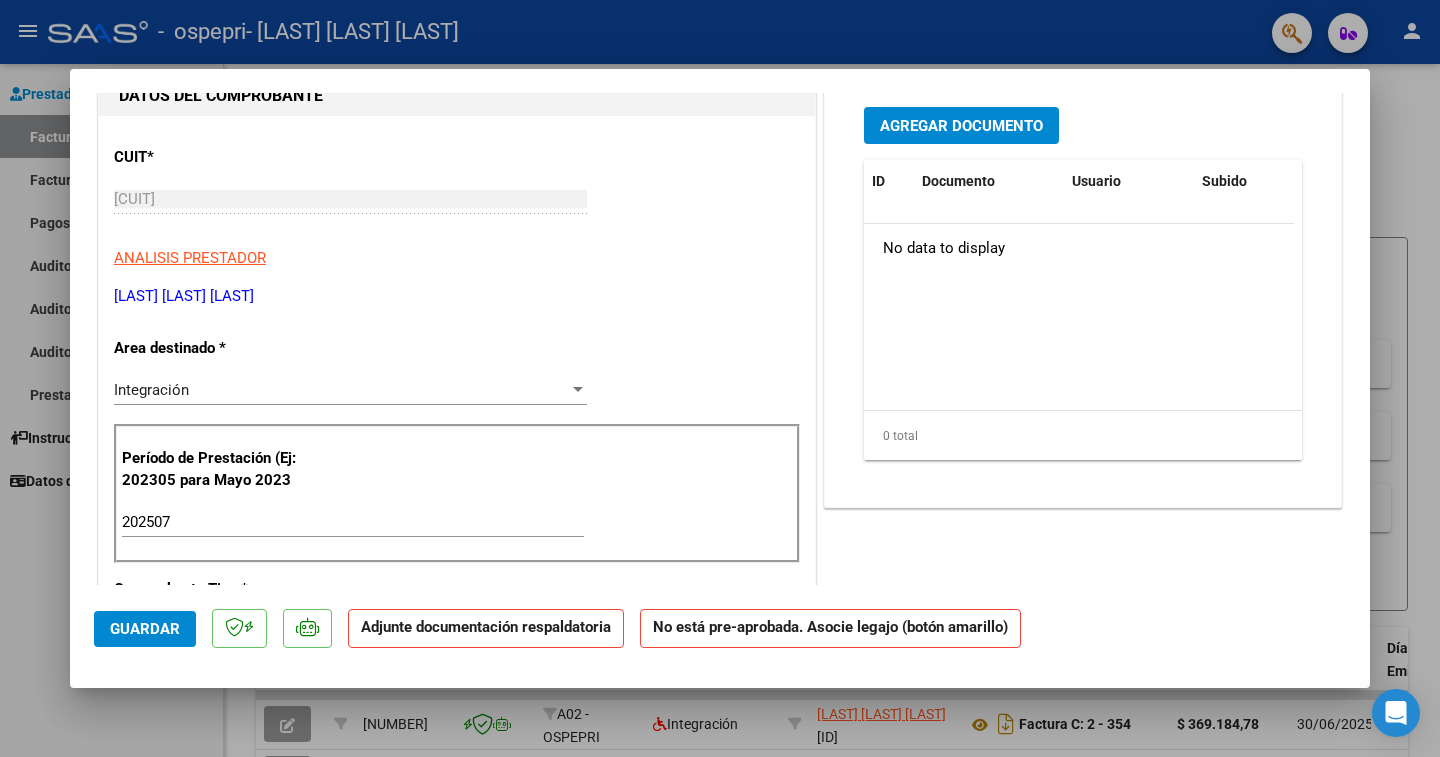 drag, startPoint x: 1380, startPoint y: 228, endPoint x: 1378, endPoint y: 275, distance: 47.042534 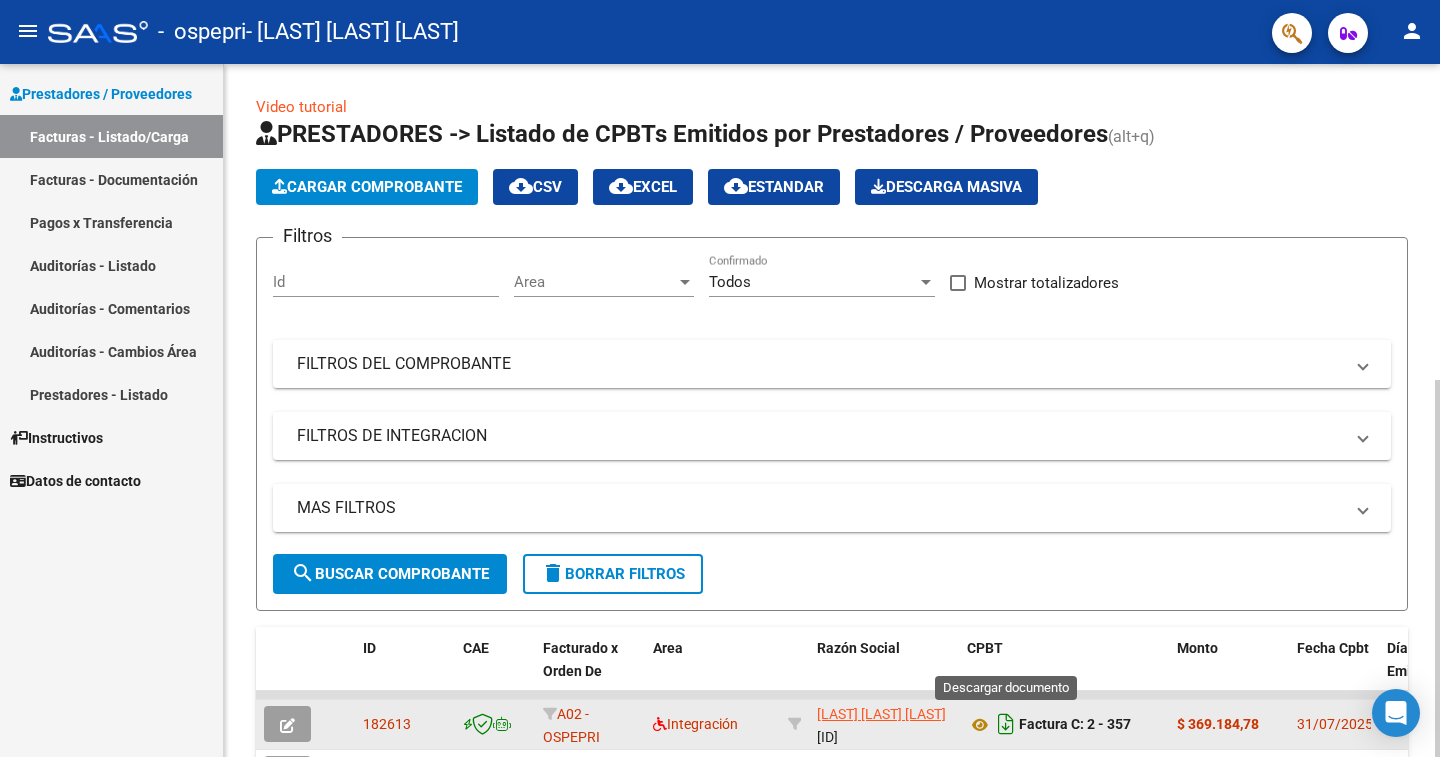 click 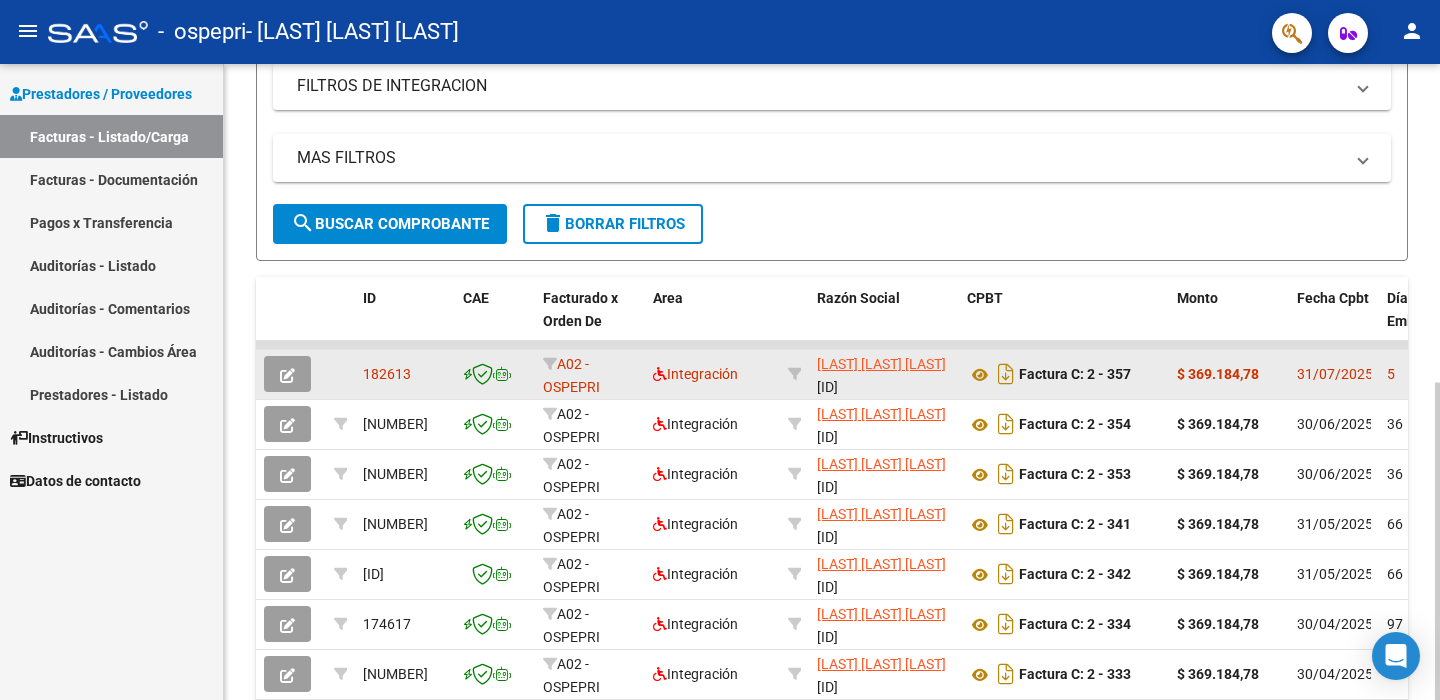 click 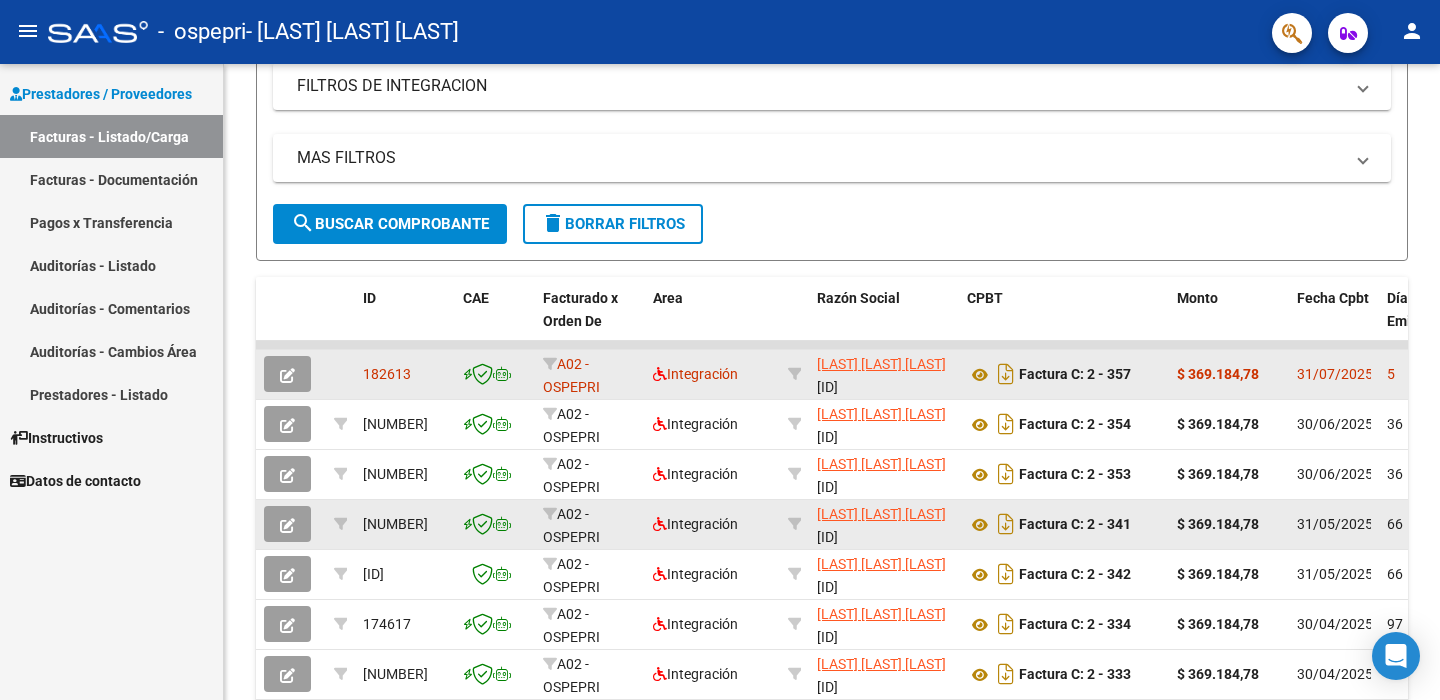 scroll, scrollTop: 352, scrollLeft: 0, axis: vertical 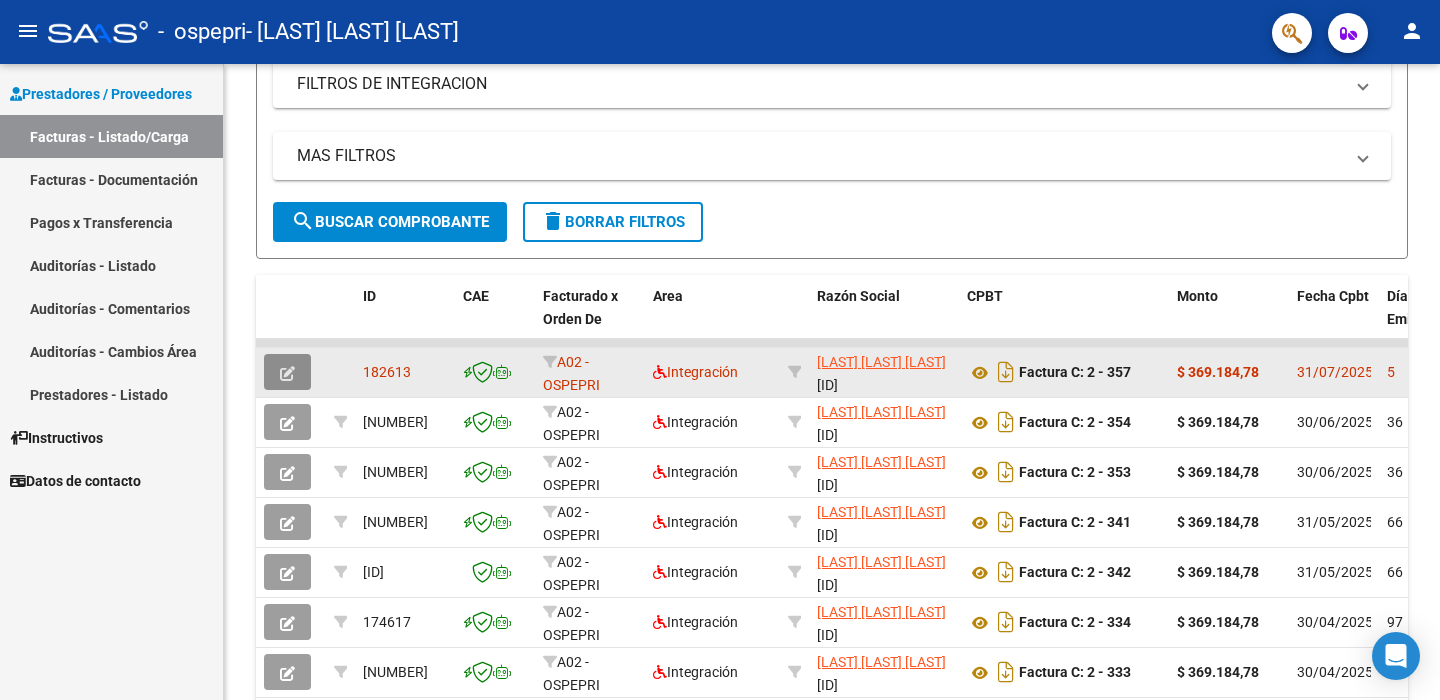 click 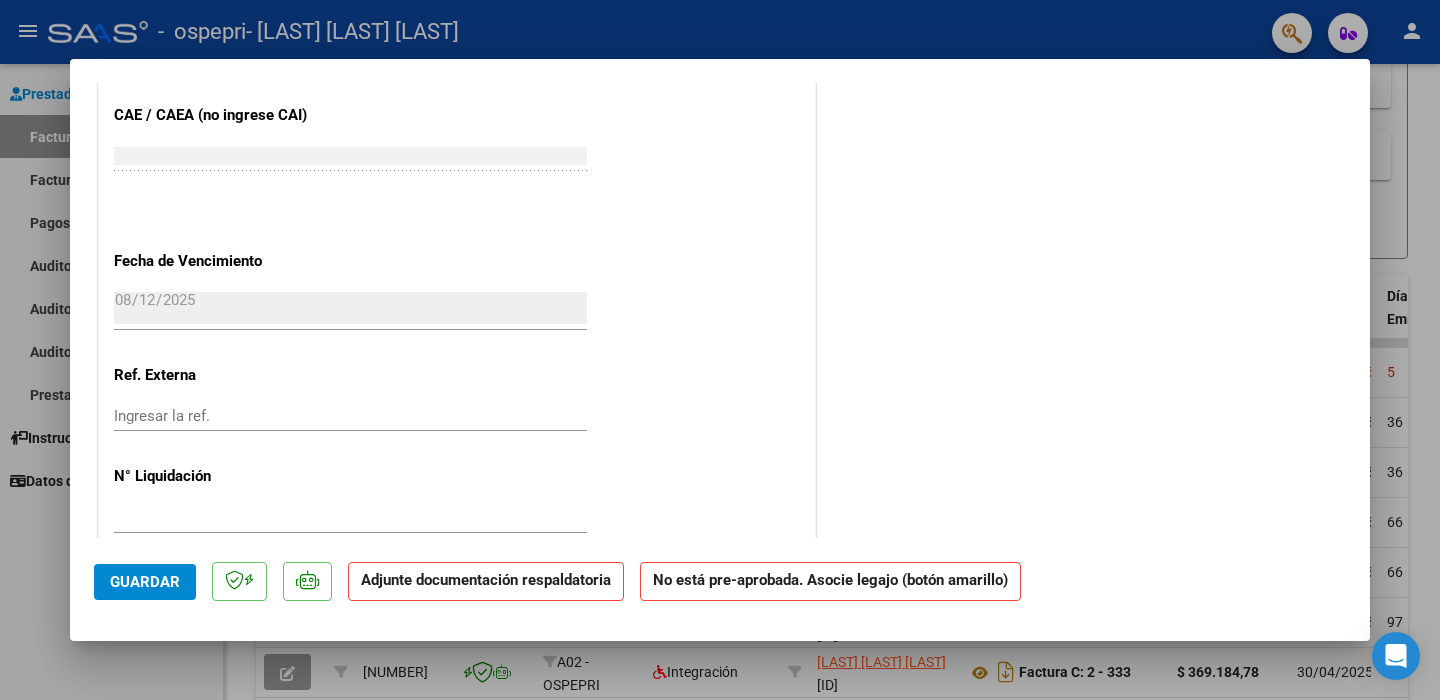 scroll, scrollTop: 1184, scrollLeft: 0, axis: vertical 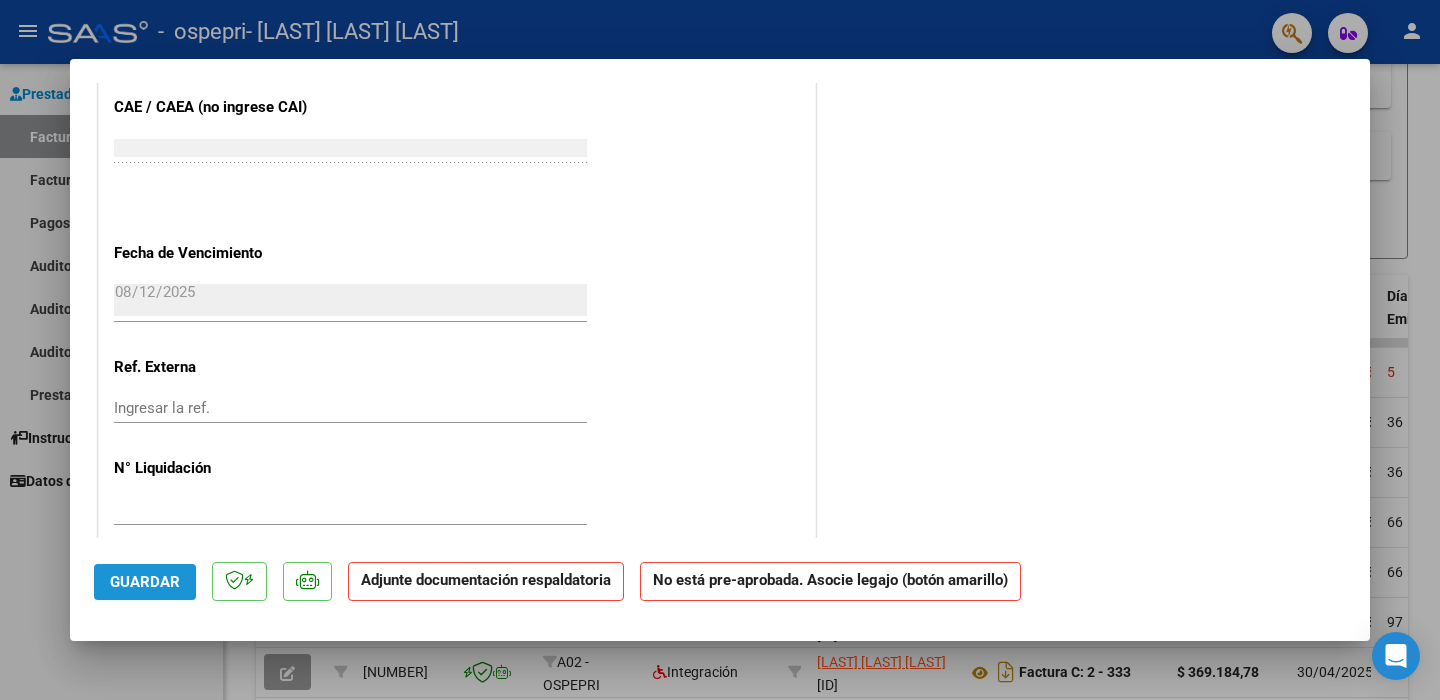 click on "Guardar" 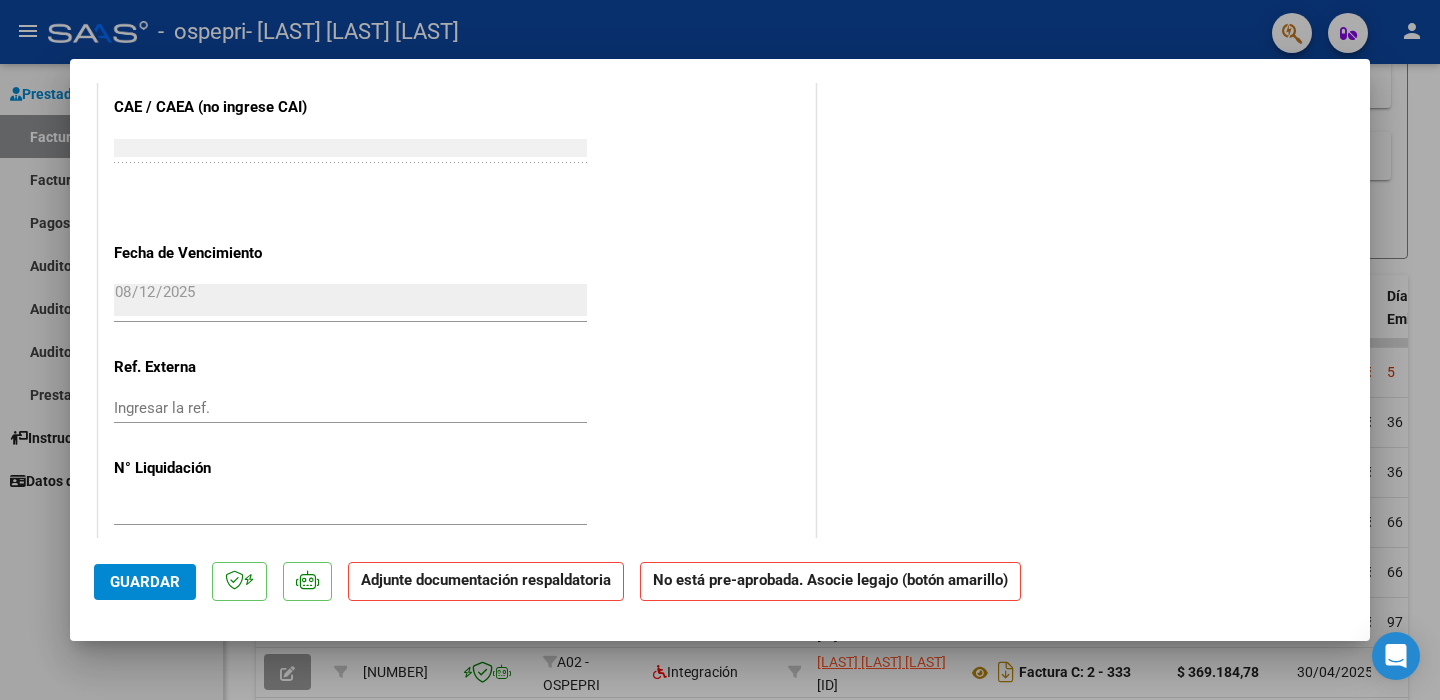 click on "Adjunte documentación respaldatoria" 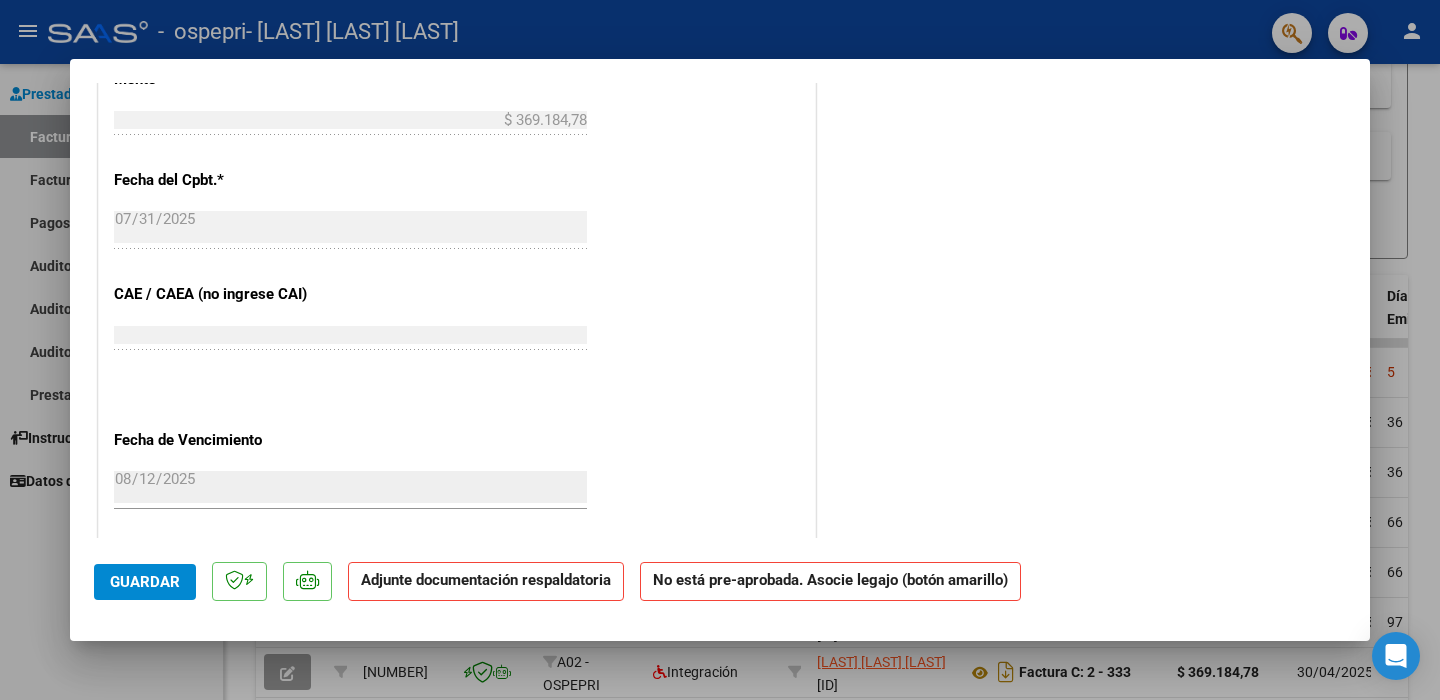 scroll, scrollTop: 1184, scrollLeft: 0, axis: vertical 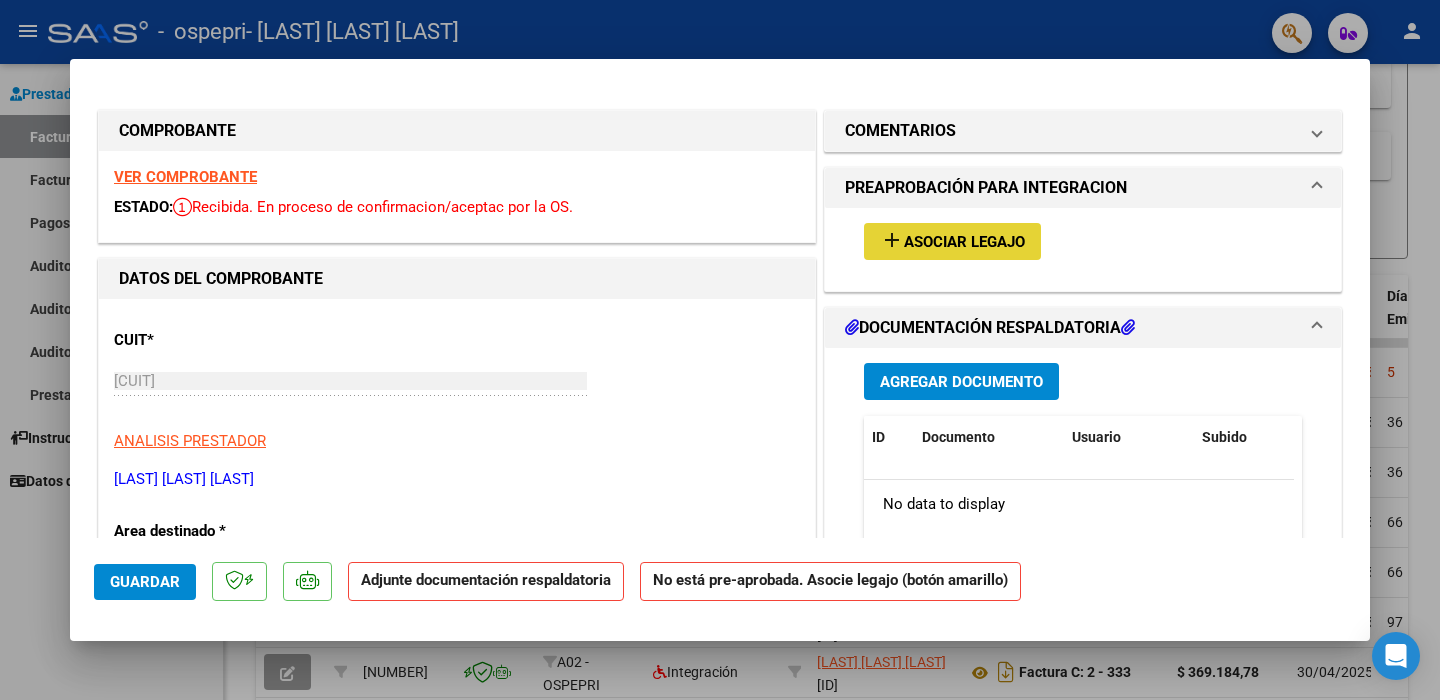 click on "Asociar Legajo" at bounding box center (964, 242) 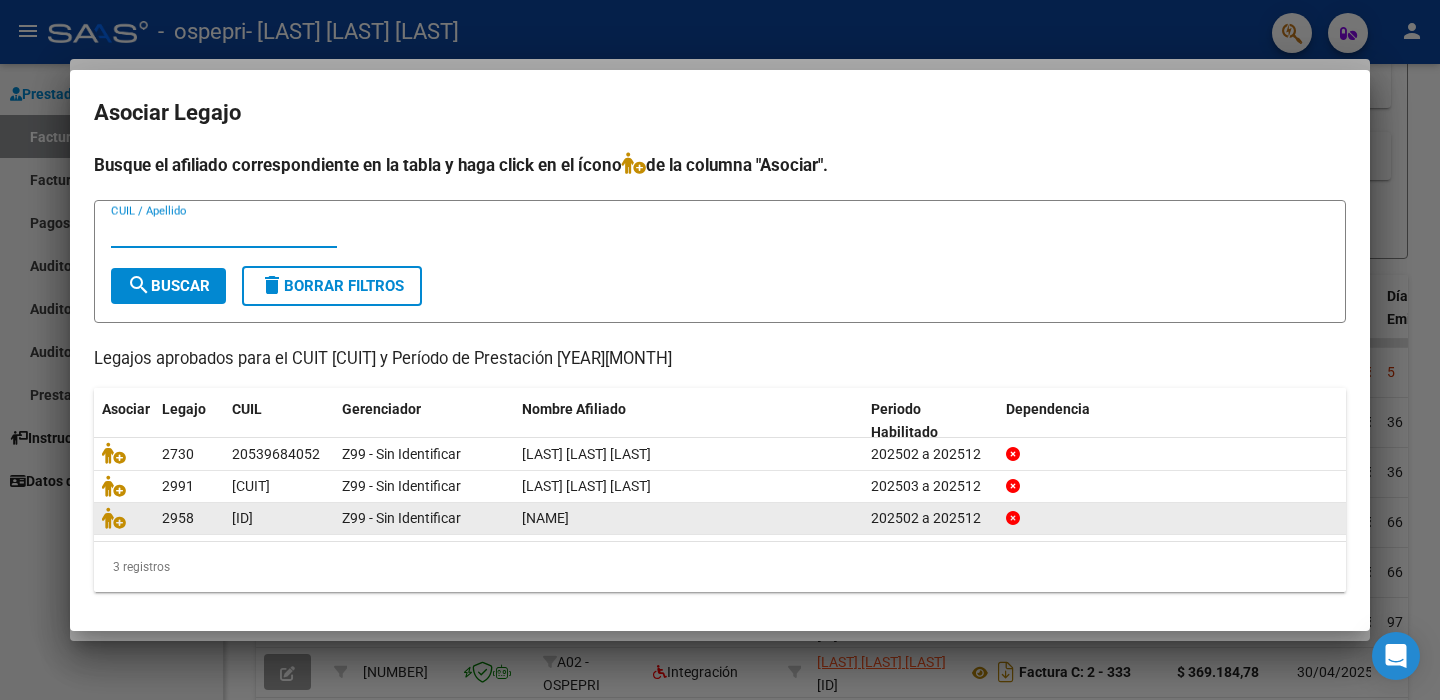 click on "[NAME]" 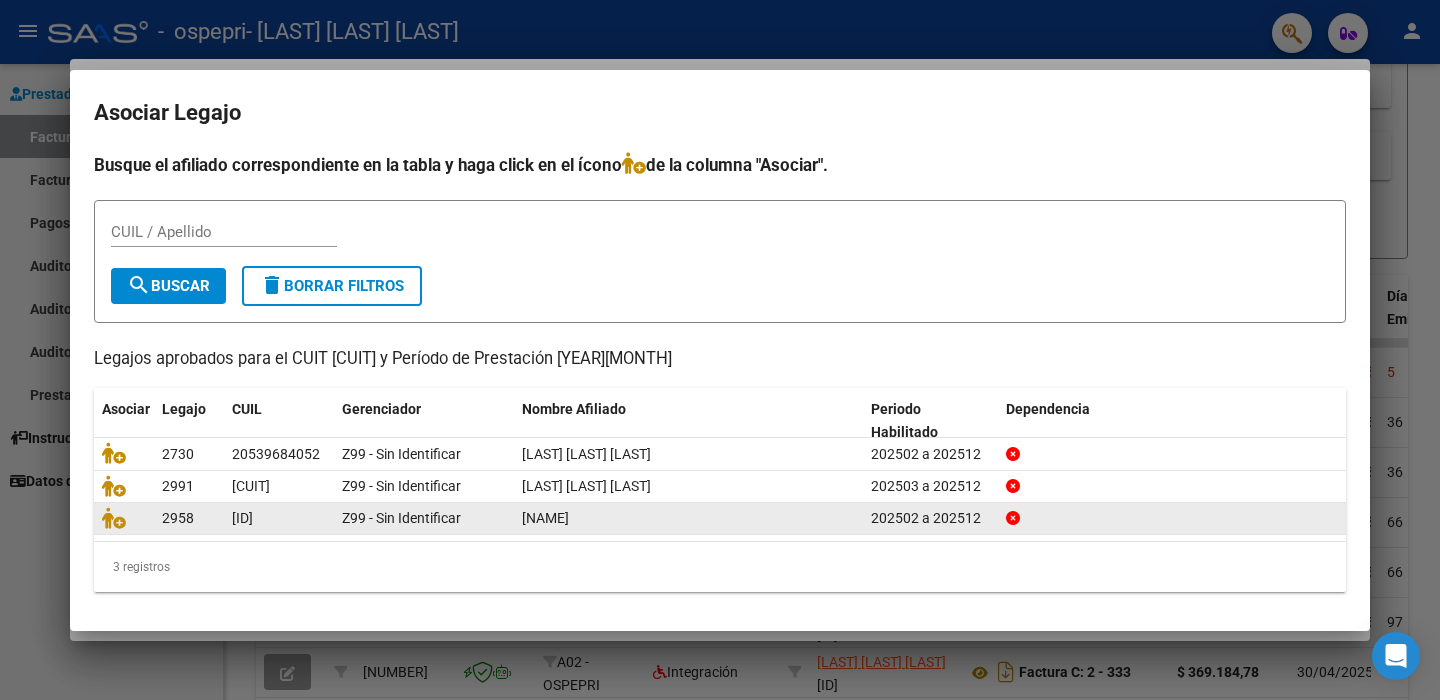 click on "[NAME]" 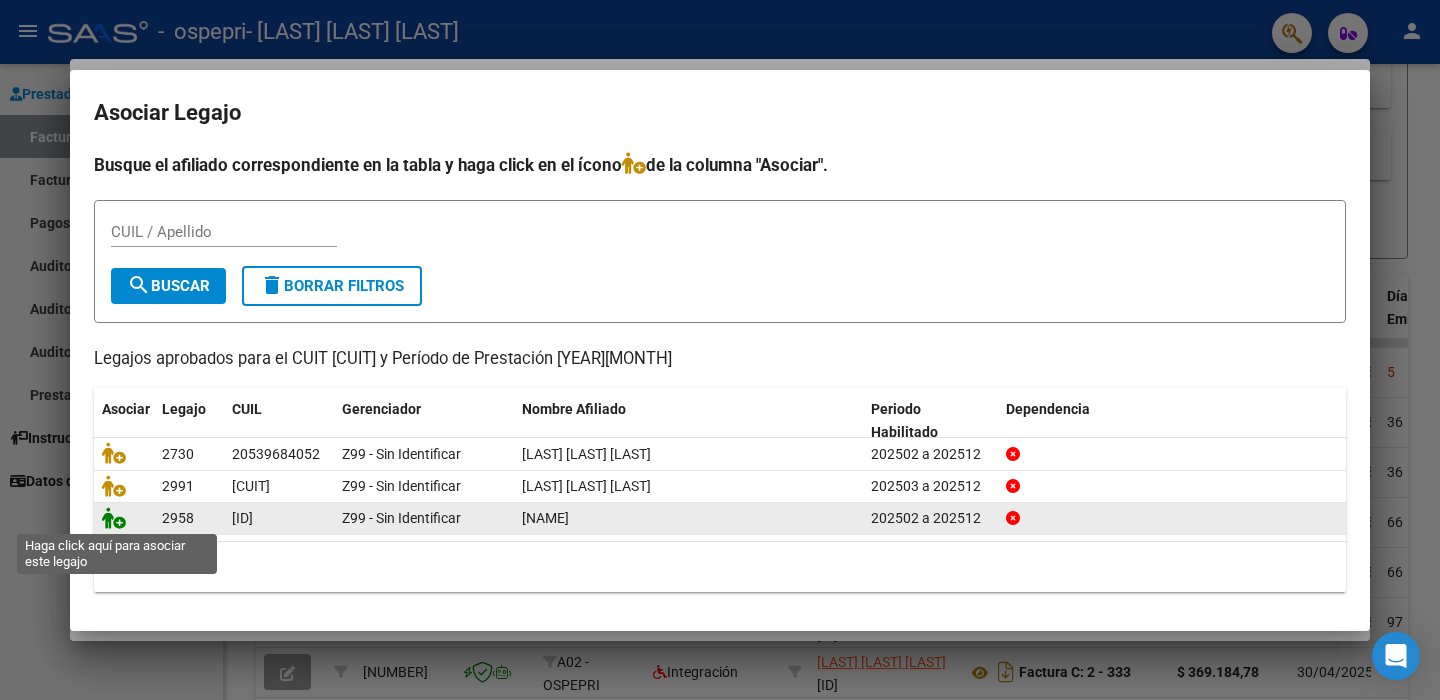 click 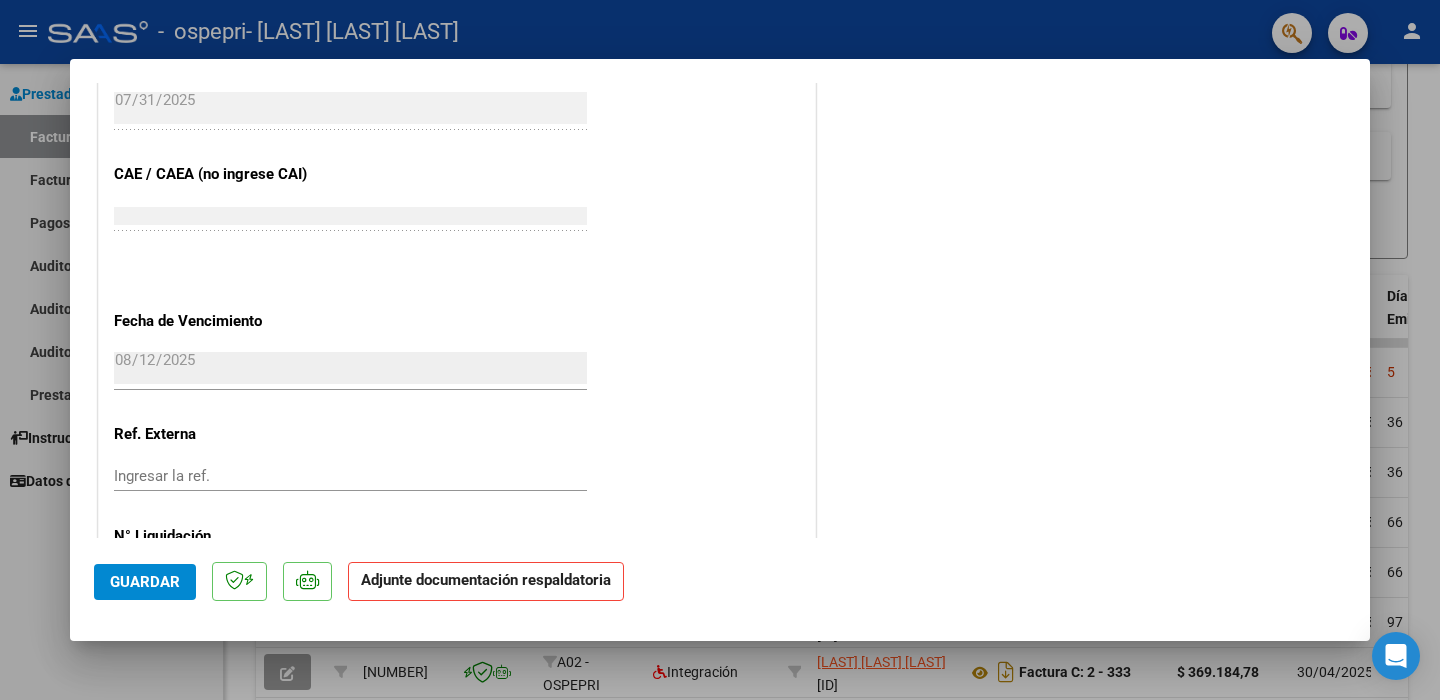 scroll, scrollTop: 1237, scrollLeft: 0, axis: vertical 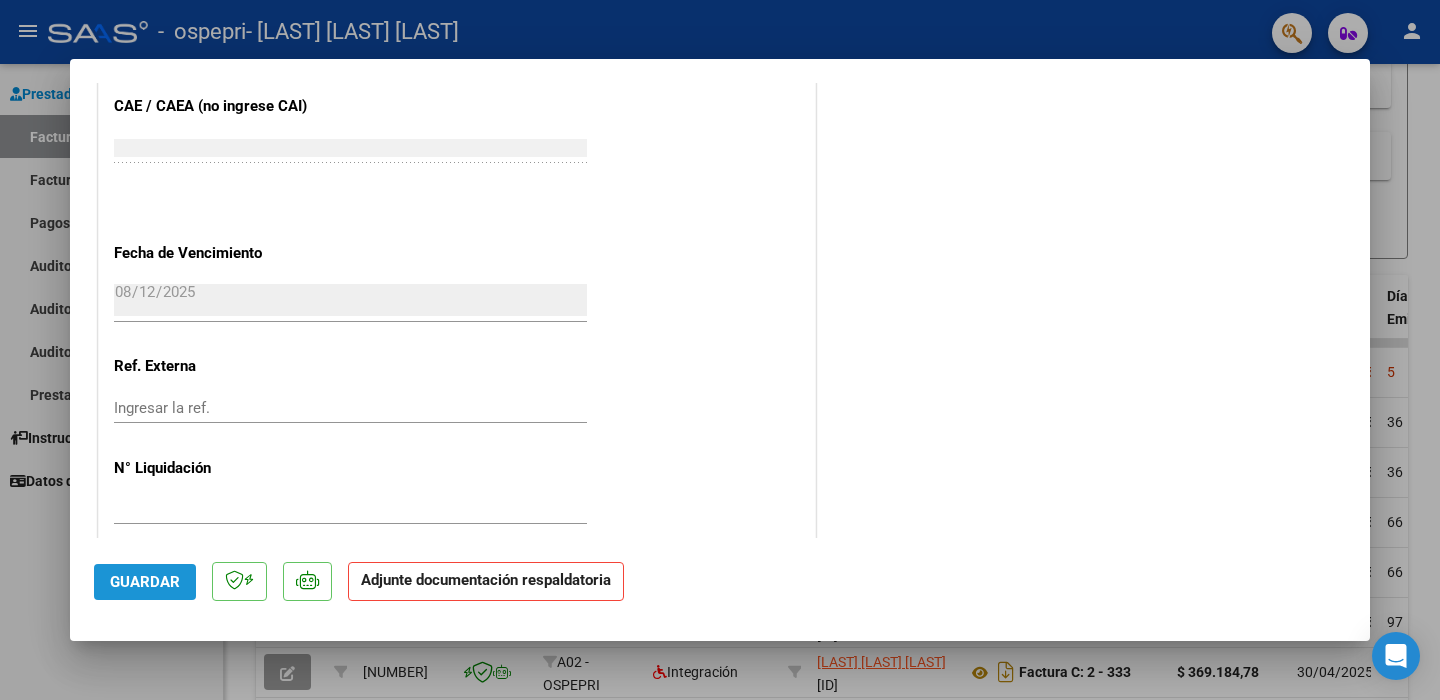 click on "Guardar" 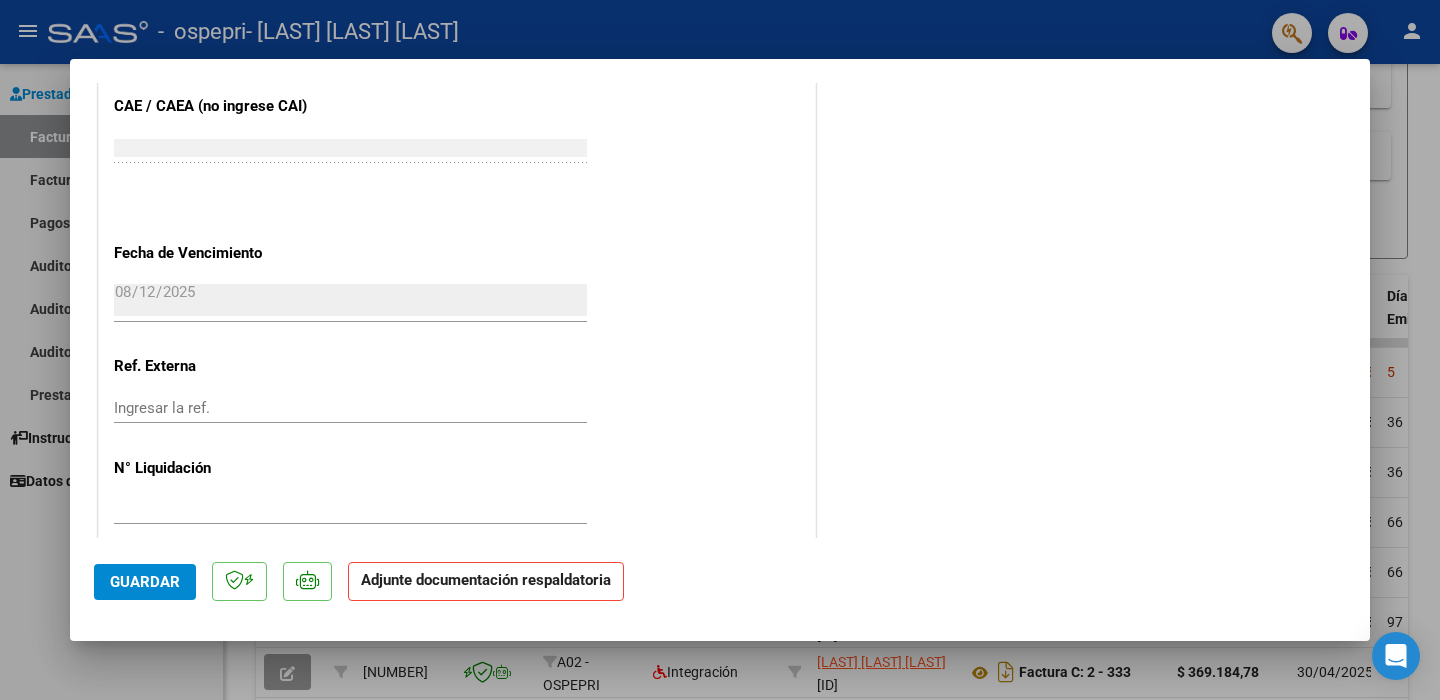 click on "Adjunte documentación respaldatoria" 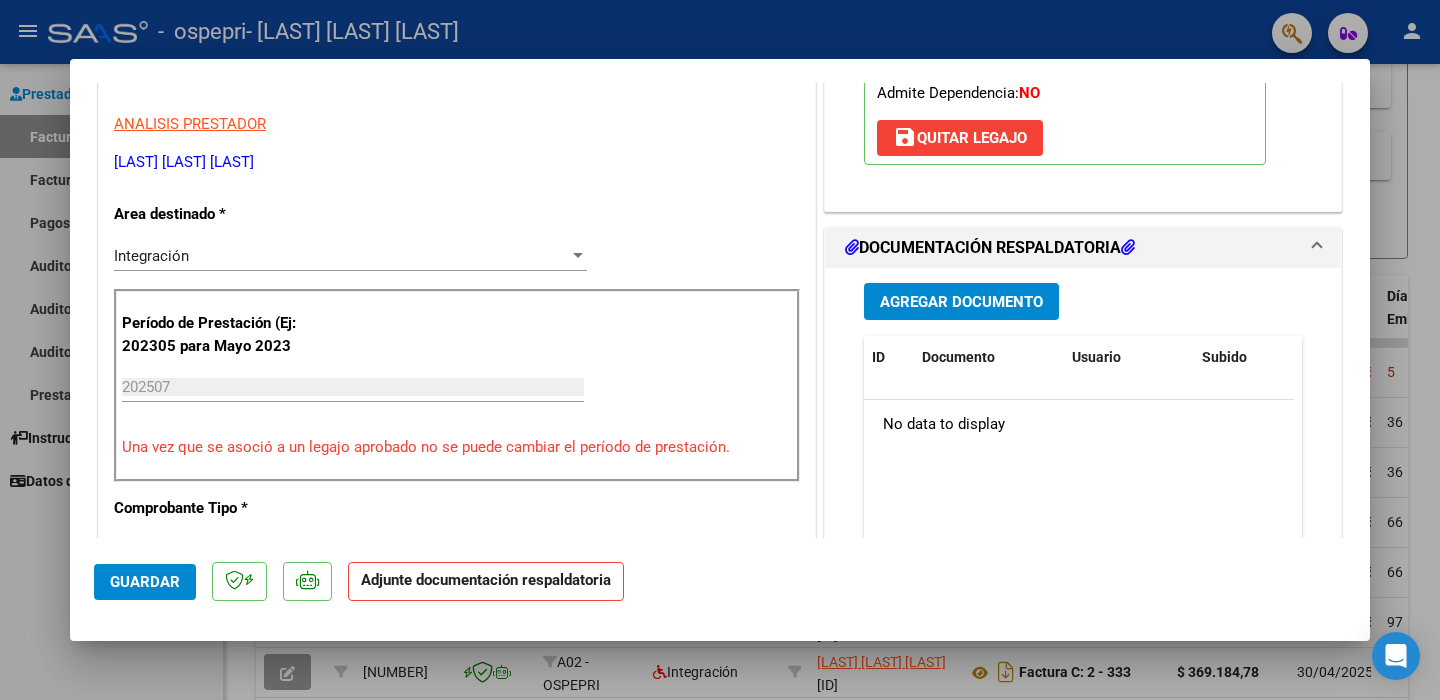 scroll, scrollTop: 330, scrollLeft: 0, axis: vertical 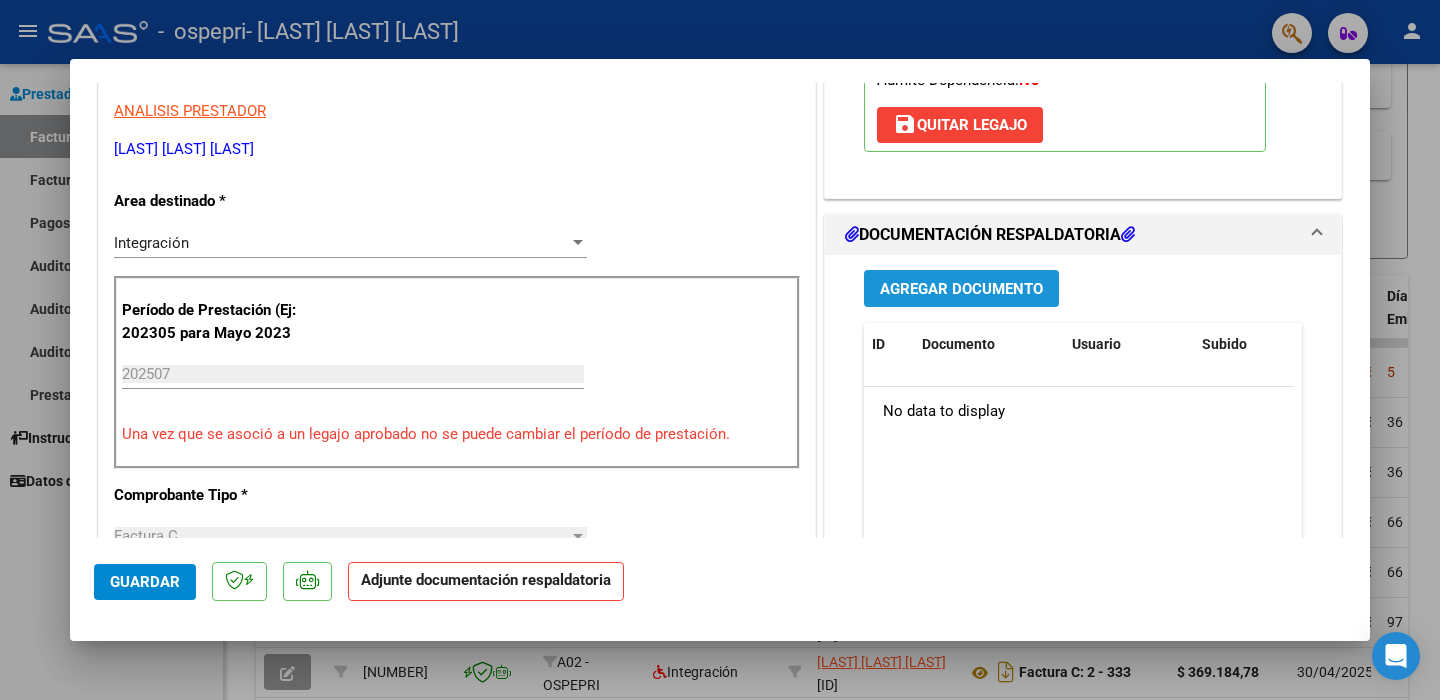 click on "Agregar Documento" at bounding box center (961, 289) 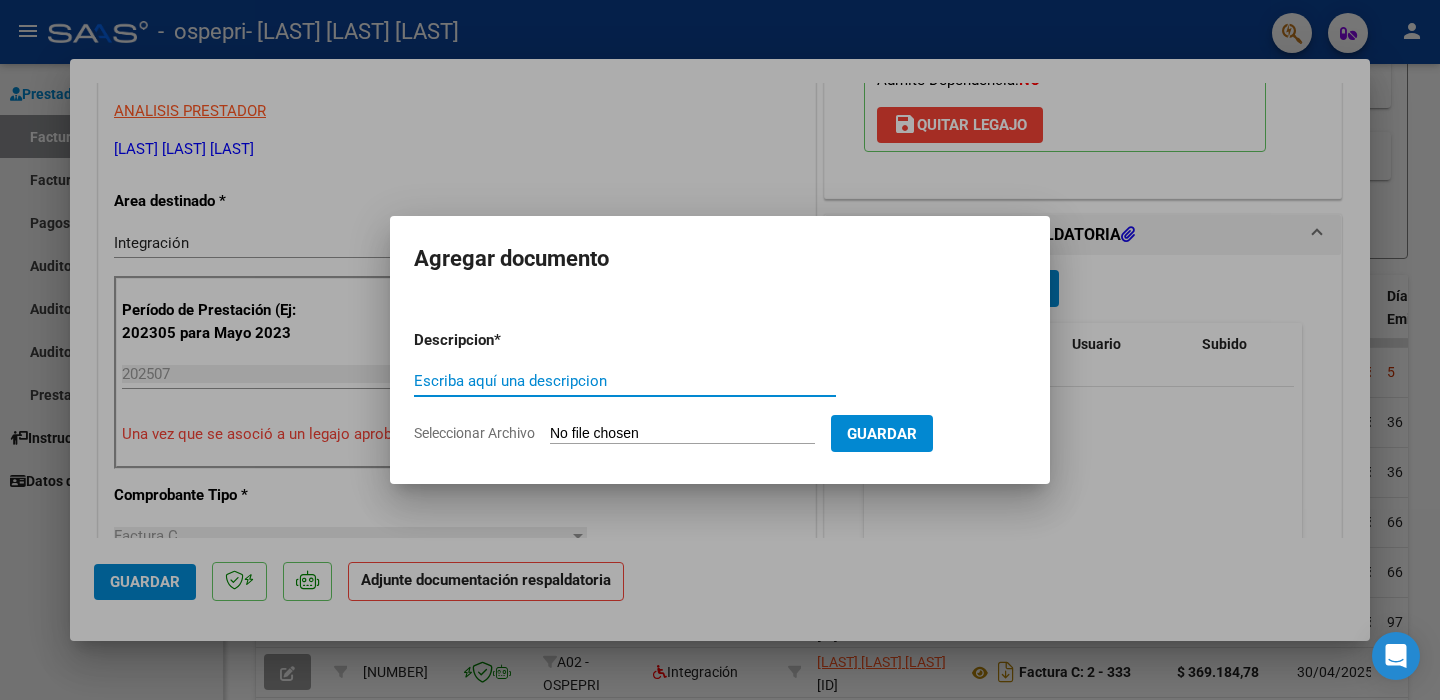 click on "Escriba aquí una descripcion" at bounding box center (625, 381) 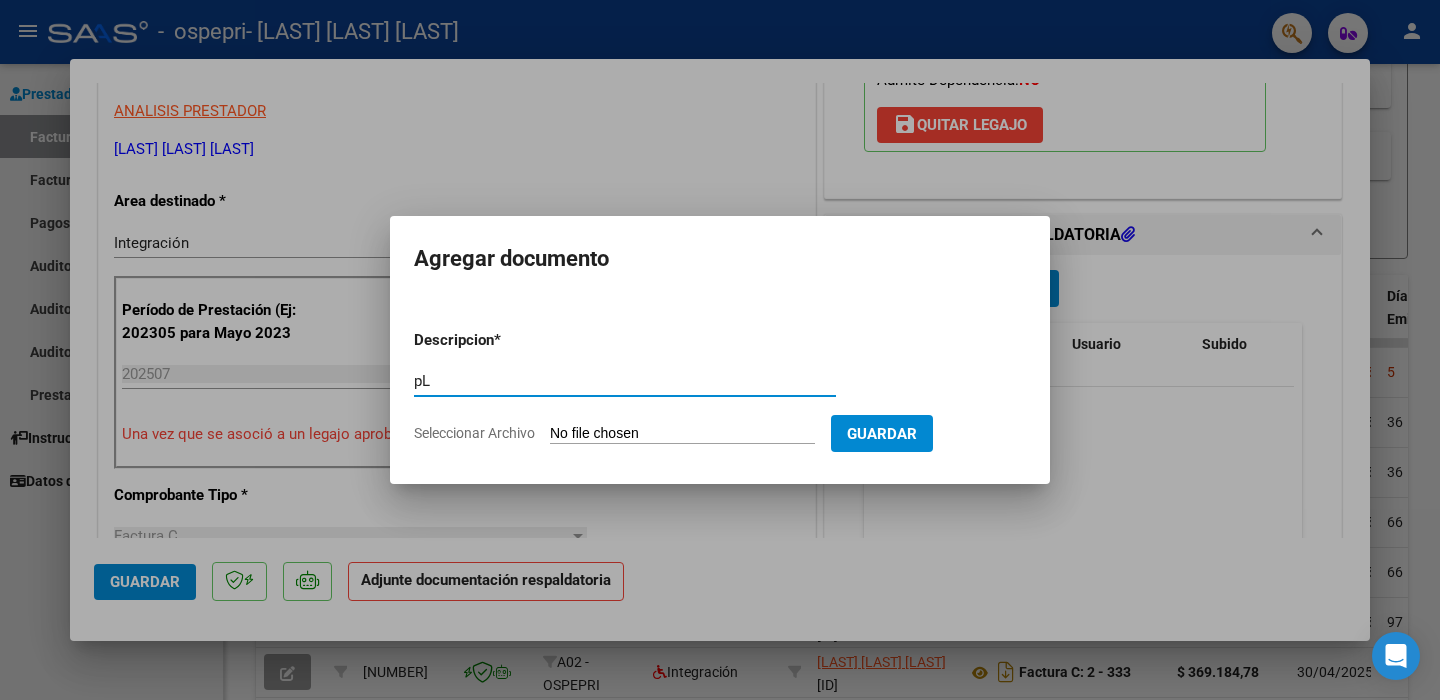 type on "p" 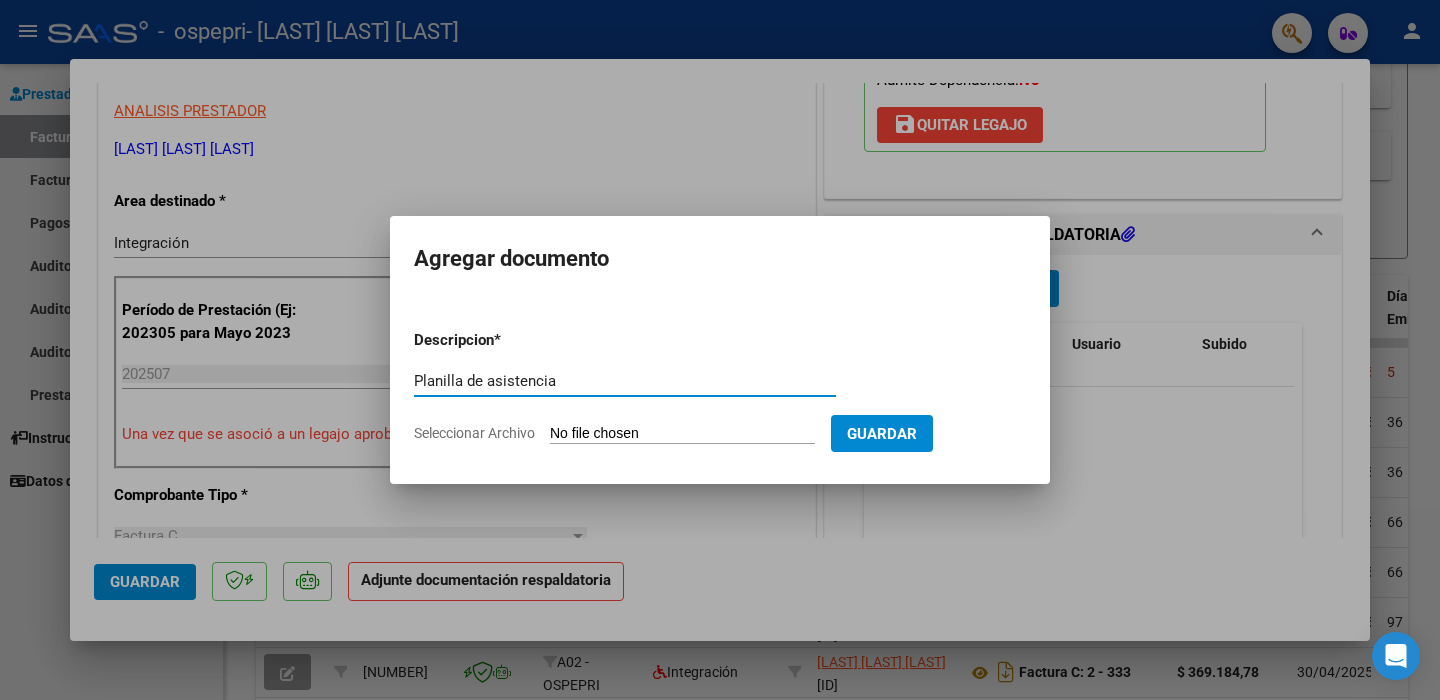 type on "Planilla de asistencia" 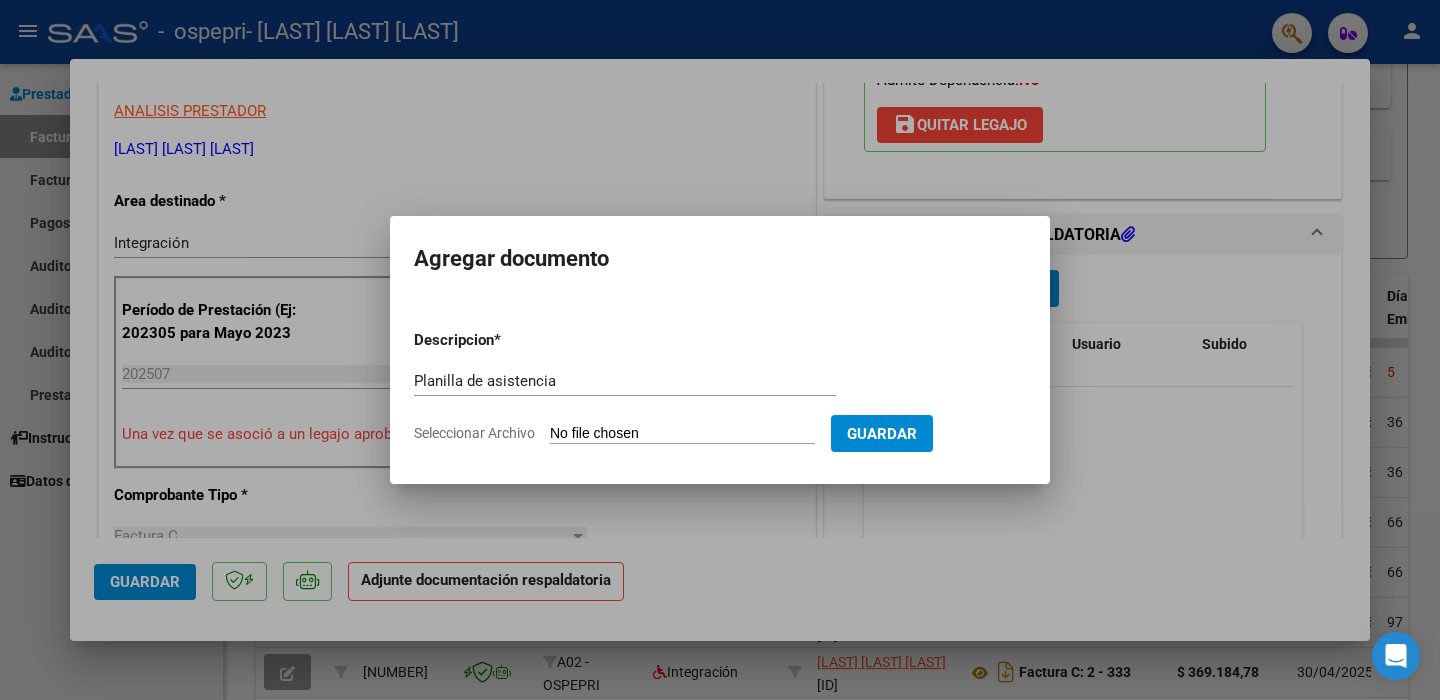 type on "C:\fakepath\Planilla julio 2025.PDF.pdf" 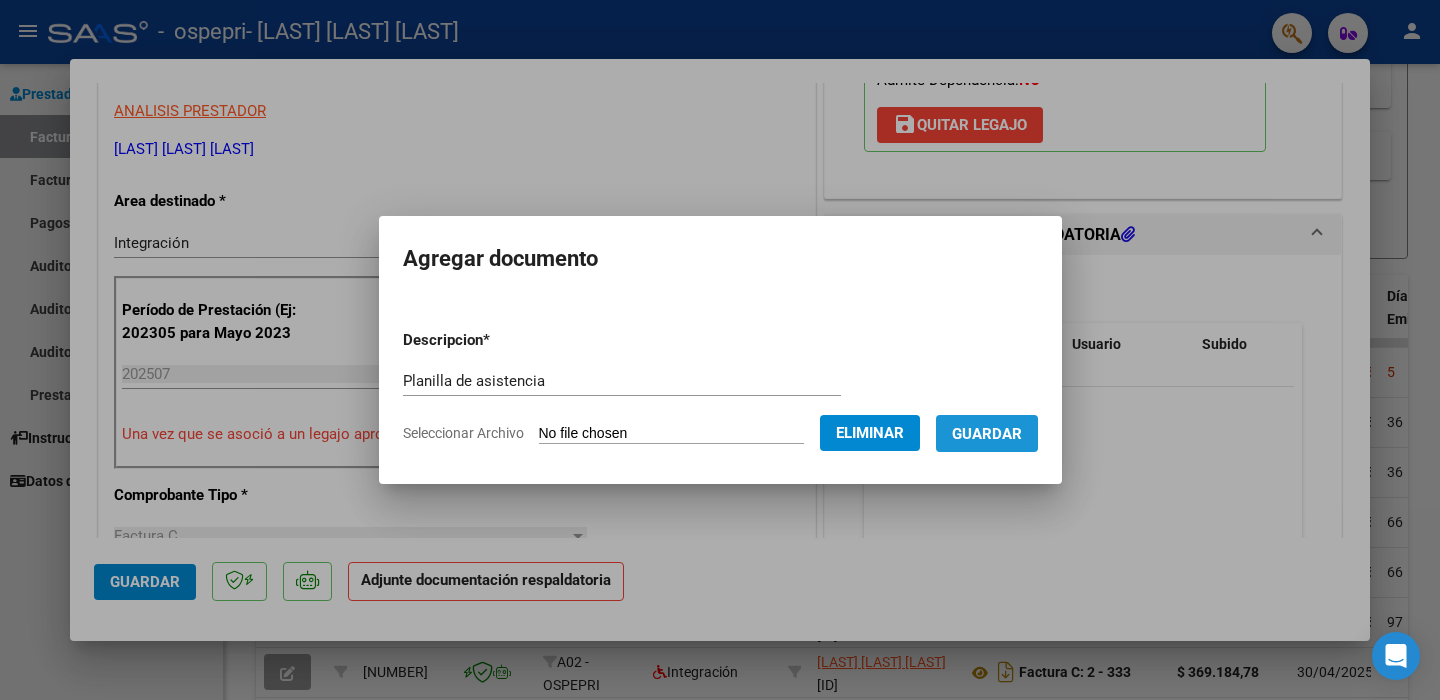 click on "Guardar" at bounding box center [987, 434] 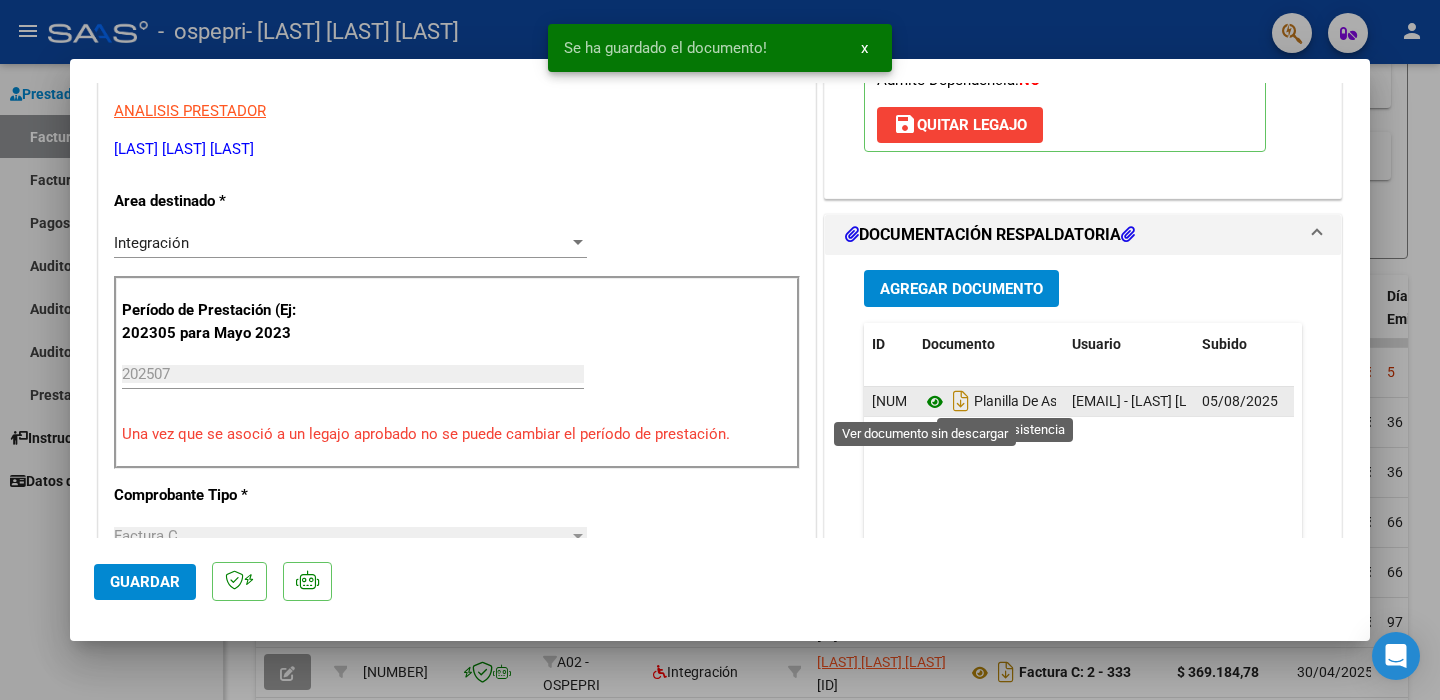 click 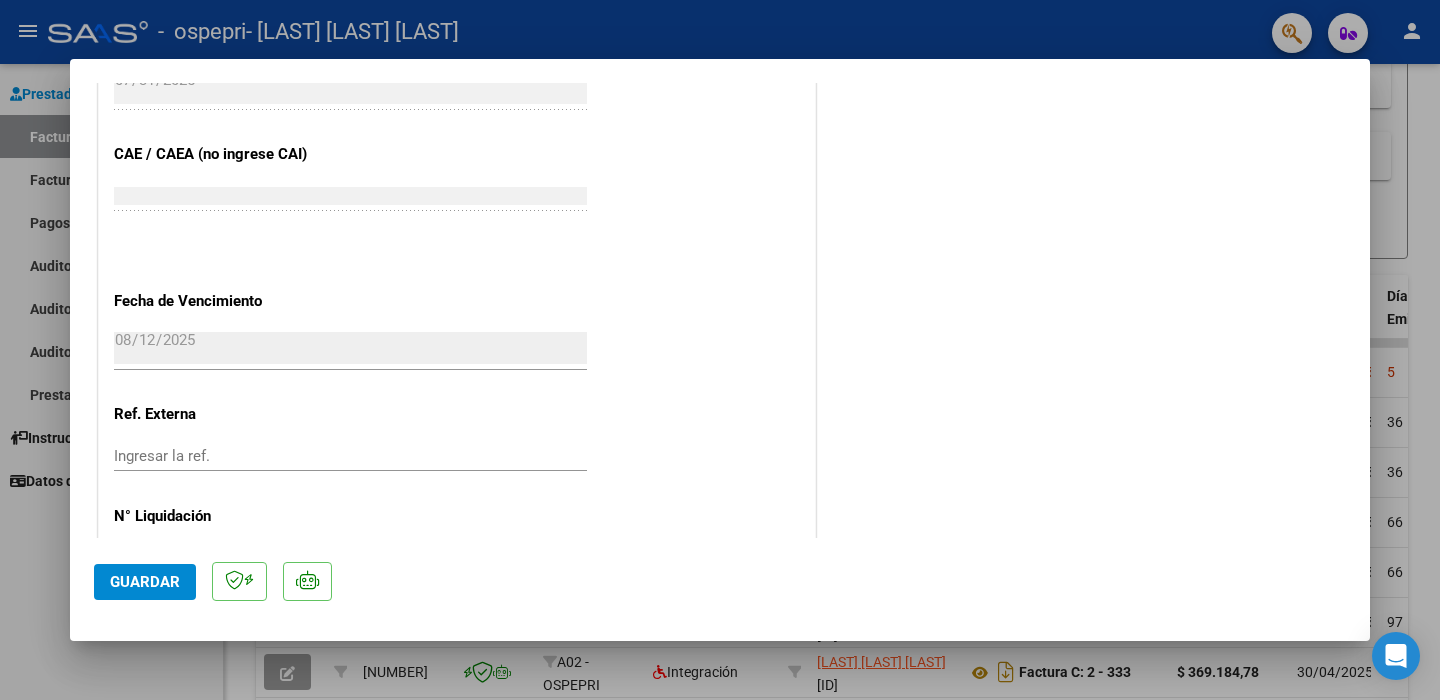scroll, scrollTop: 1237, scrollLeft: 0, axis: vertical 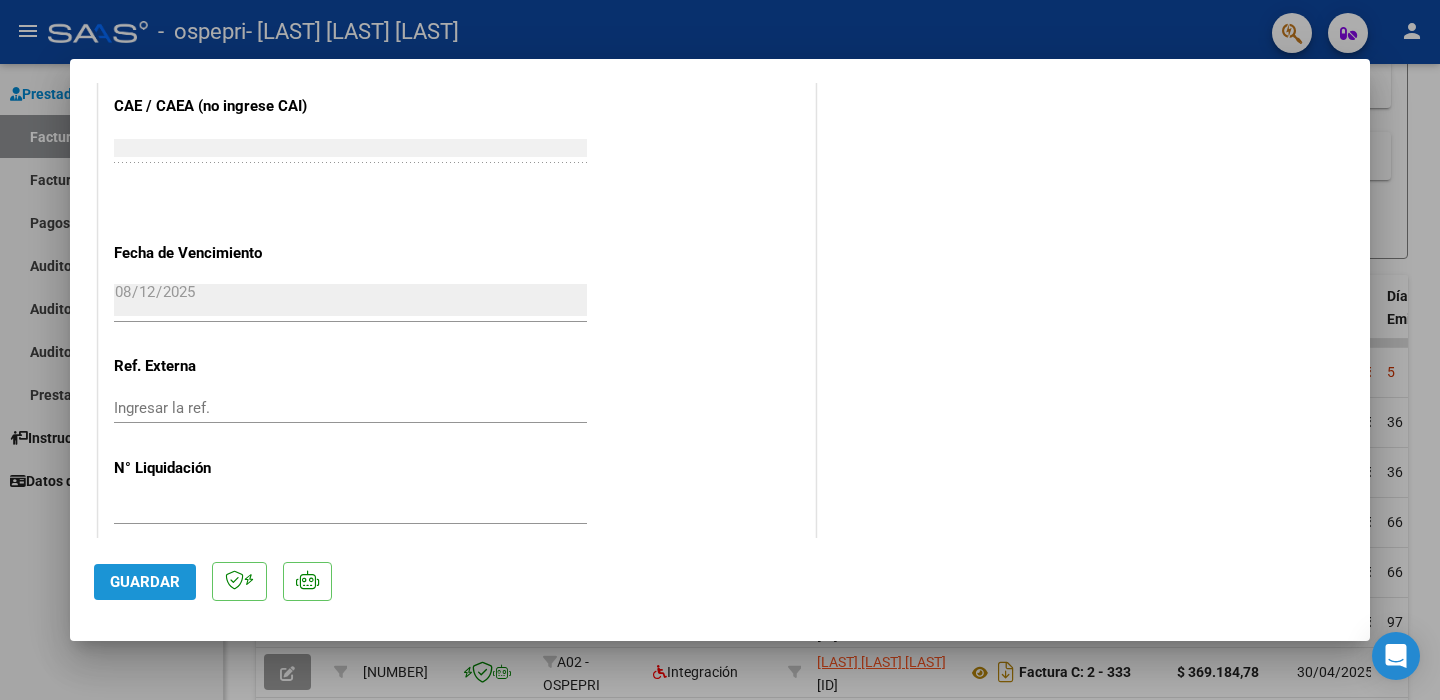click on "Guardar" 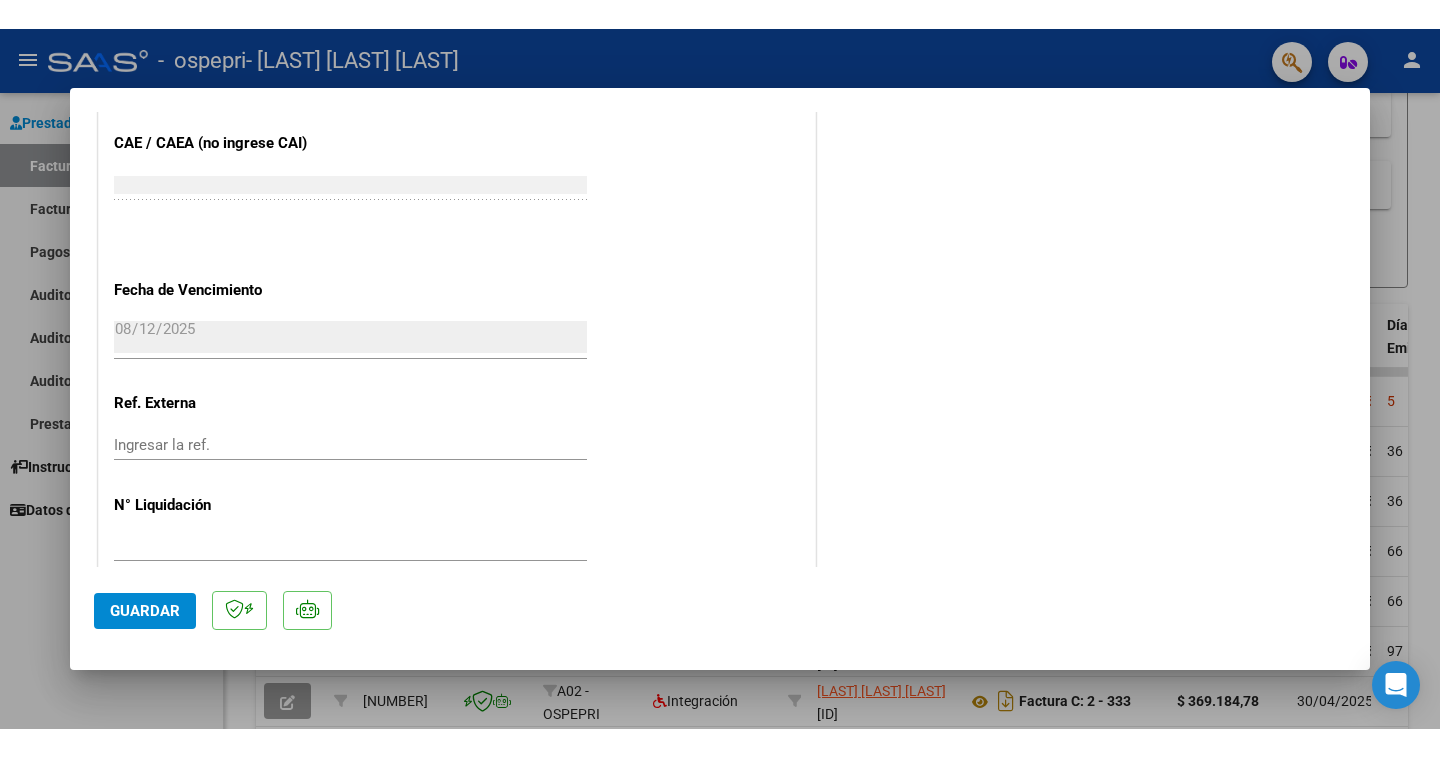 scroll, scrollTop: 1237, scrollLeft: 0, axis: vertical 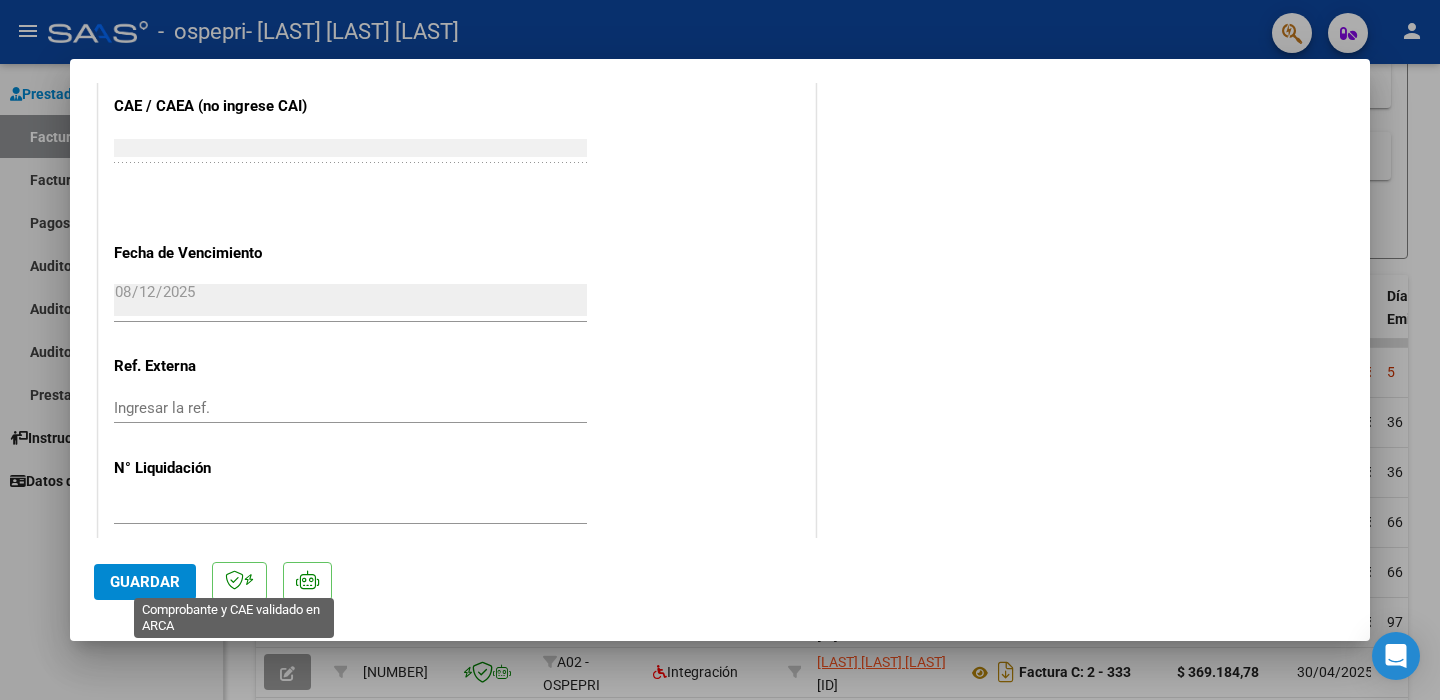 click 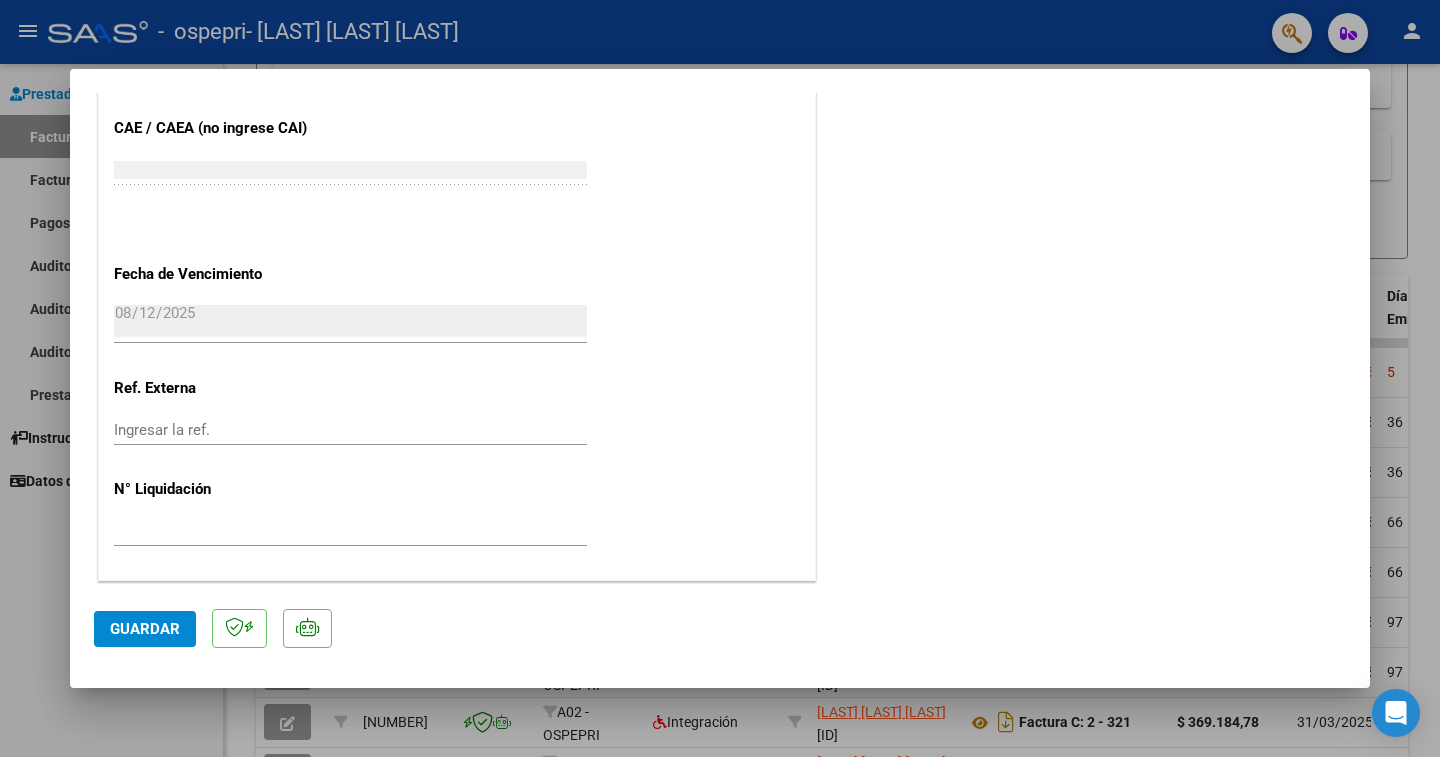 scroll, scrollTop: 1200, scrollLeft: 0, axis: vertical 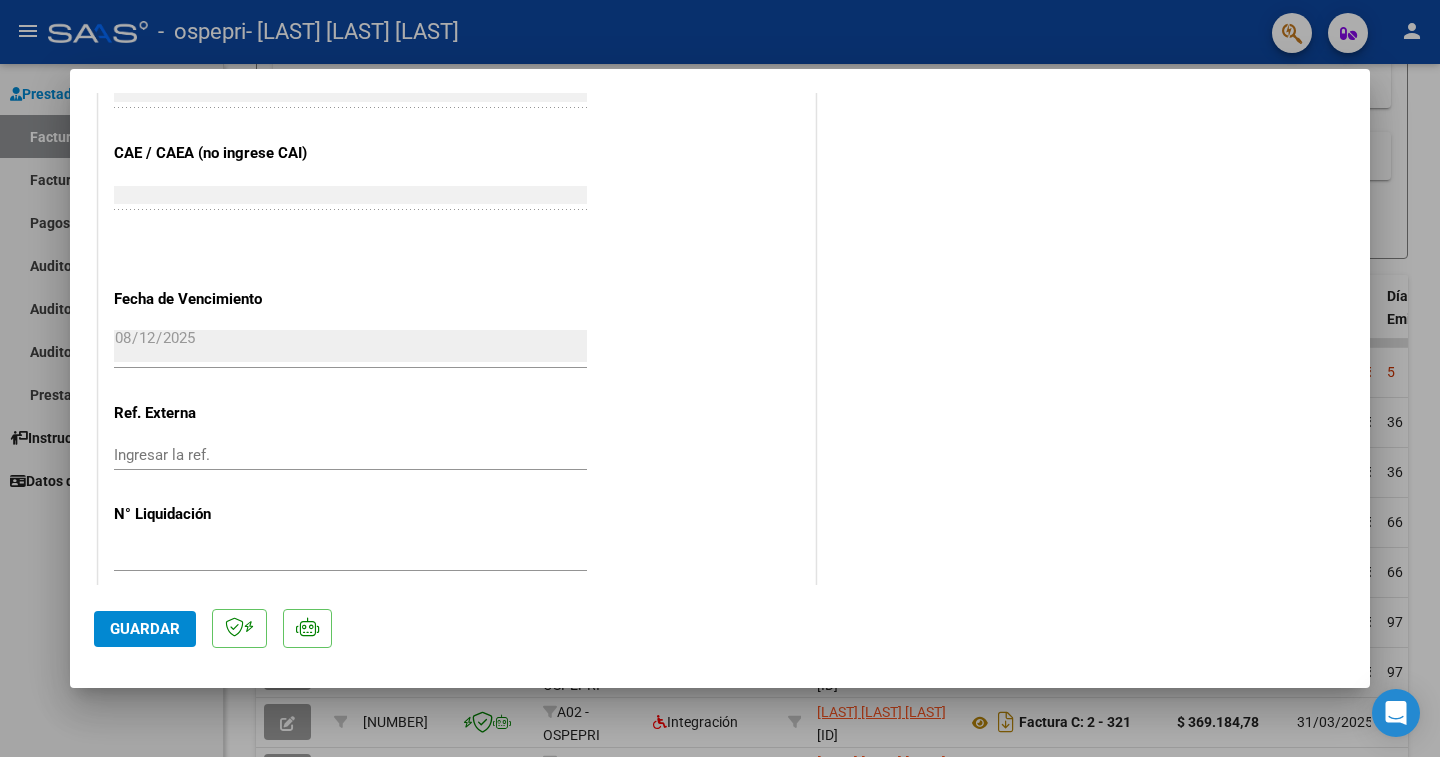 click at bounding box center [720, 378] 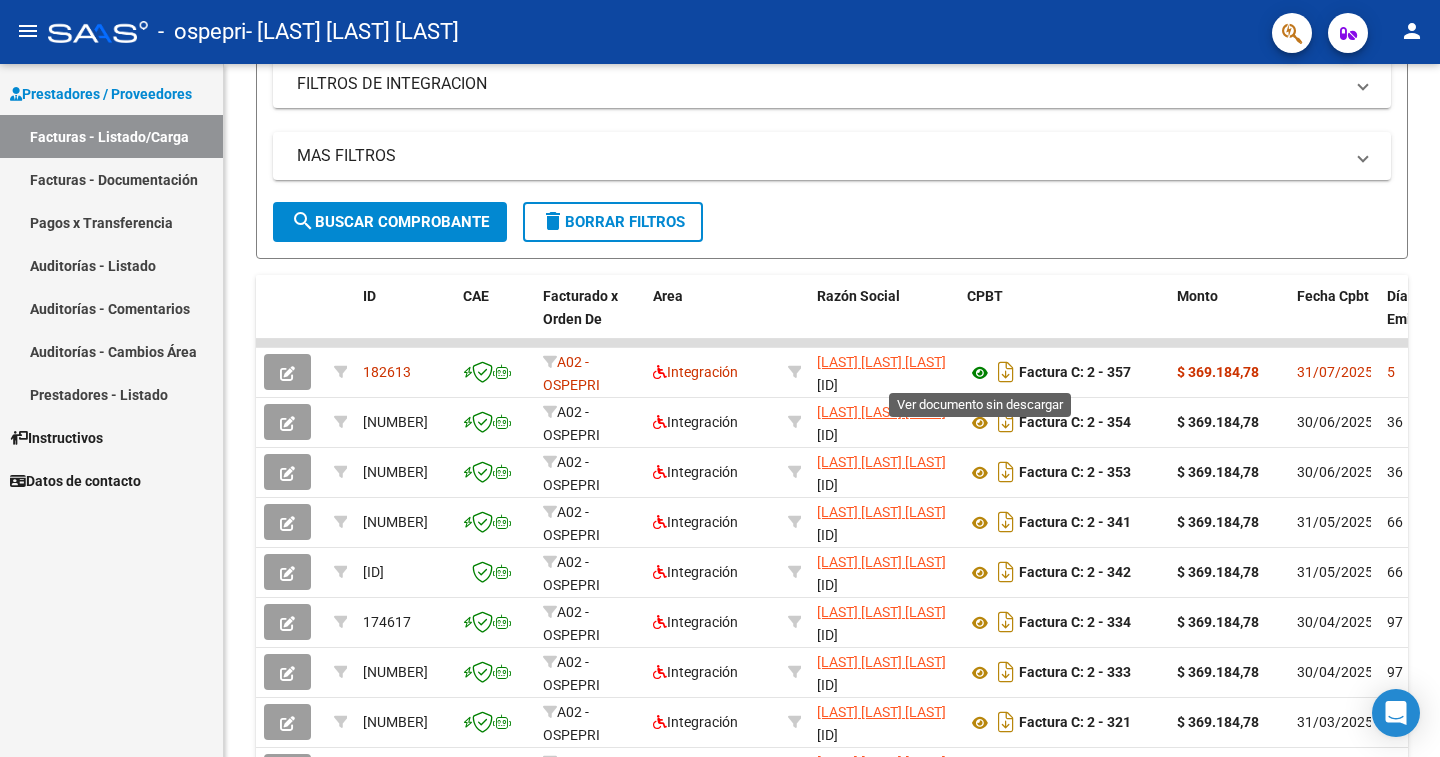 click 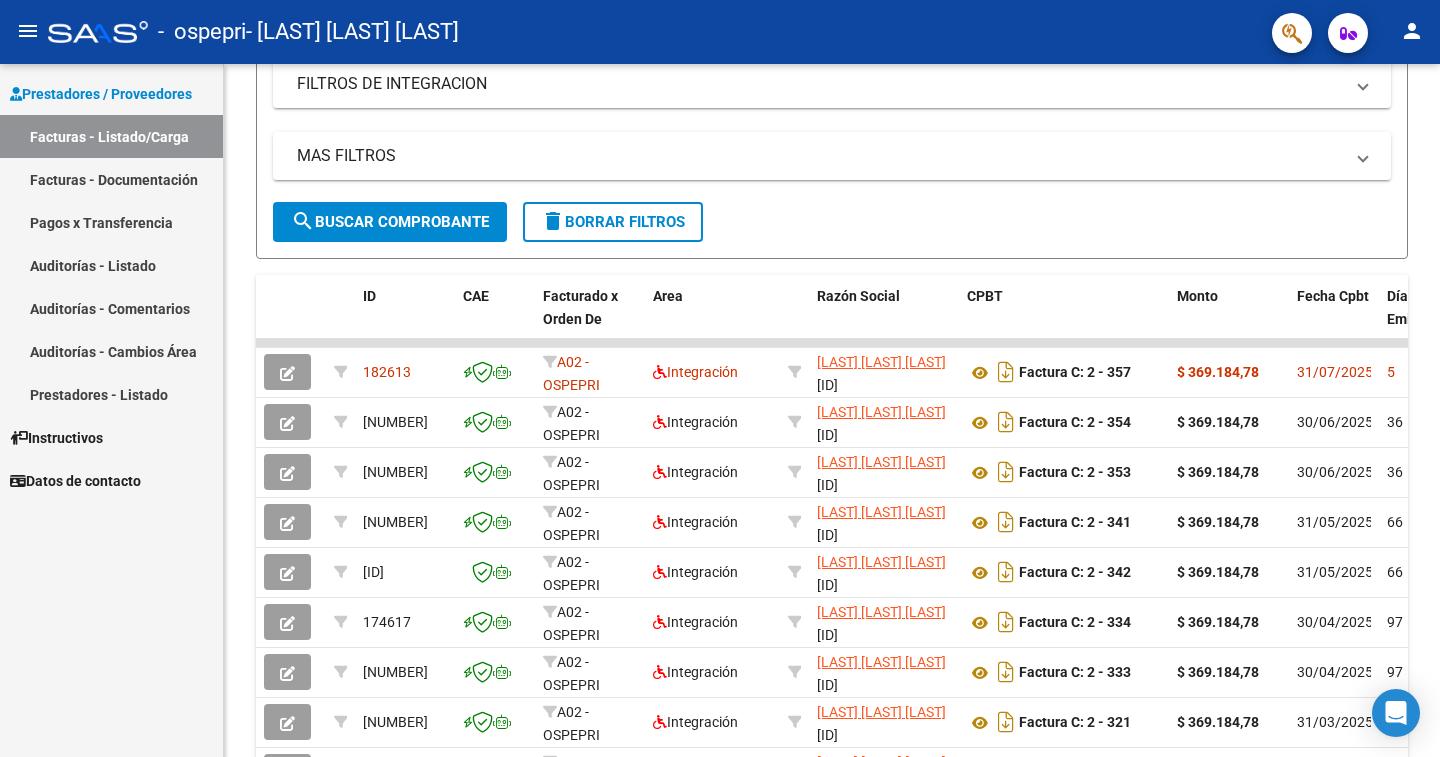 click on "Facturas - Listado/Carga" at bounding box center (111, 136) 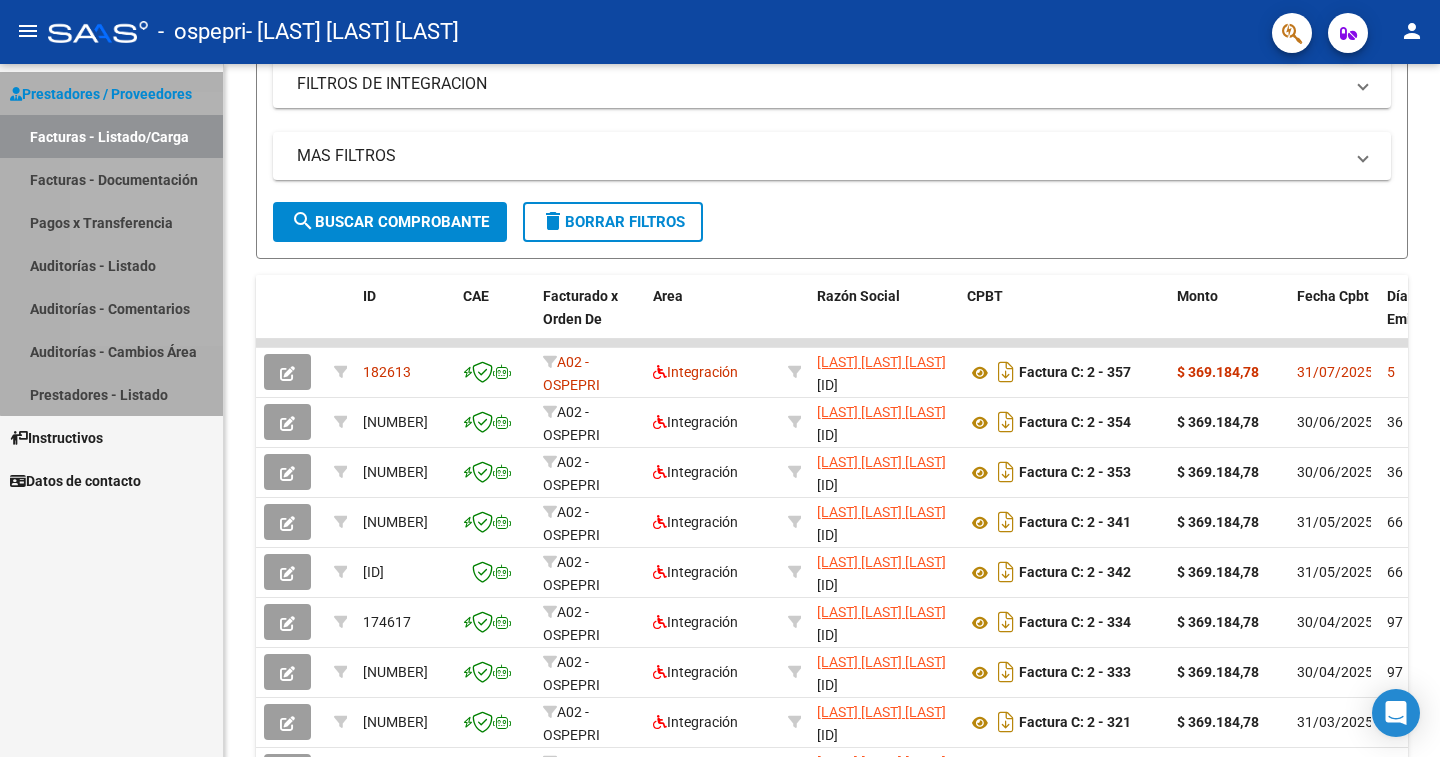 drag, startPoint x: 116, startPoint y: 138, endPoint x: 129, endPoint y: 134, distance: 13.601471 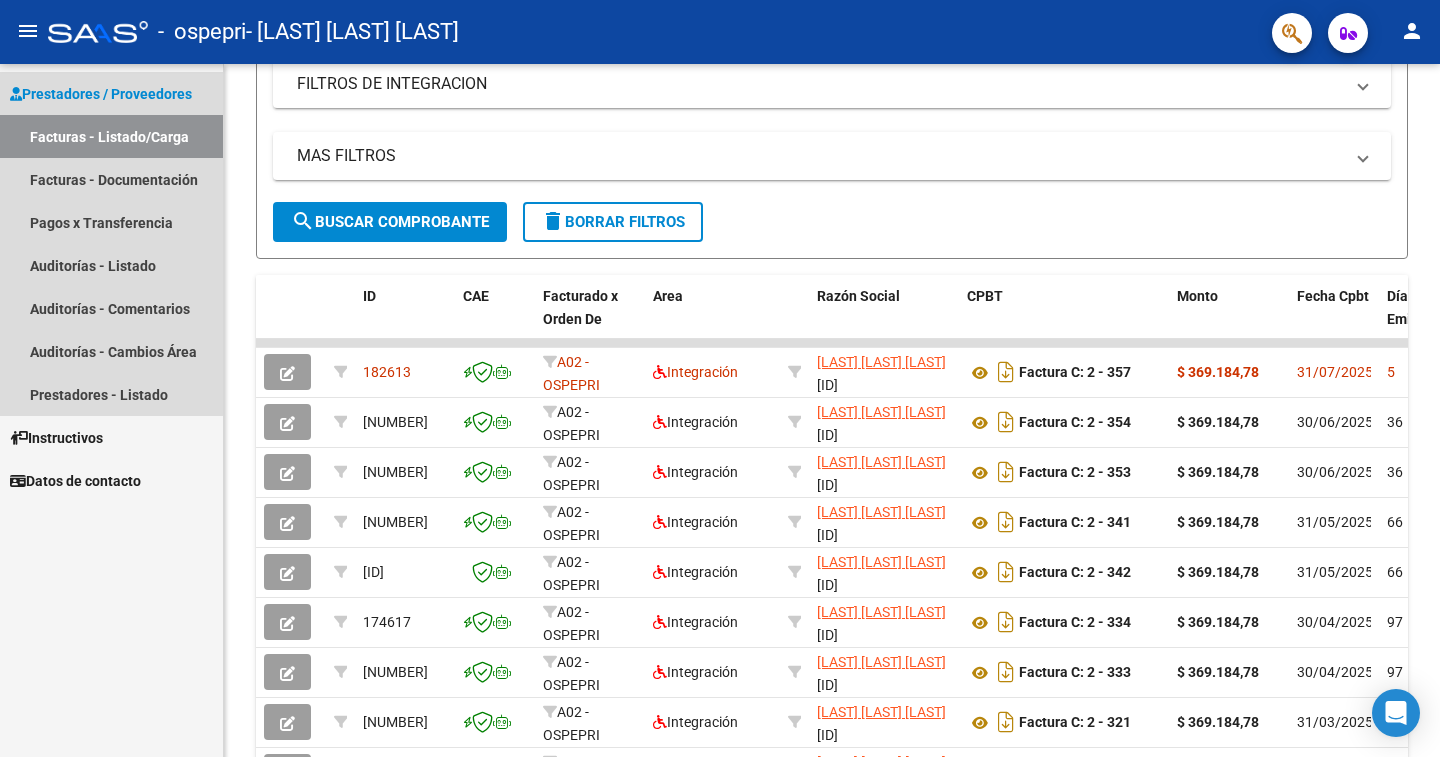 click on "Prestadores / Proveedores" at bounding box center [101, 94] 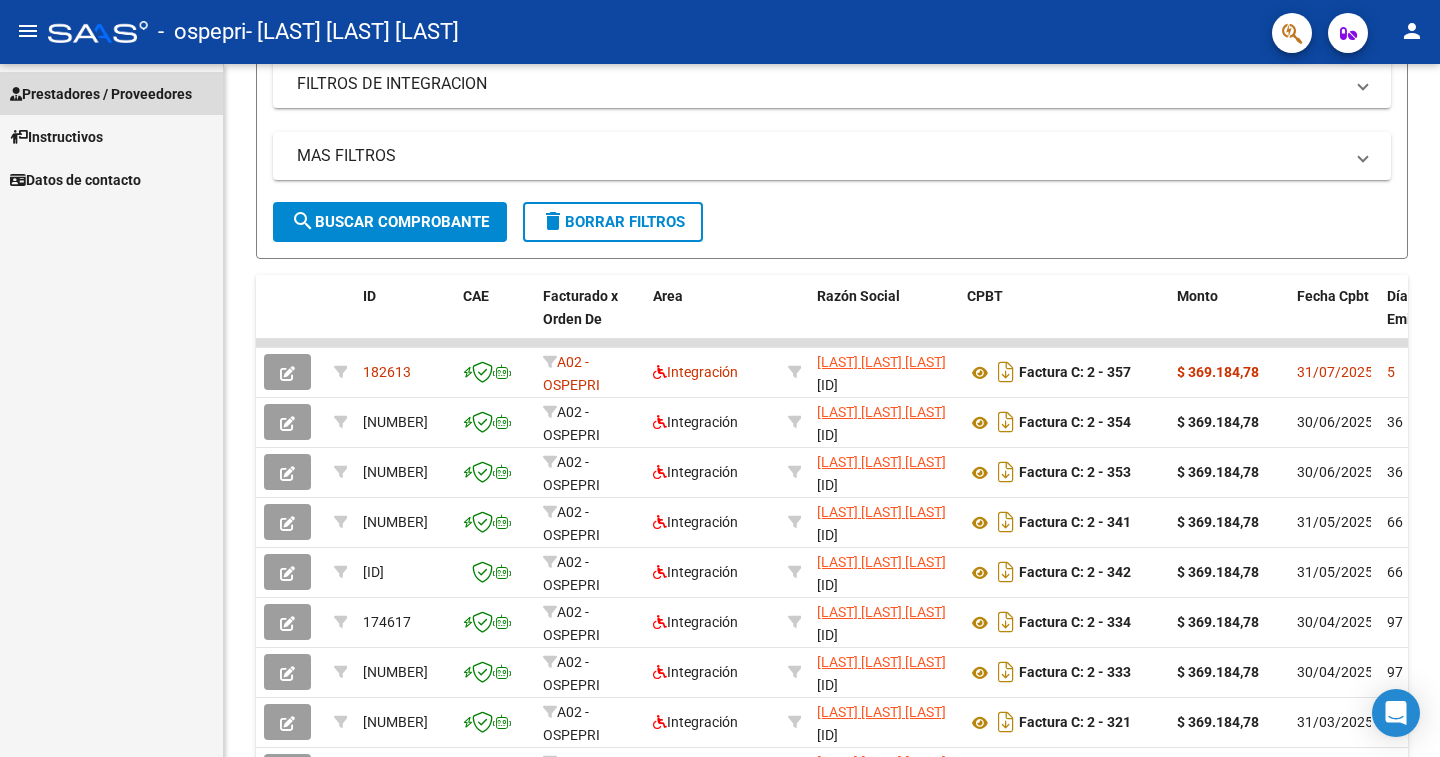click on "Prestadores / Proveedores" at bounding box center [101, 94] 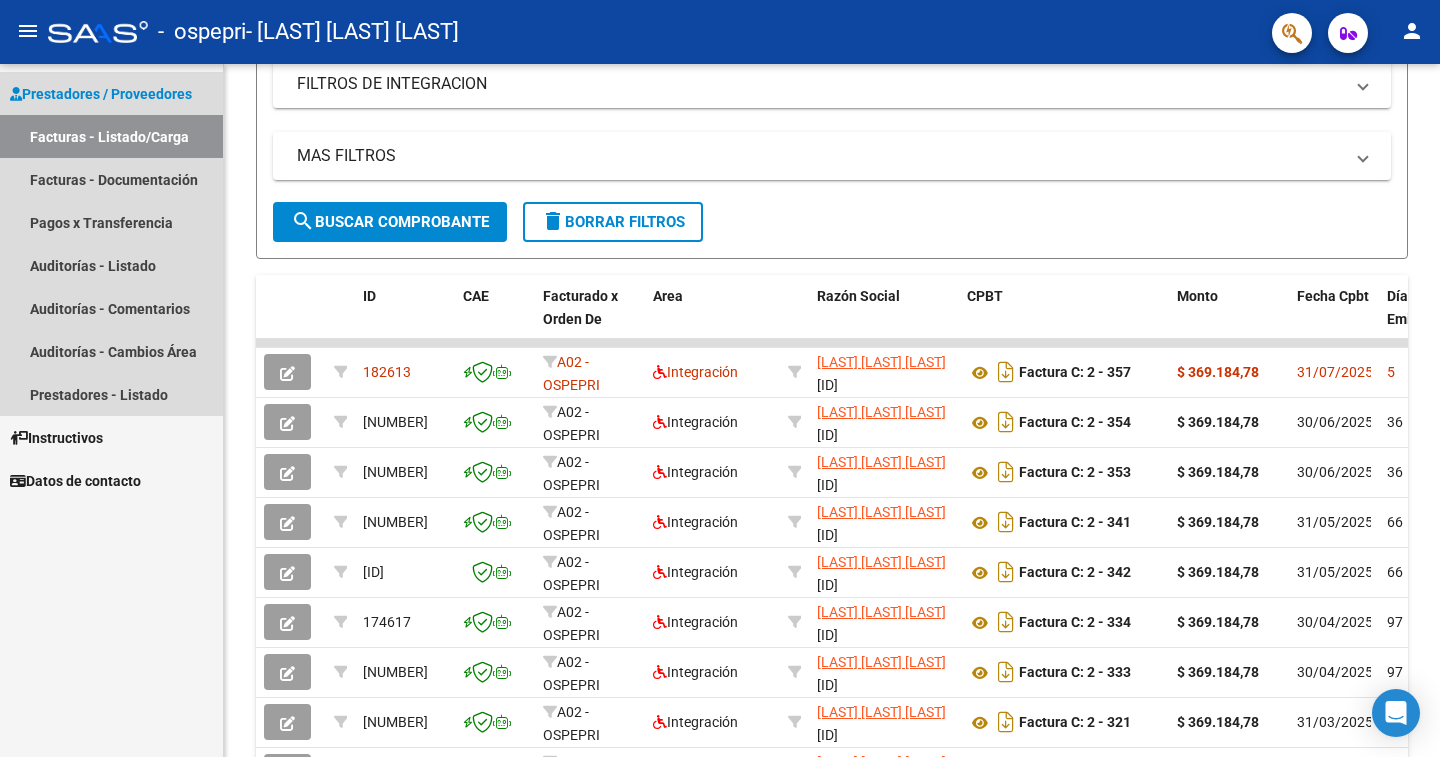 click on "Facturas - Listado/Carga" at bounding box center [111, 136] 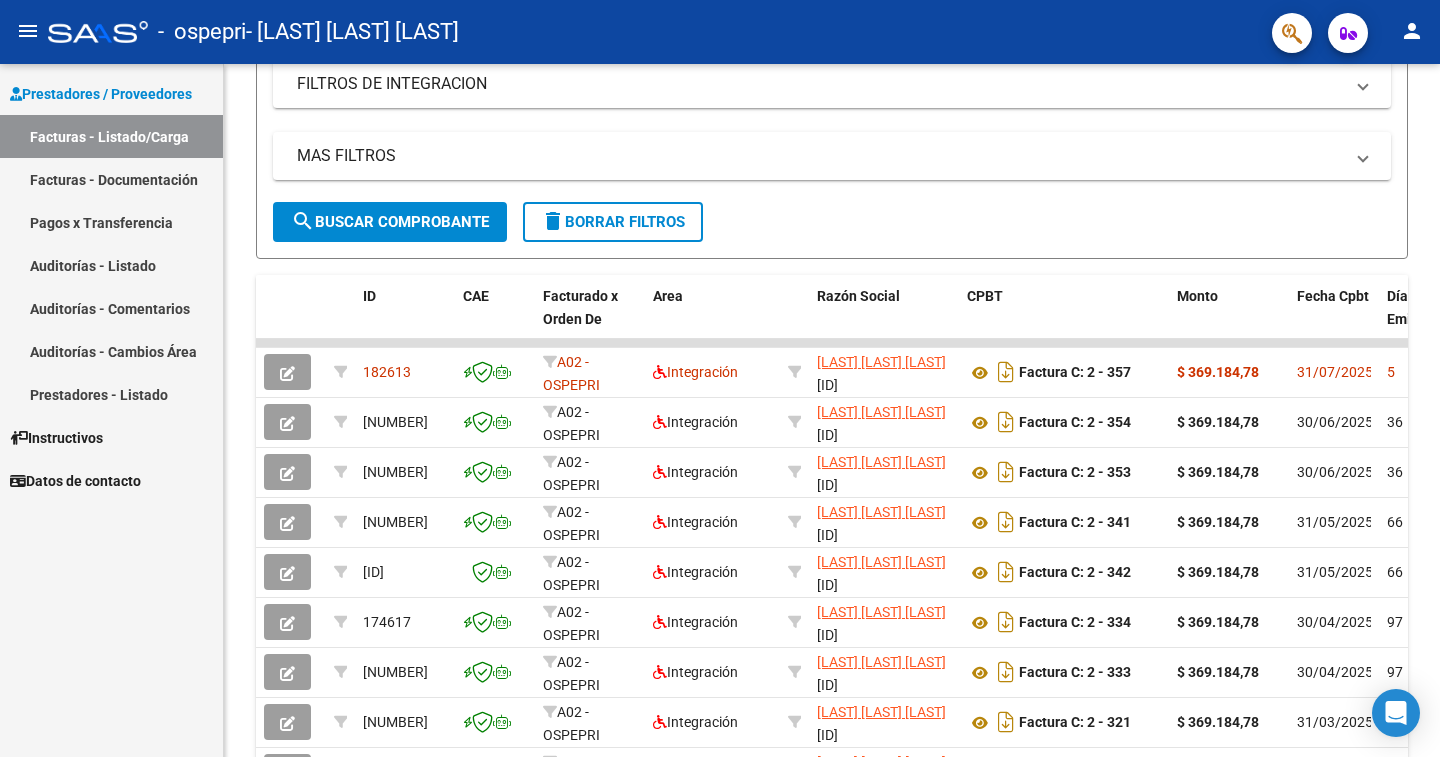 click on "Facturas - Listado/Carga" at bounding box center [111, 136] 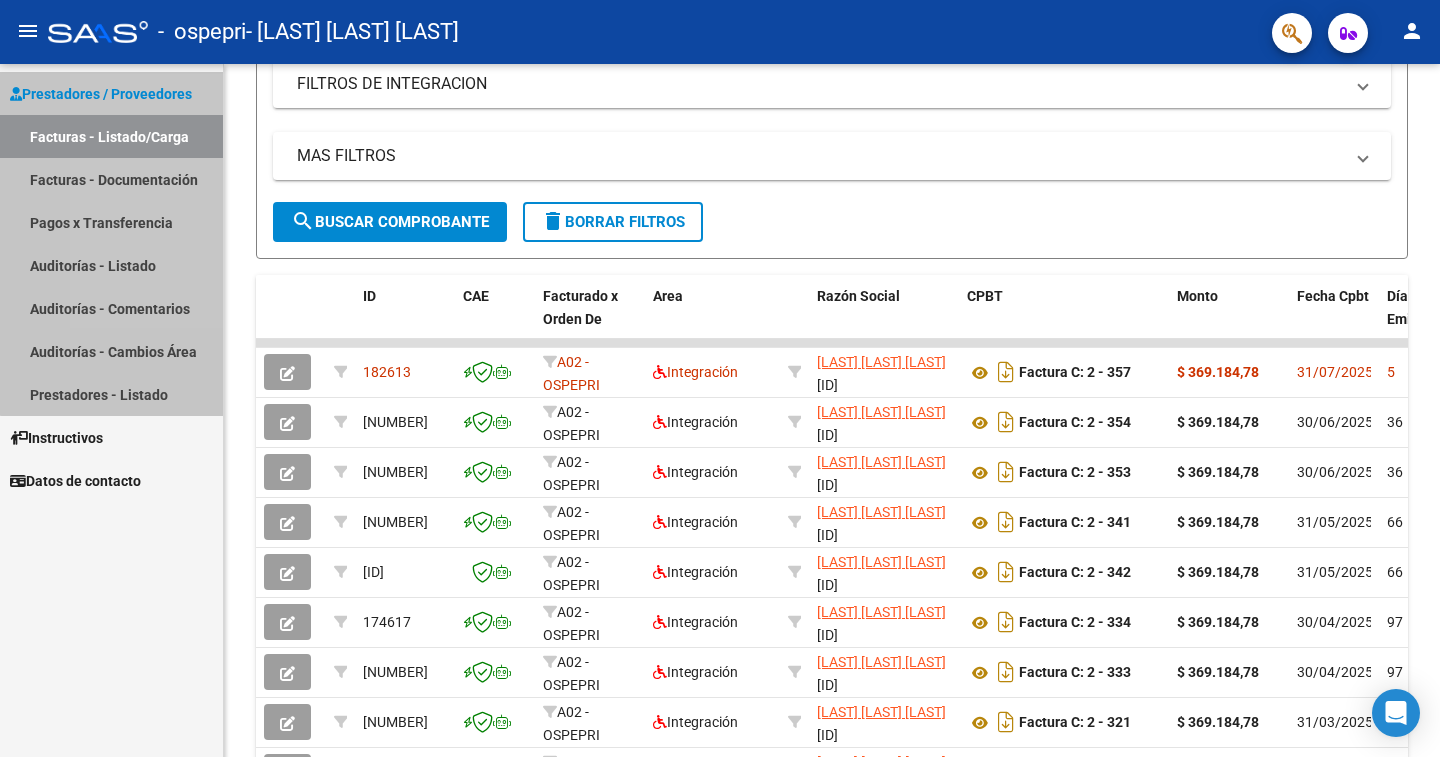 click on "Facturas - Listado/Carga" at bounding box center (111, 136) 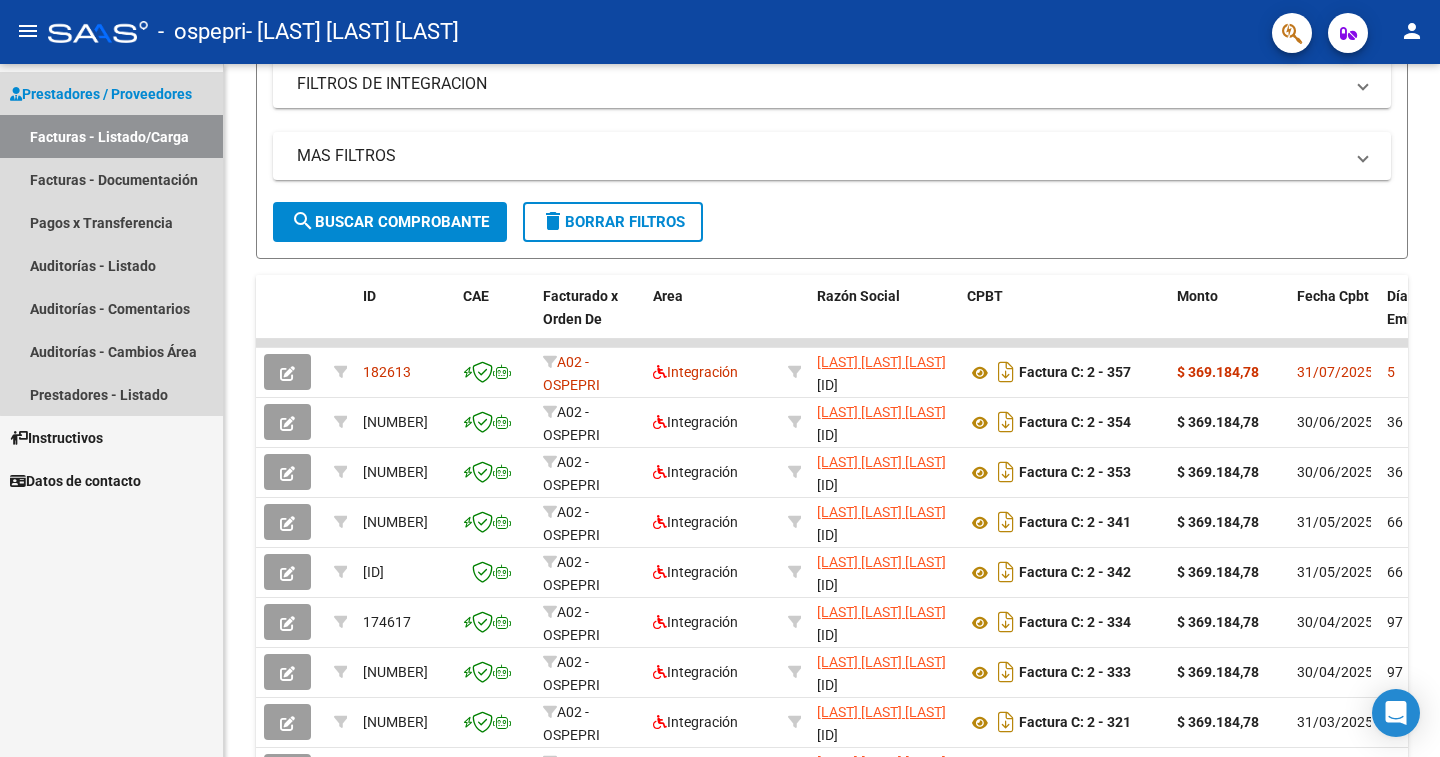 click on "Facturas - Listado/Carga" at bounding box center [111, 136] 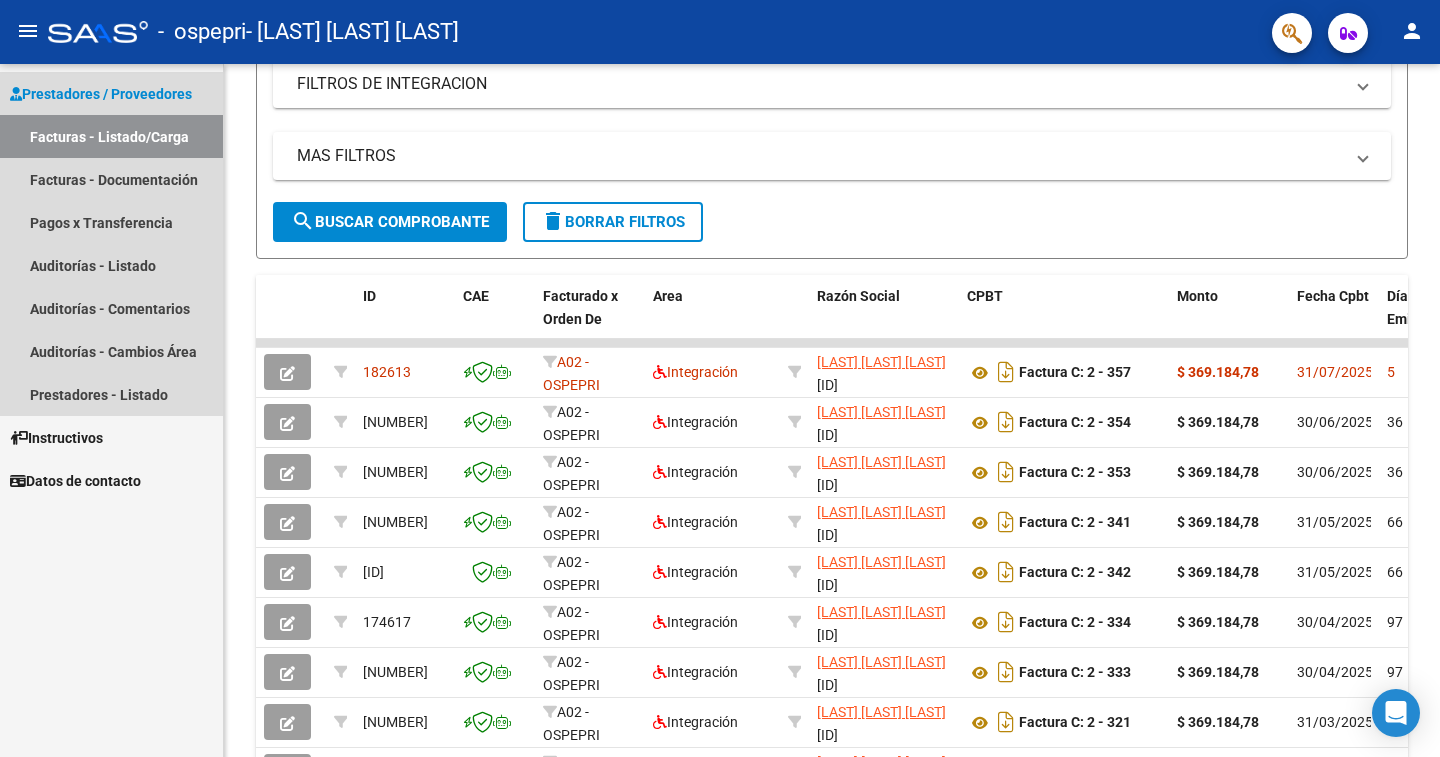 click on "Prestadores / Proveedores" at bounding box center (101, 94) 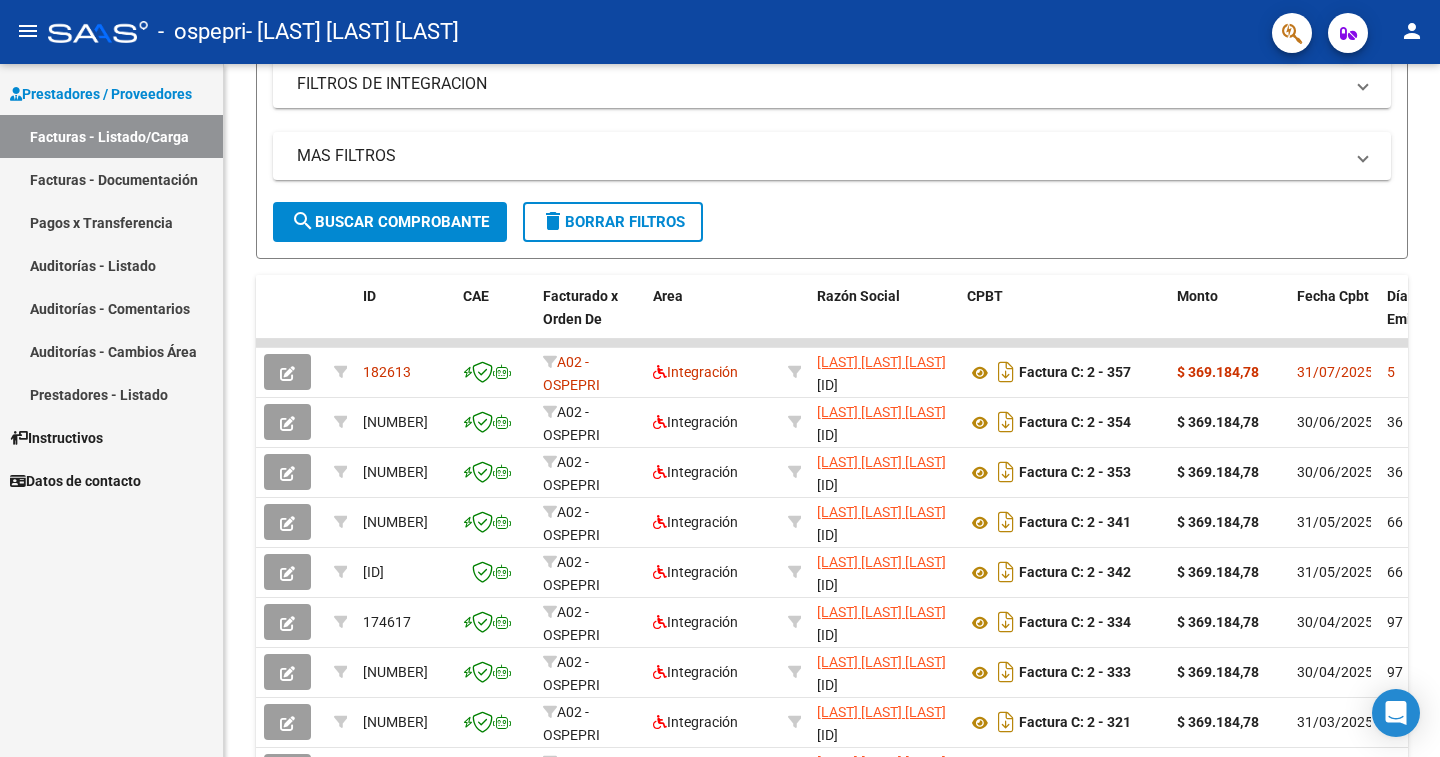 click on "person" 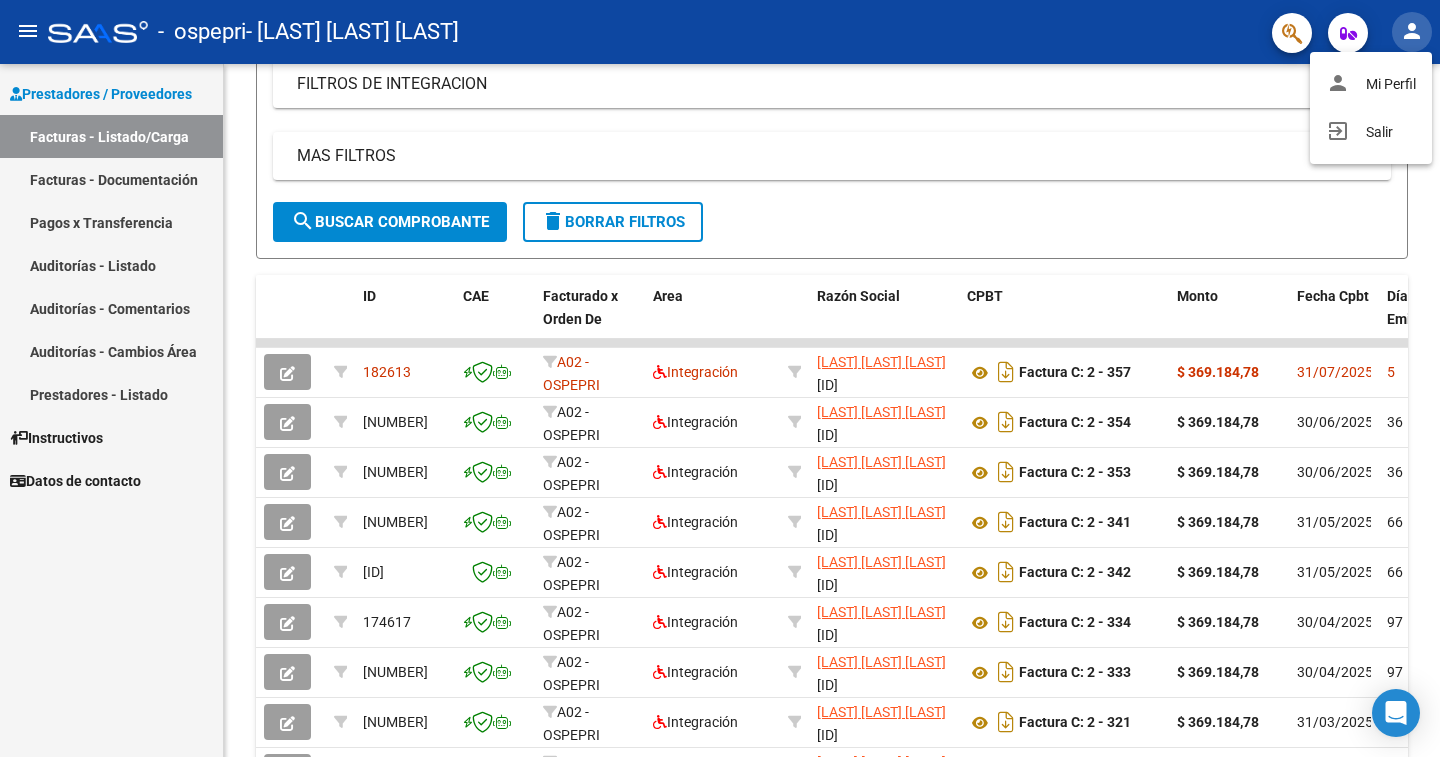 click on "menu -   ospepri   - [LAST] [LAST] [LAST] person    Prestadores / Proveedores Facturas - Listado/Carga Facturas - Documentación Pagos x Transferencia Auditorías - Listado Auditorías - Comentarios Auditorías - Cambios Área Prestadores - Listado    Instructivos    Datos de contacto  Video tutorial   PRESTADORES -> Listado de CPBTs Emitidos por Prestadores / Proveedores (alt+q)   Cargar Comprobante
cloud_download  CSV  cloud_download  EXCEL  cloud_download  Estandar   Descarga Masiva
Filtros Id Area Area Todos Confirmado   Mostrar totalizadores   FILTROS DEL COMPROBANTE  Comprobante Tipo Comprobante Tipo Start date – End date Fec. Comprobante Desde / Hasta Días Emisión Desde(cant. días) Días Emisión Hasta(cant. días) CUIT / Razón Social Pto. Venta Nro. Comprobante Código SSS CAE Válido CAE Válido Todos Cargado Módulo Hosp. Todos Tiene facturacion Apócrifa Hospital Refes  FILTROS DE INTEGRACION  Período De Prestación Campos del Archivo de Rendición Devuelto x SSS (dr_envio)" at bounding box center [720, 378] 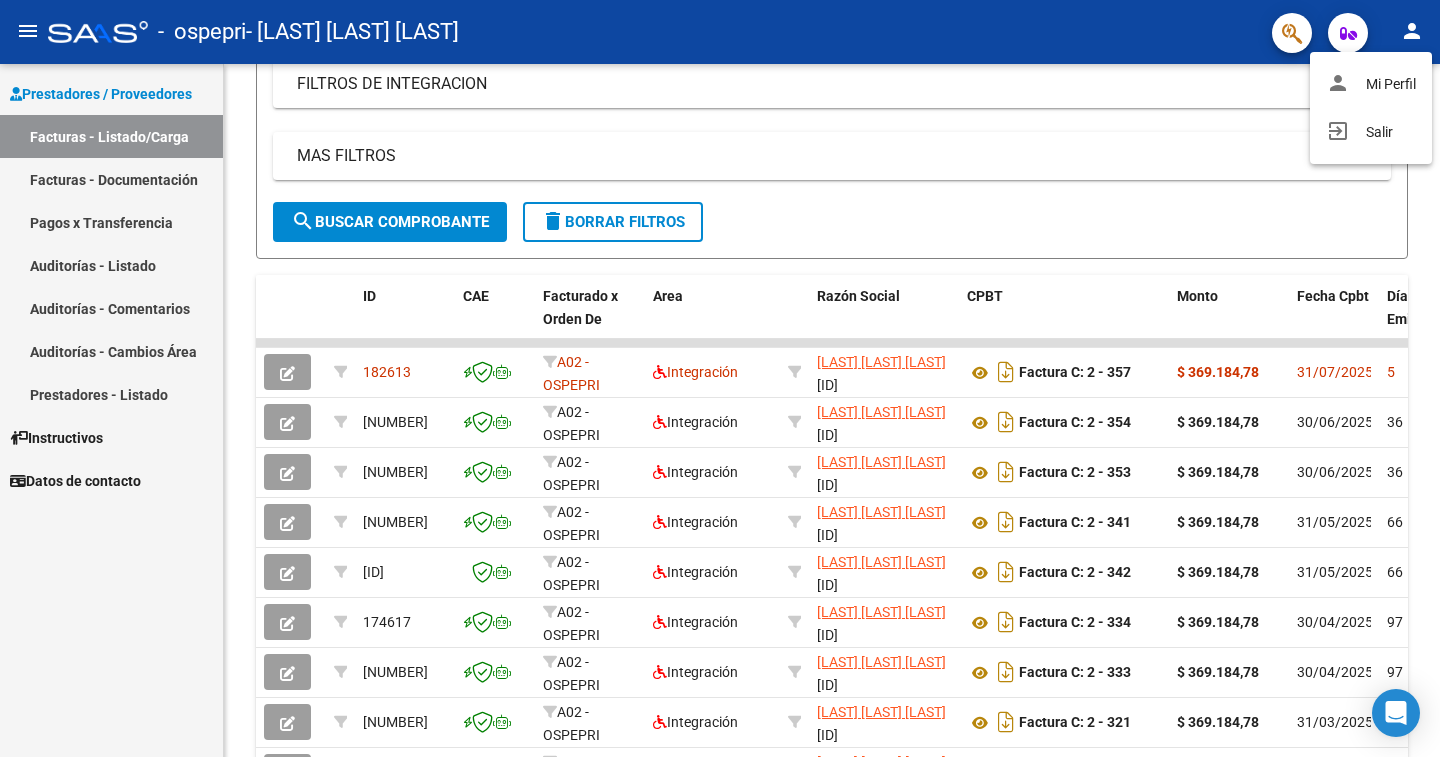 click at bounding box center [720, 378] 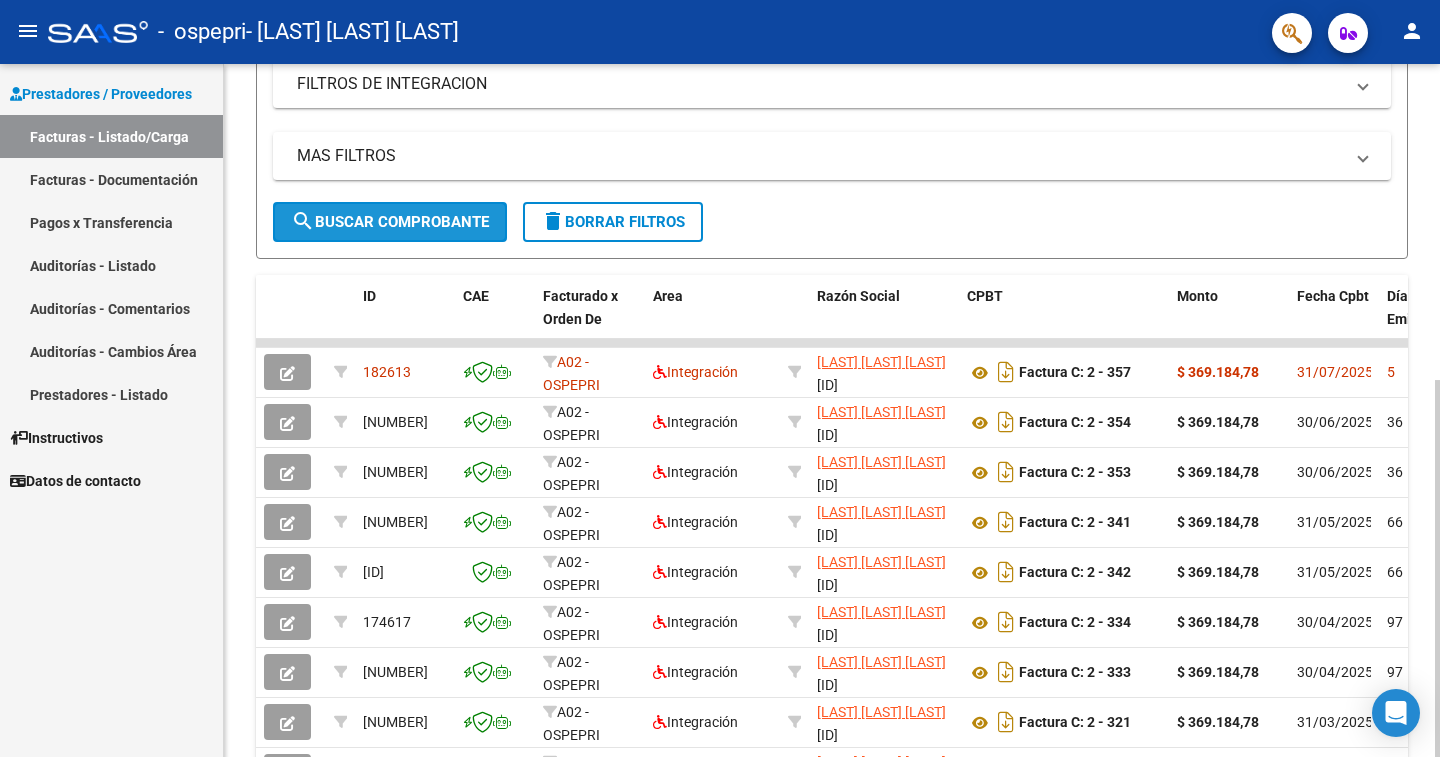 click on "search  Buscar Comprobante" 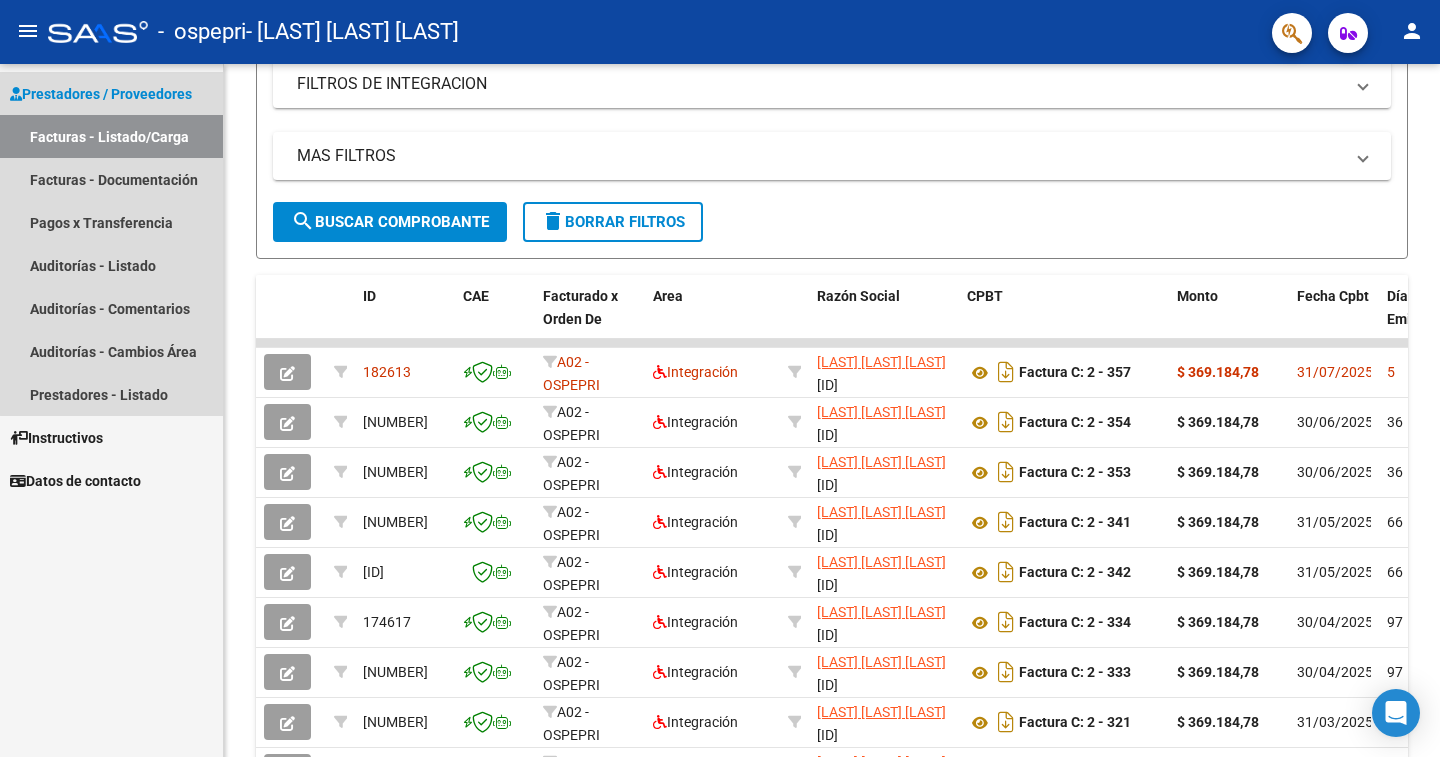 click on "Facturas - Listado/Carga" at bounding box center [111, 136] 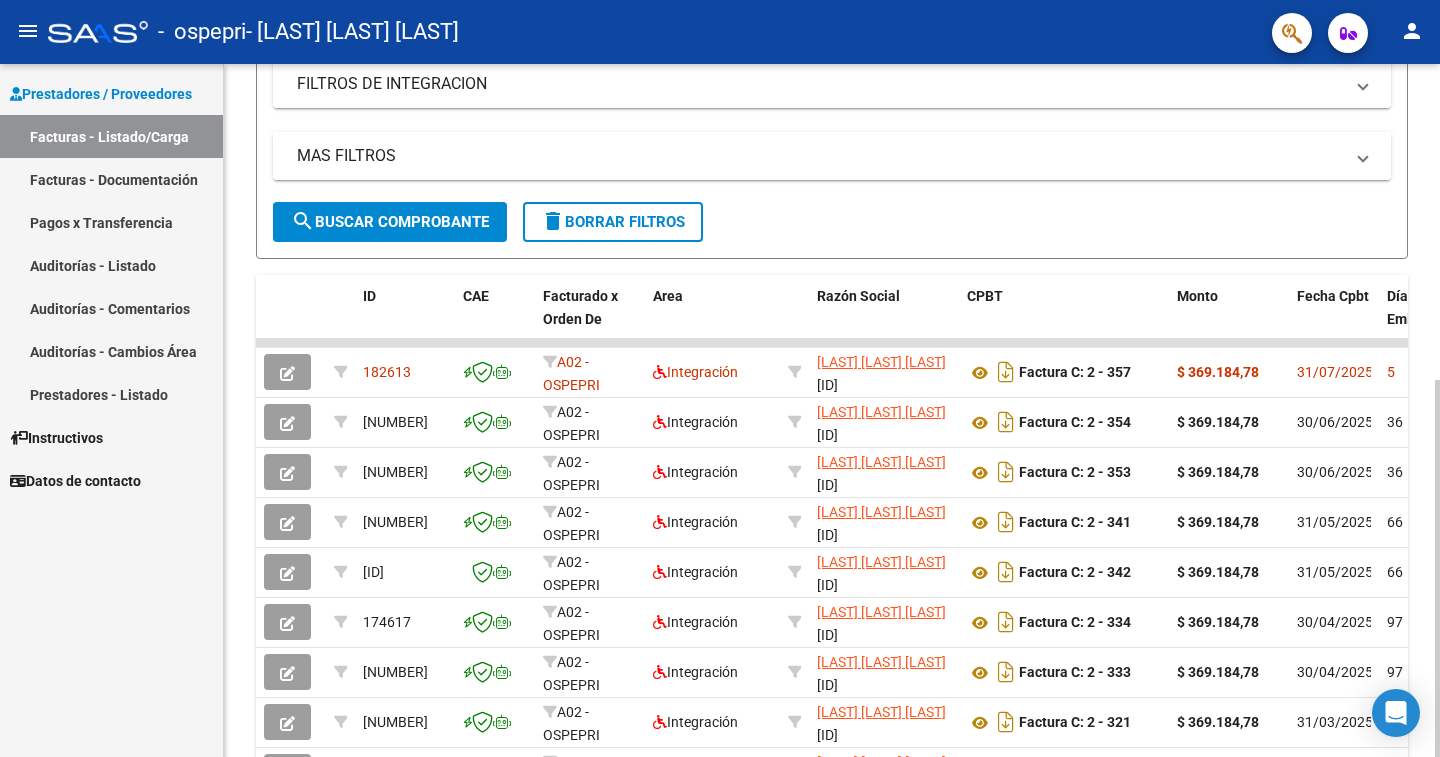 scroll, scrollTop: 0, scrollLeft: 0, axis: both 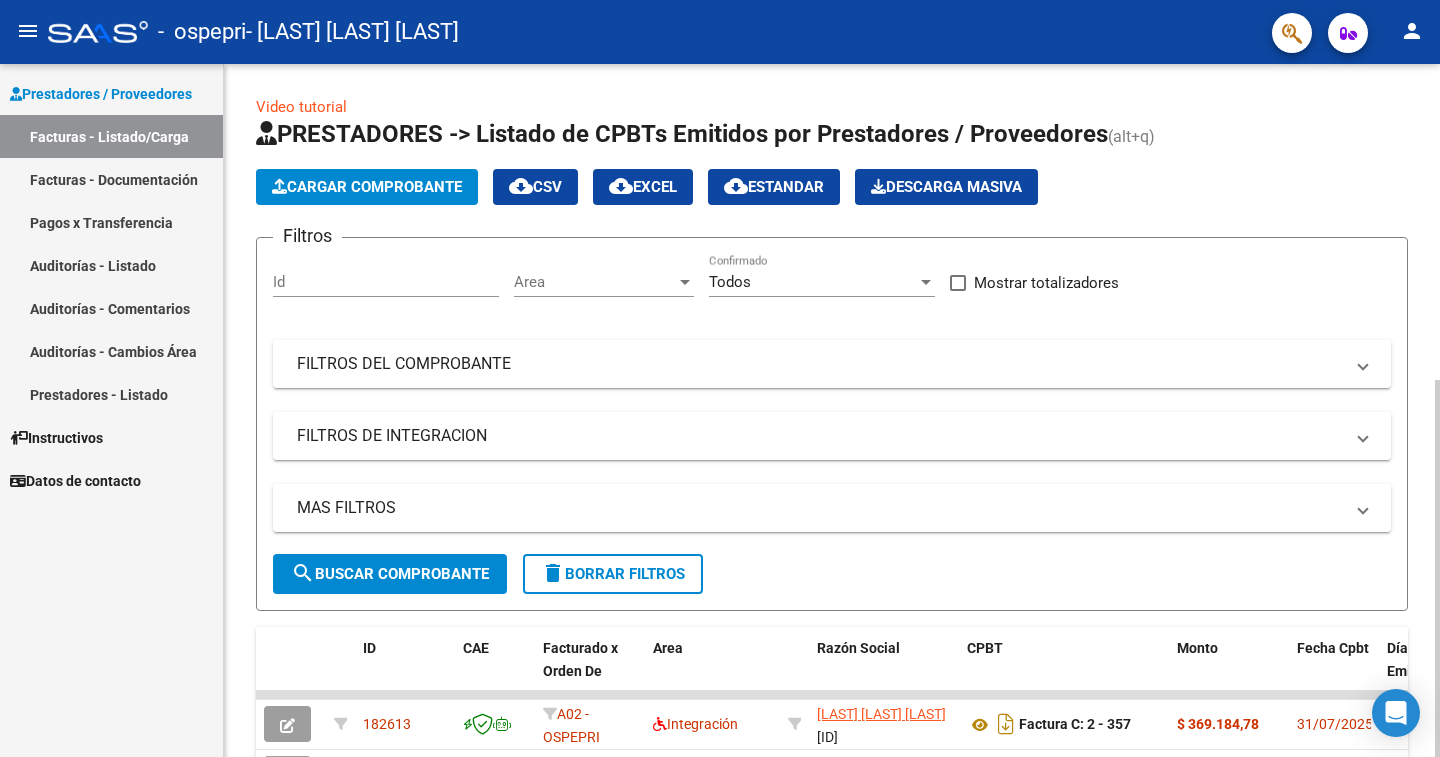 click on "menu -   ospepri   - [LAST] [LAST] [LAST] person    Prestadores / Proveedores Facturas - Listado/Carga Facturas - Documentación Pagos x Transferencia Auditorías - Listado Auditorías - Comentarios Auditorías - Cambios Área Prestadores - Listado    Instructivos    Datos de contacto  Video tutorial   PRESTADORES -> Listado de CPBTs Emitidos por Prestadores / Proveedores (alt+q)   Cargar Comprobante
cloud_download  CSV  cloud_download  EXCEL  cloud_download  Estandar   Descarga Masiva
Filtros Id Area Area Todos Confirmado   Mostrar totalizadores   FILTROS DEL COMPROBANTE  Comprobante Tipo Comprobante Tipo Start date – End date Fec. Comprobante Desde / Hasta Días Emisión Desde(cant. días) Días Emisión Hasta(cant. días) CUIT / Razón Social Pto. Venta Nro. Comprobante Código SSS CAE Válido CAE Válido Todos Cargado Módulo Hosp. Todos Tiene facturacion Apócrifa Hospital Refes  FILTROS DE INTEGRACION  Período De Prestación Campos del Archivo de Rendición Devuelto x SSS (dr_envio) –" 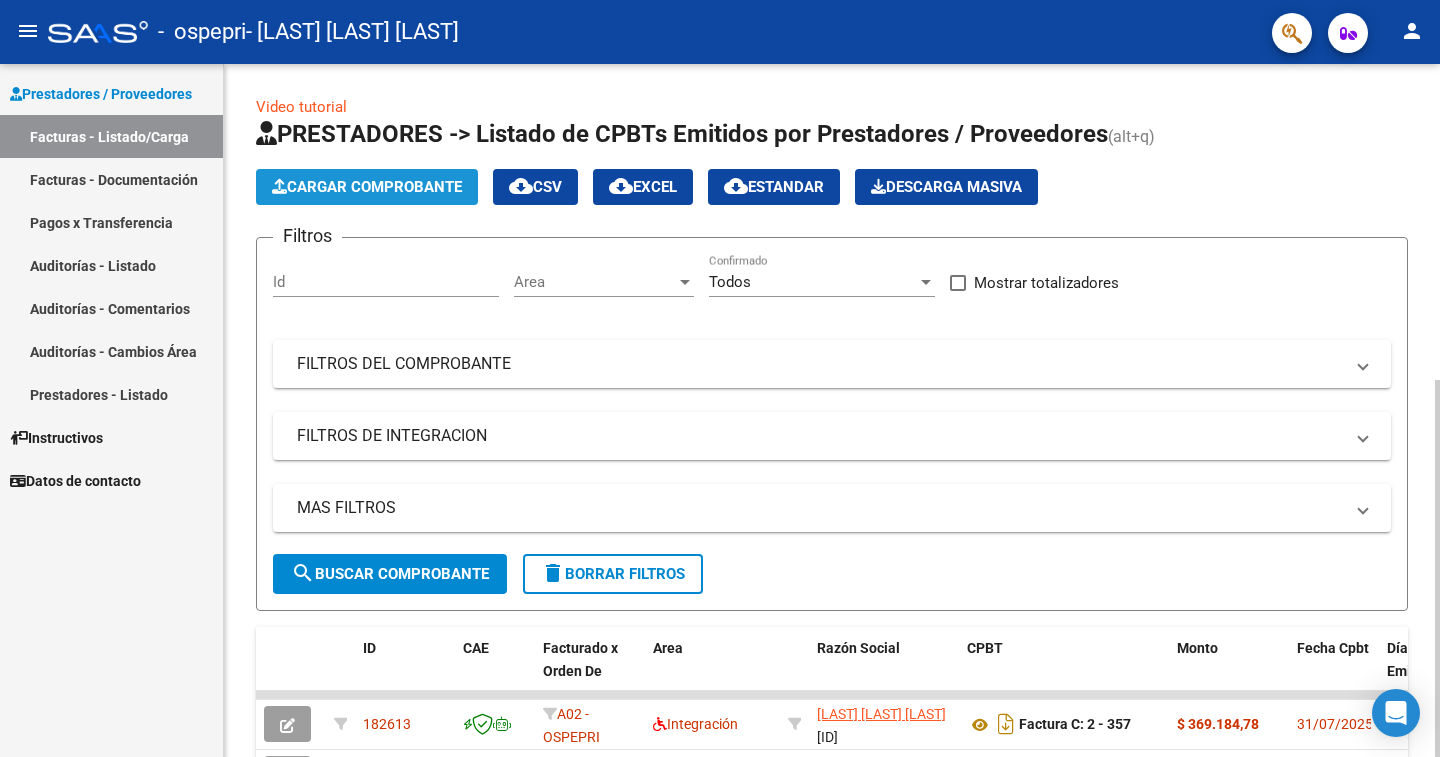 click on "Cargar Comprobante" 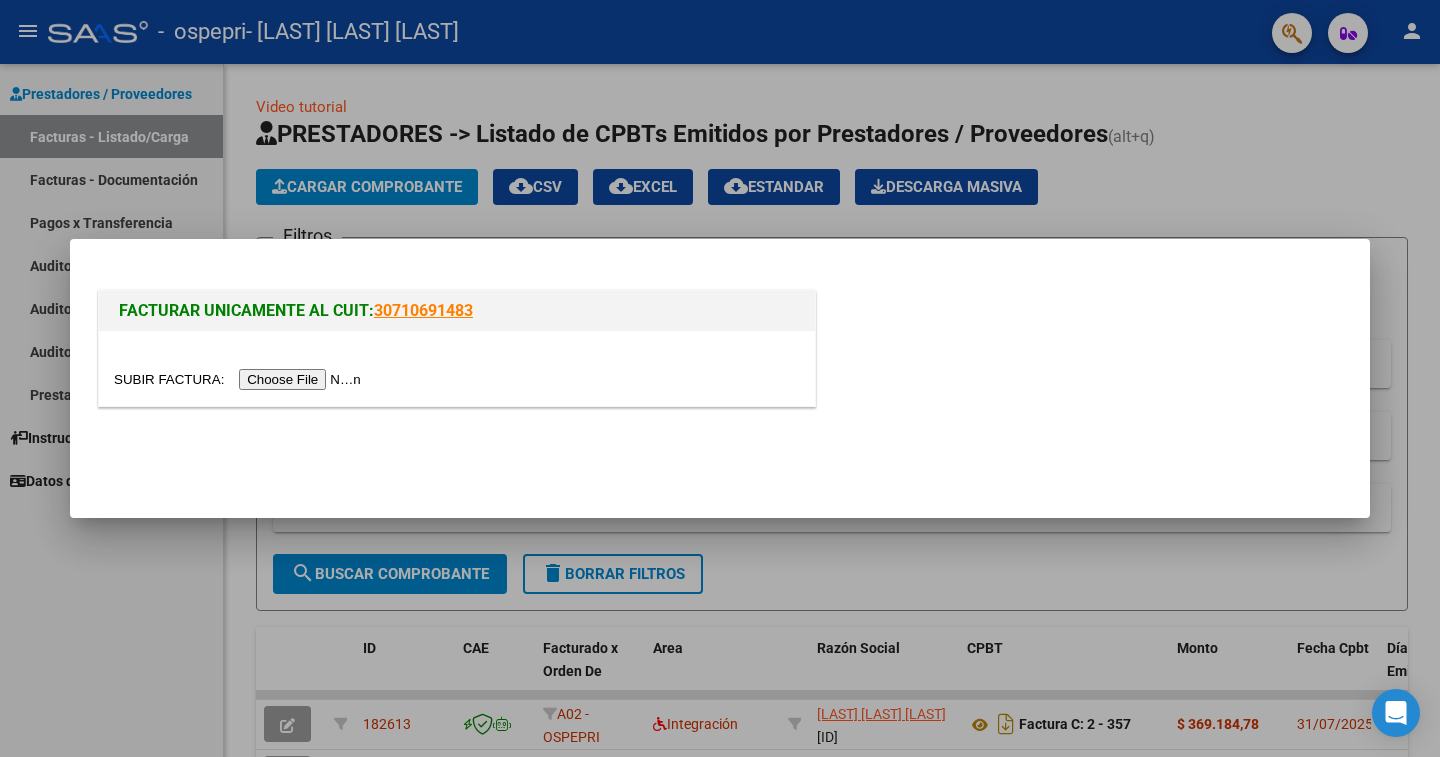 click at bounding box center (240, 379) 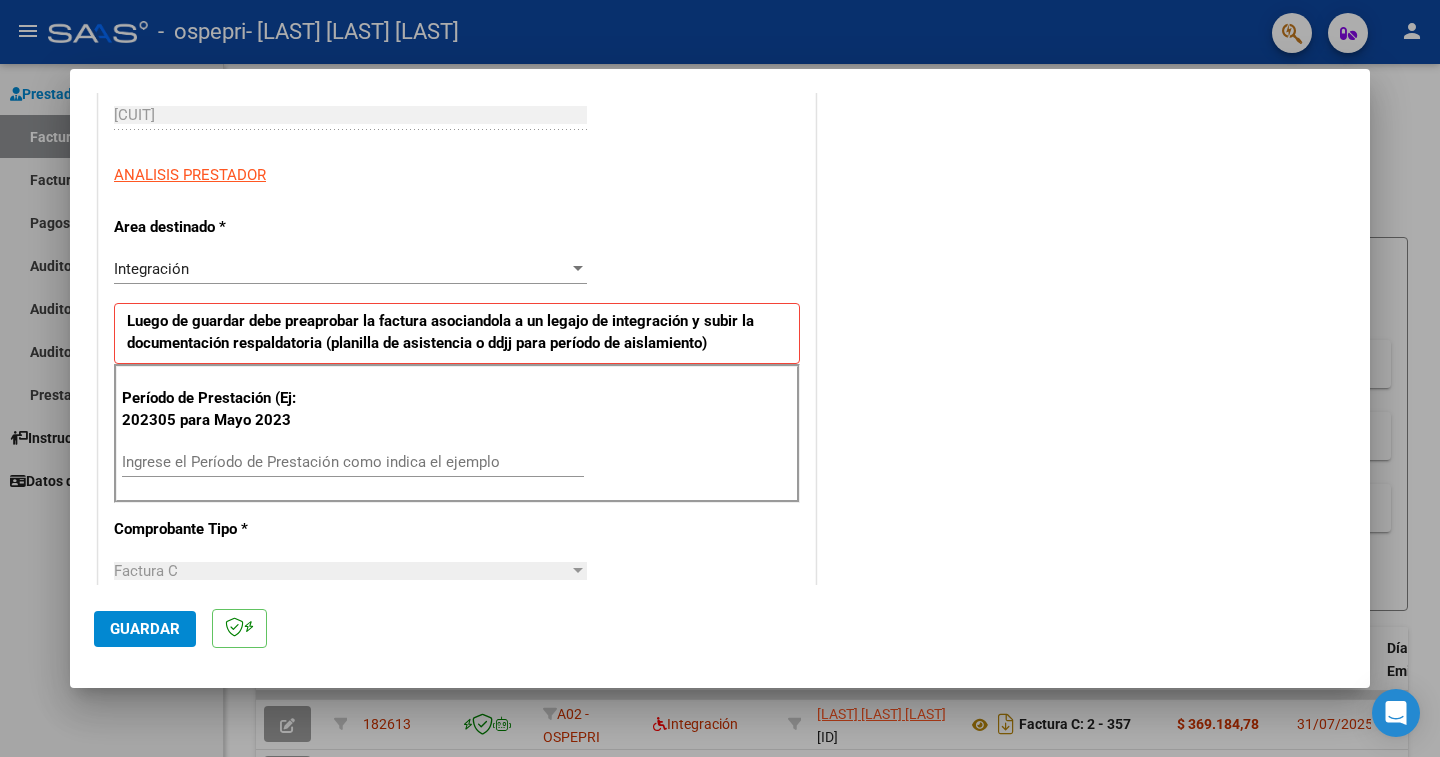 scroll, scrollTop: 334, scrollLeft: 0, axis: vertical 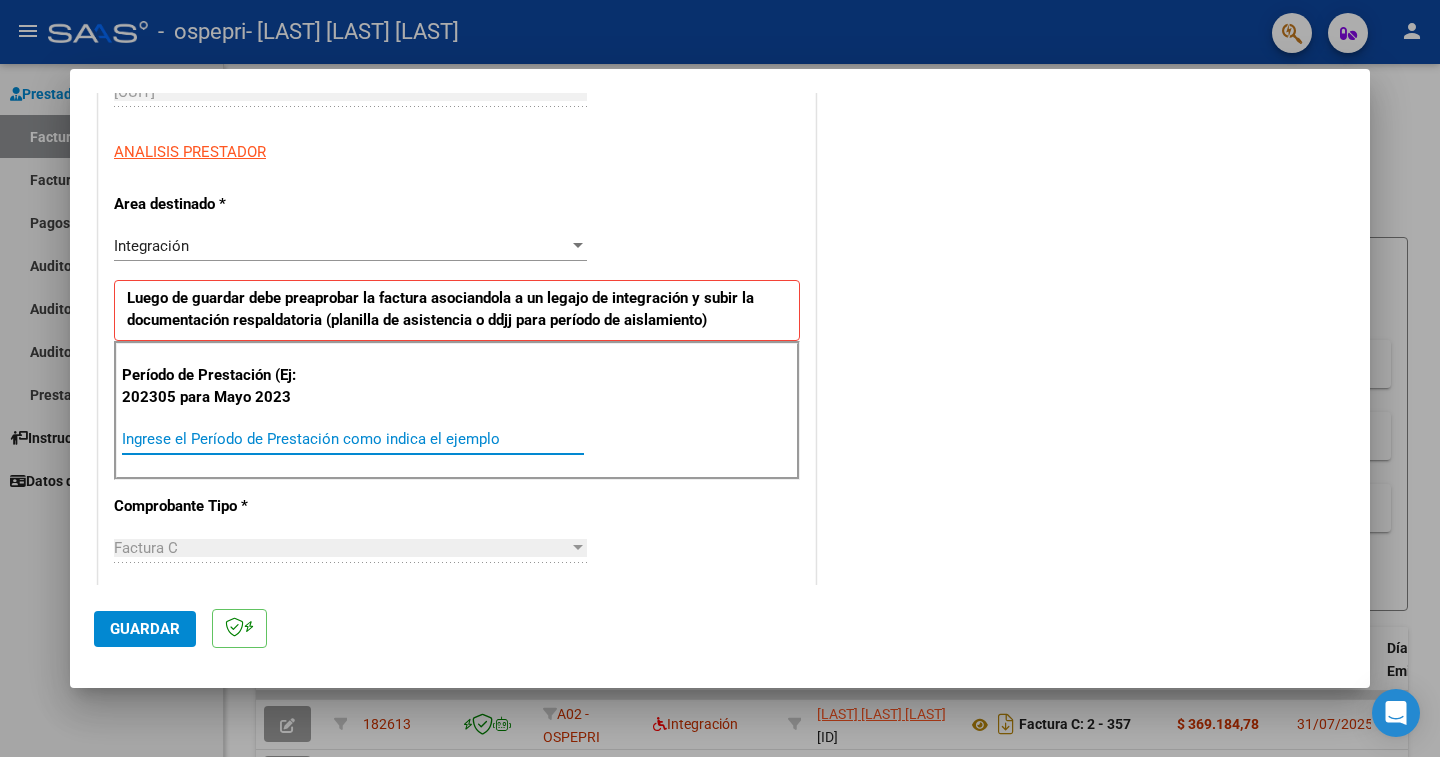 click on "Ingrese el Período de Prestación como indica el ejemplo" at bounding box center (353, 439) 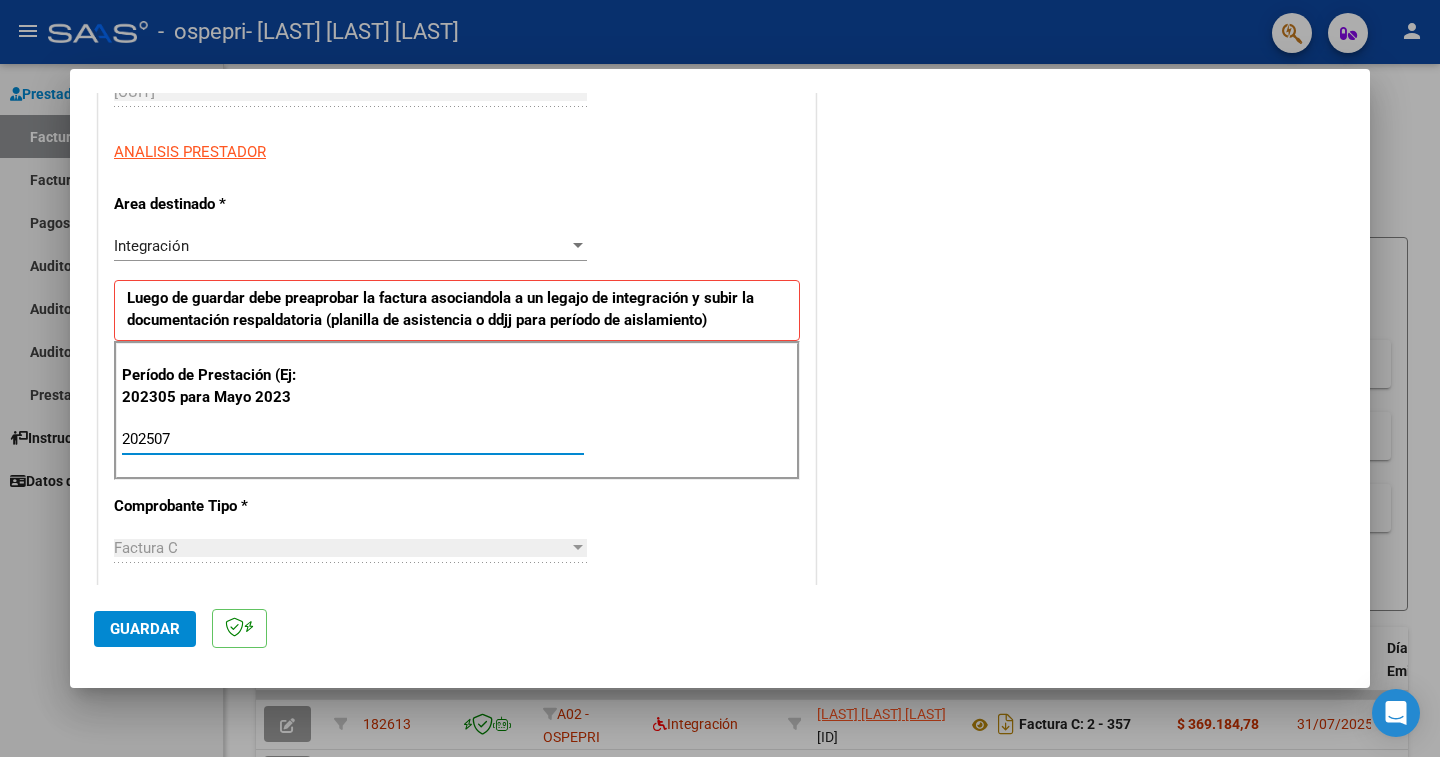 type on "202507" 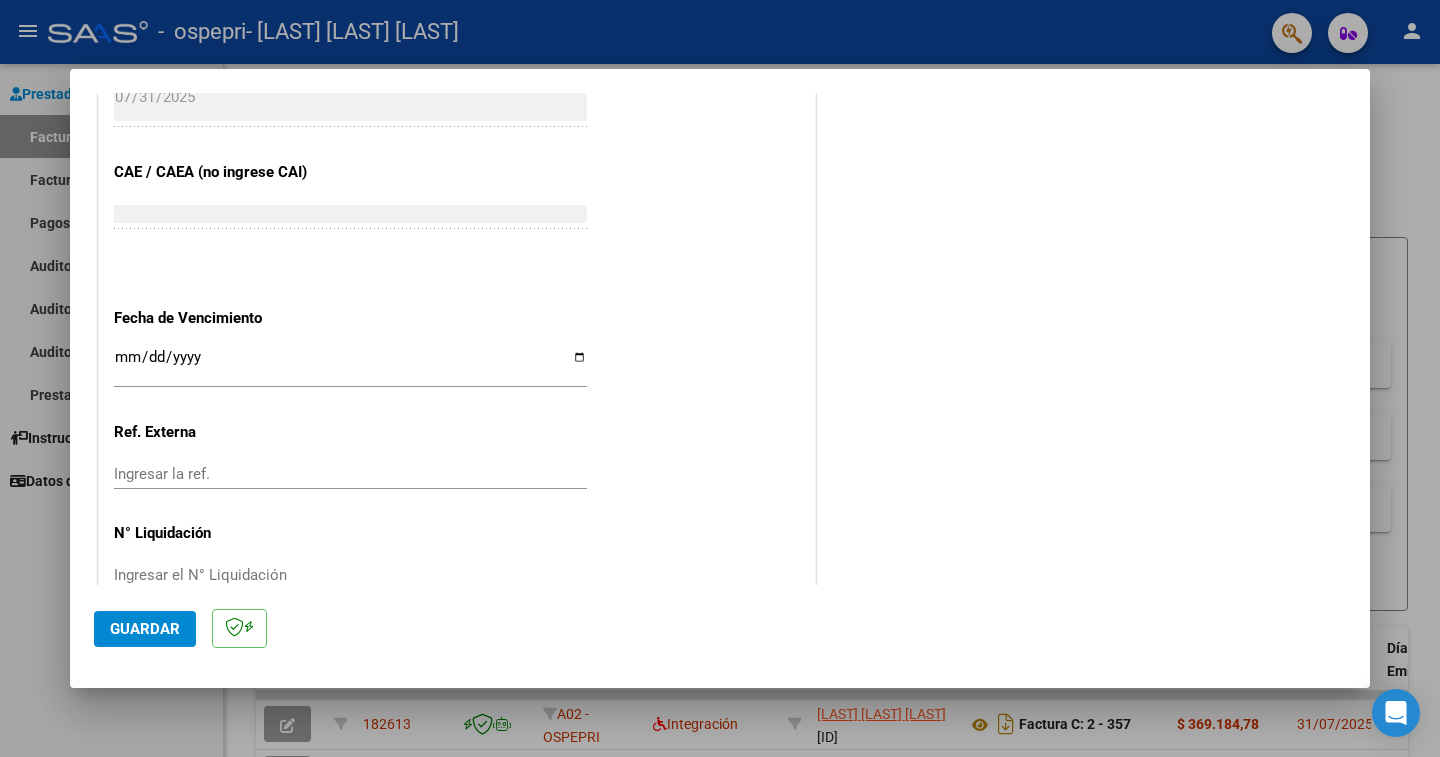 scroll, scrollTop: 1206, scrollLeft: 0, axis: vertical 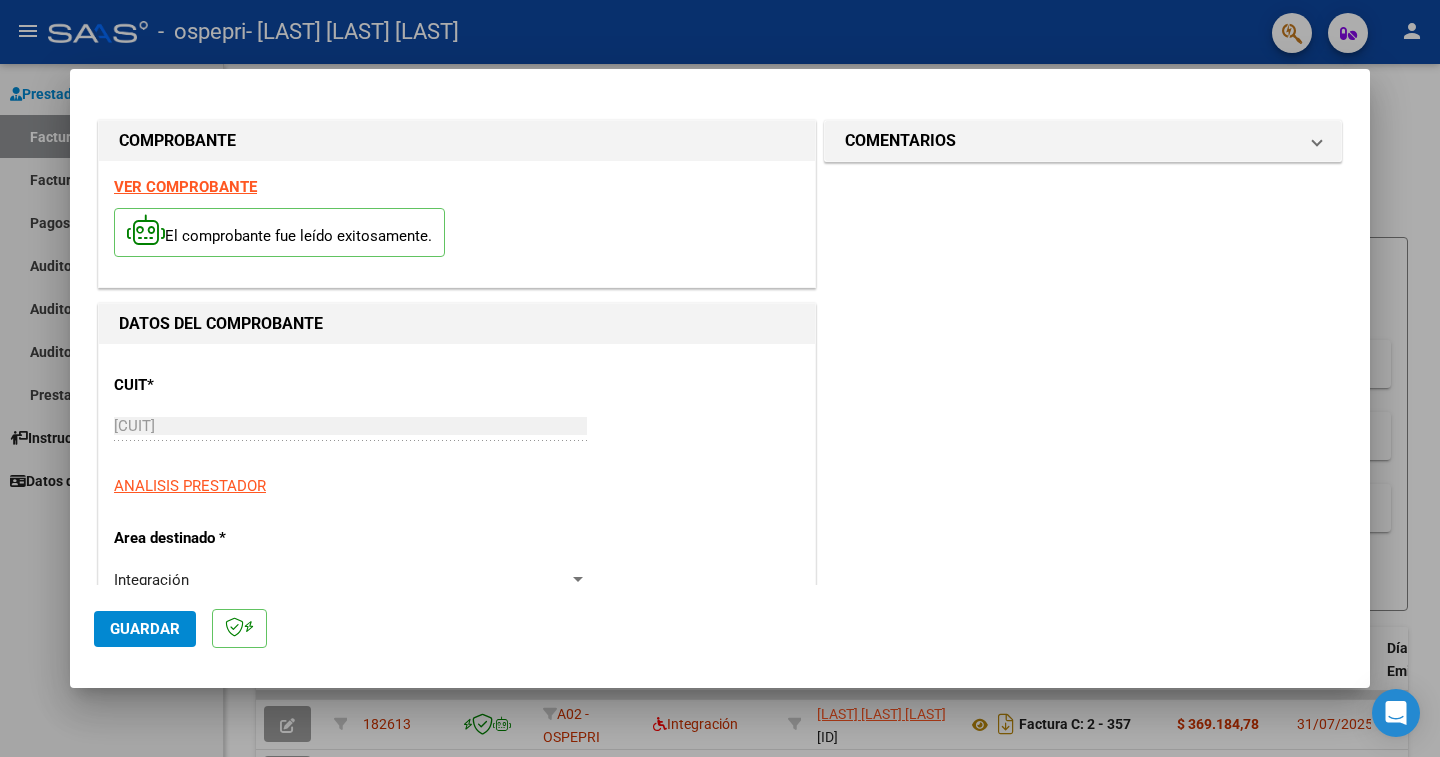 click at bounding box center [720, 378] 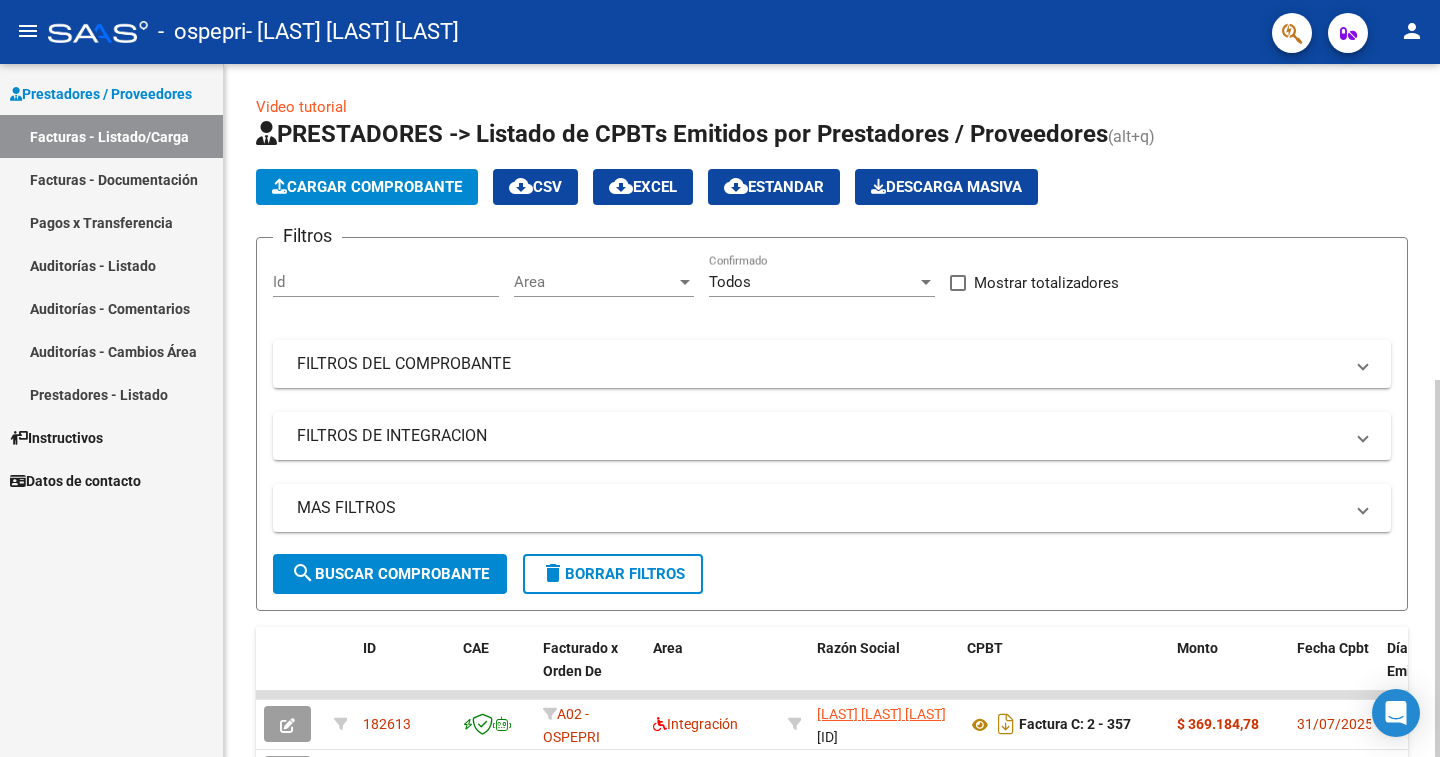 drag, startPoint x: 1425, startPoint y: 176, endPoint x: 1438, endPoint y: 341, distance: 165.51132 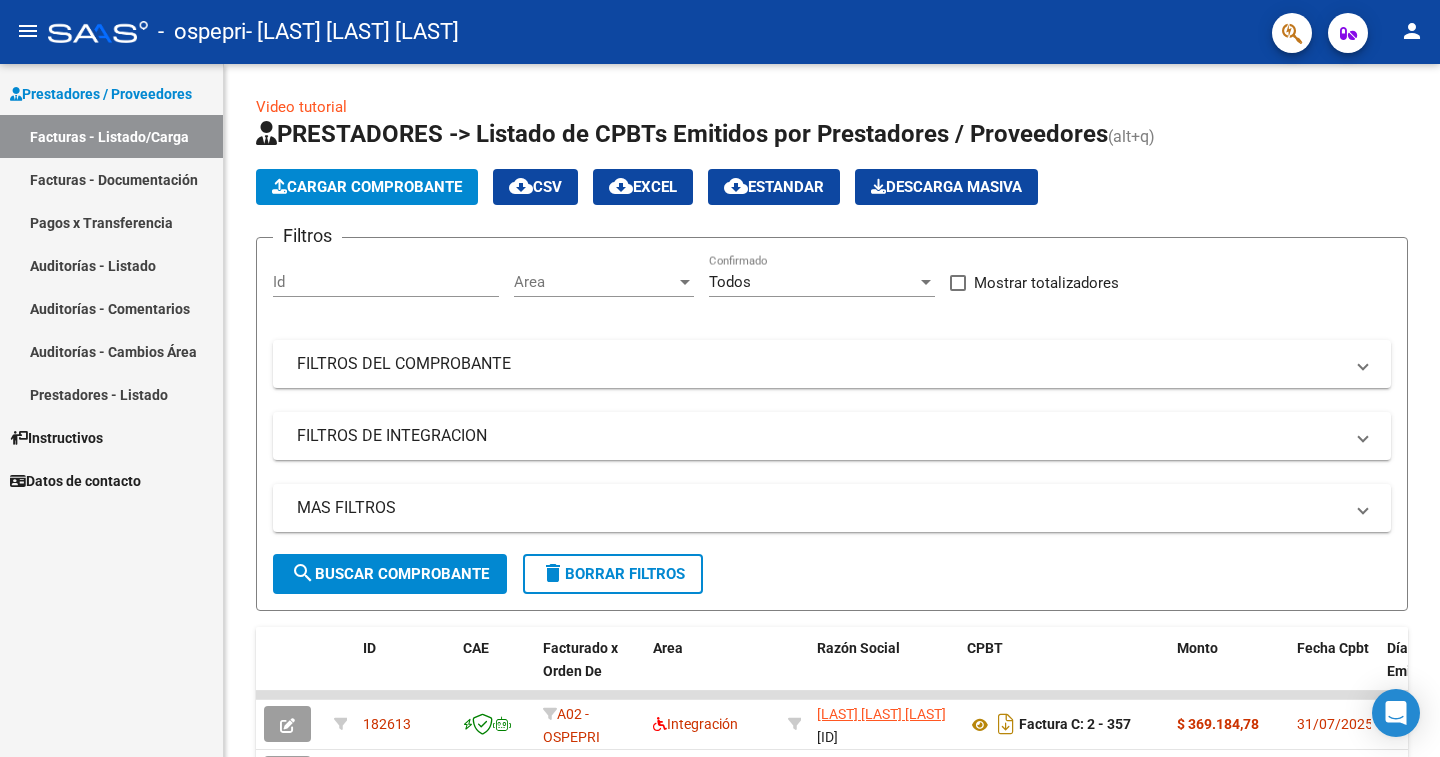 click on "Prestadores / Proveedores Facturas - Listado/Carga Facturas - Documentación Pagos x Transferencia Auditorías - Listado Auditorías - Comentarios Auditorías - Cambios Área Prestadores - Listado    Instructivos    Datos de contacto" at bounding box center (111, 410) 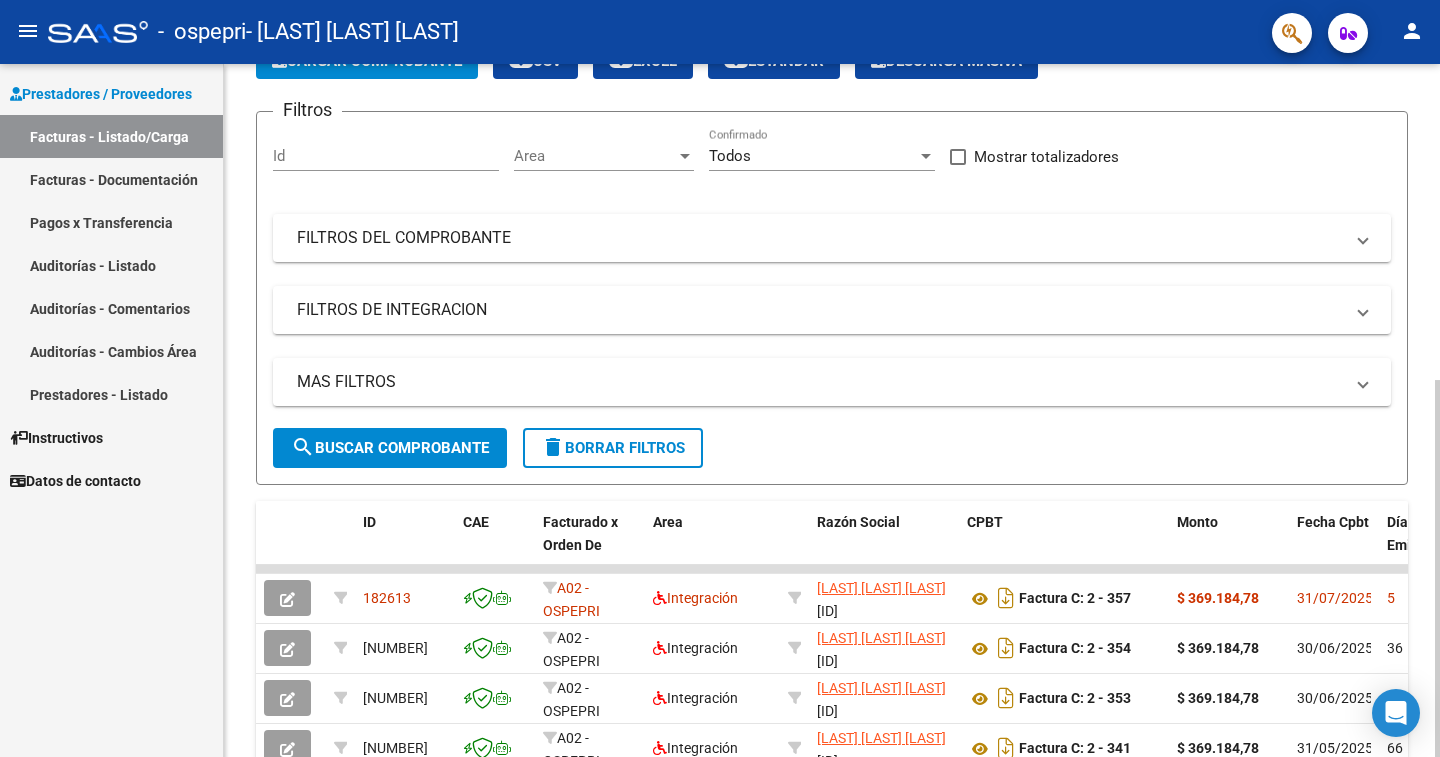 scroll, scrollTop: 136, scrollLeft: 0, axis: vertical 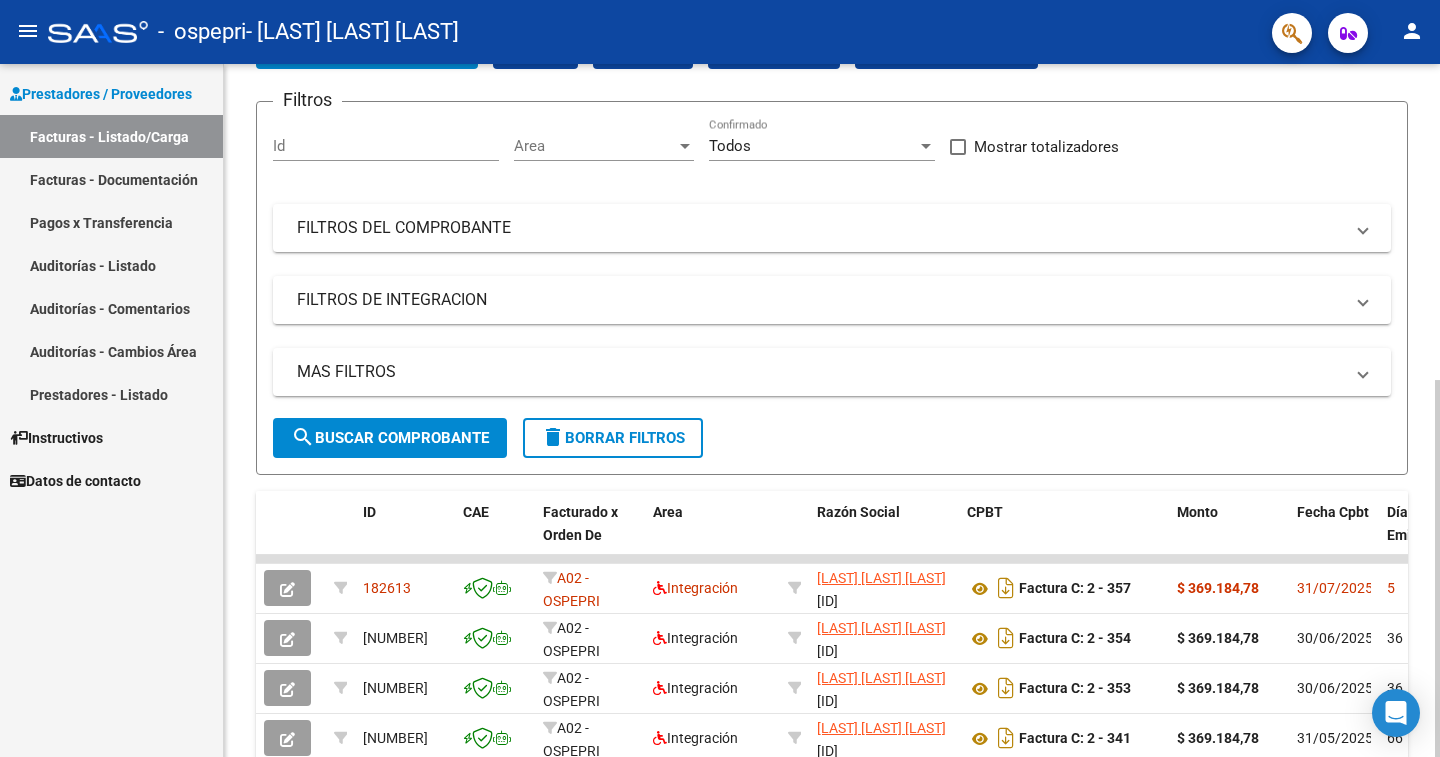 click 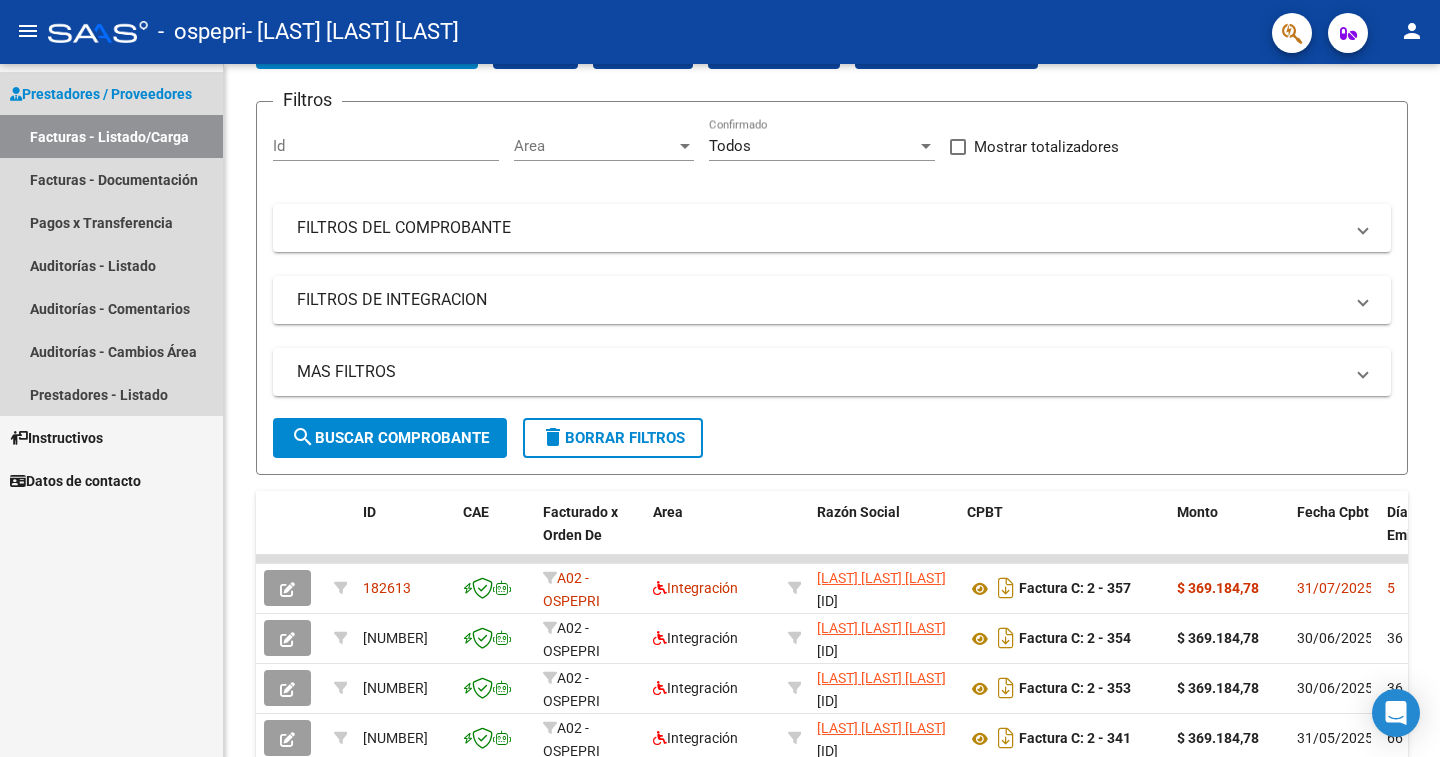 click on "Facturas - Listado/Carga" at bounding box center (111, 136) 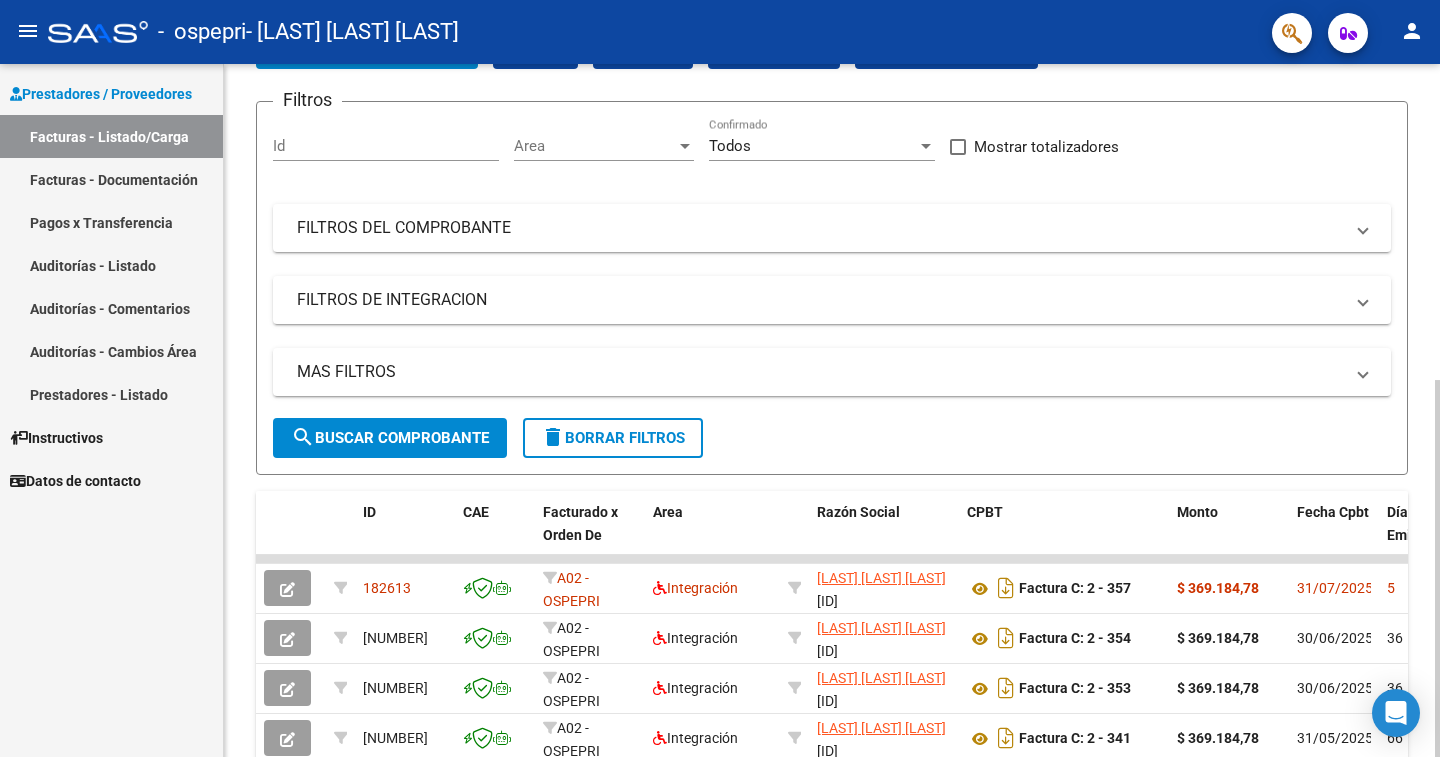 drag, startPoint x: 1433, startPoint y: 330, endPoint x: 1385, endPoint y: 97, distance: 237.89284 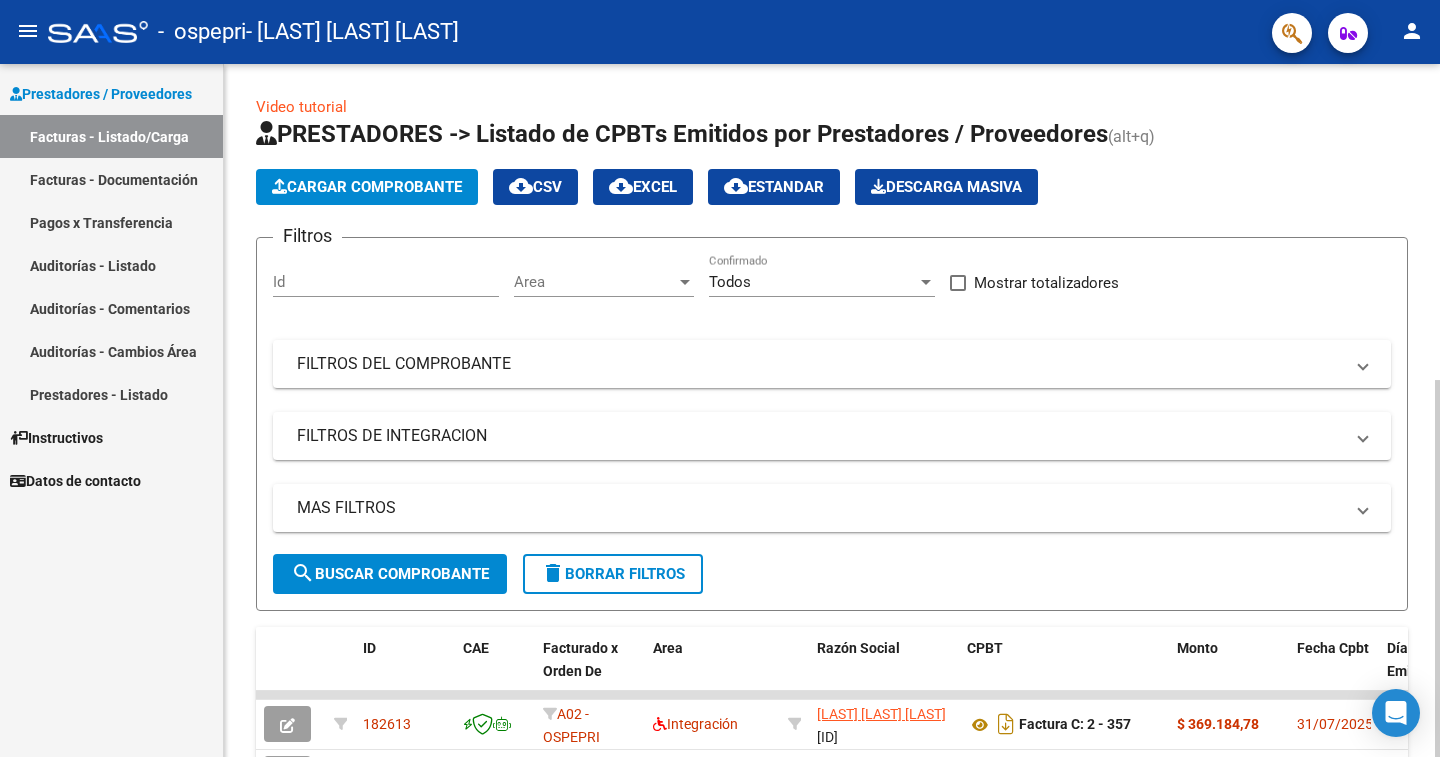 click on "Video tutorial   PRESTADORES -> Listado de CPBTs Emitidos por Prestadores / Proveedores (alt+q)   Cargar Comprobante
cloud_download  CSV  cloud_download  EXCEL  cloud_download  Estandar   Descarga Masiva
Filtros Id Area Area Todos Confirmado   Mostrar totalizadores   FILTROS DEL COMPROBANTE  Comprobante Tipo Comprobante Tipo Start date – End date Fec. Comprobante Desde / Hasta Días Emisión Desde(cant. días) Días Emisión Hasta(cant. días) CUIT / Razón Social Pto. Venta Nro. Comprobante Código SSS CAE Válido CAE Válido Todos Cargado Módulo Hosp. Todos Tiene facturacion Apócrifa Hospital Refes  FILTROS DE INTEGRACION  Período De Prestación Campos del Archivo de Rendición Devuelto x SSS (dr_envio) Todos Rendido x SSS (dr_envio) Tipo de Registro Tipo de Registro Período Presentación Período Presentación Campos del Legajo Asociado (preaprobación) Afiliado Legajo (cuil/nombre) Todos Solo facturas preaprobadas  MAS FILTROS  Todos Con Doc. Respaldatoria Todos Con Trazabilidad Todos – – 5" 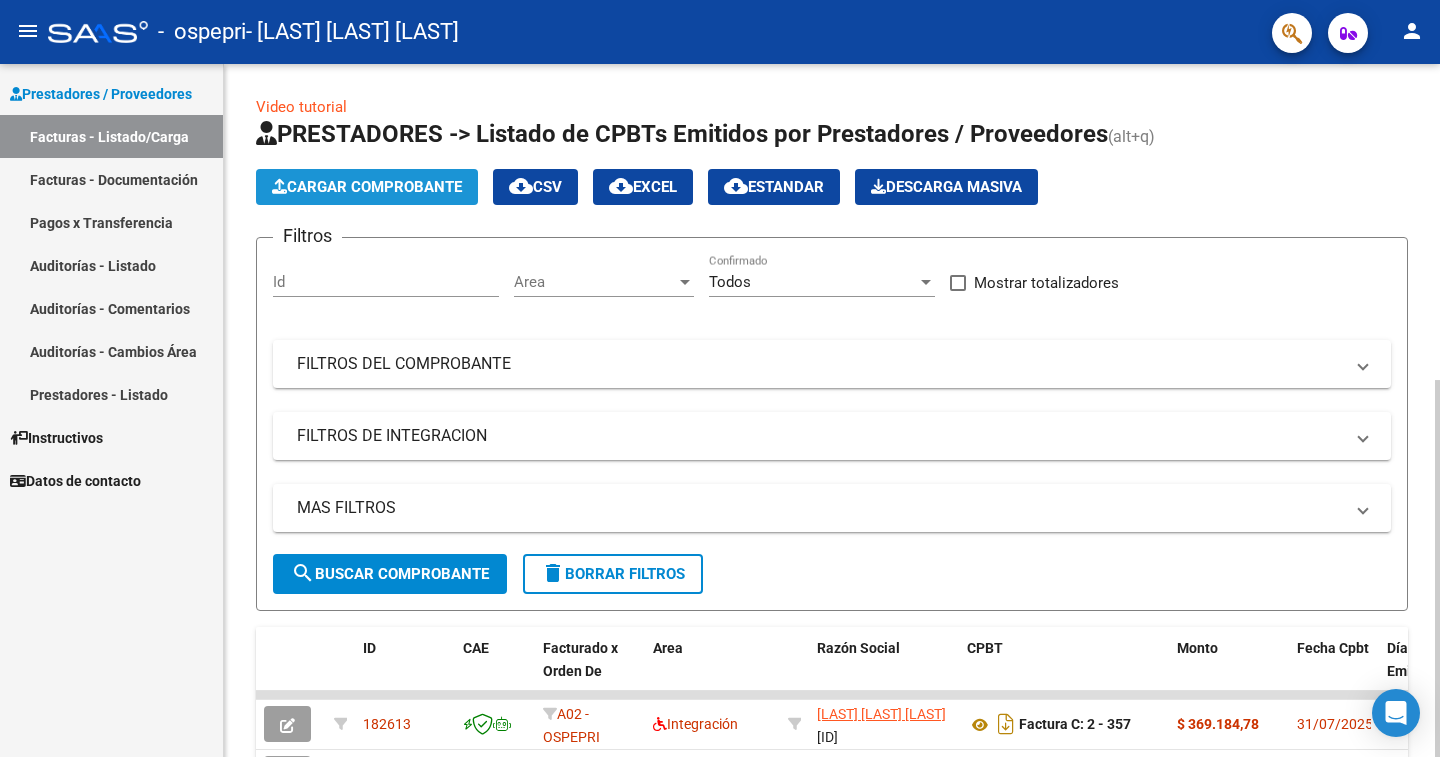 click on "Cargar Comprobante" 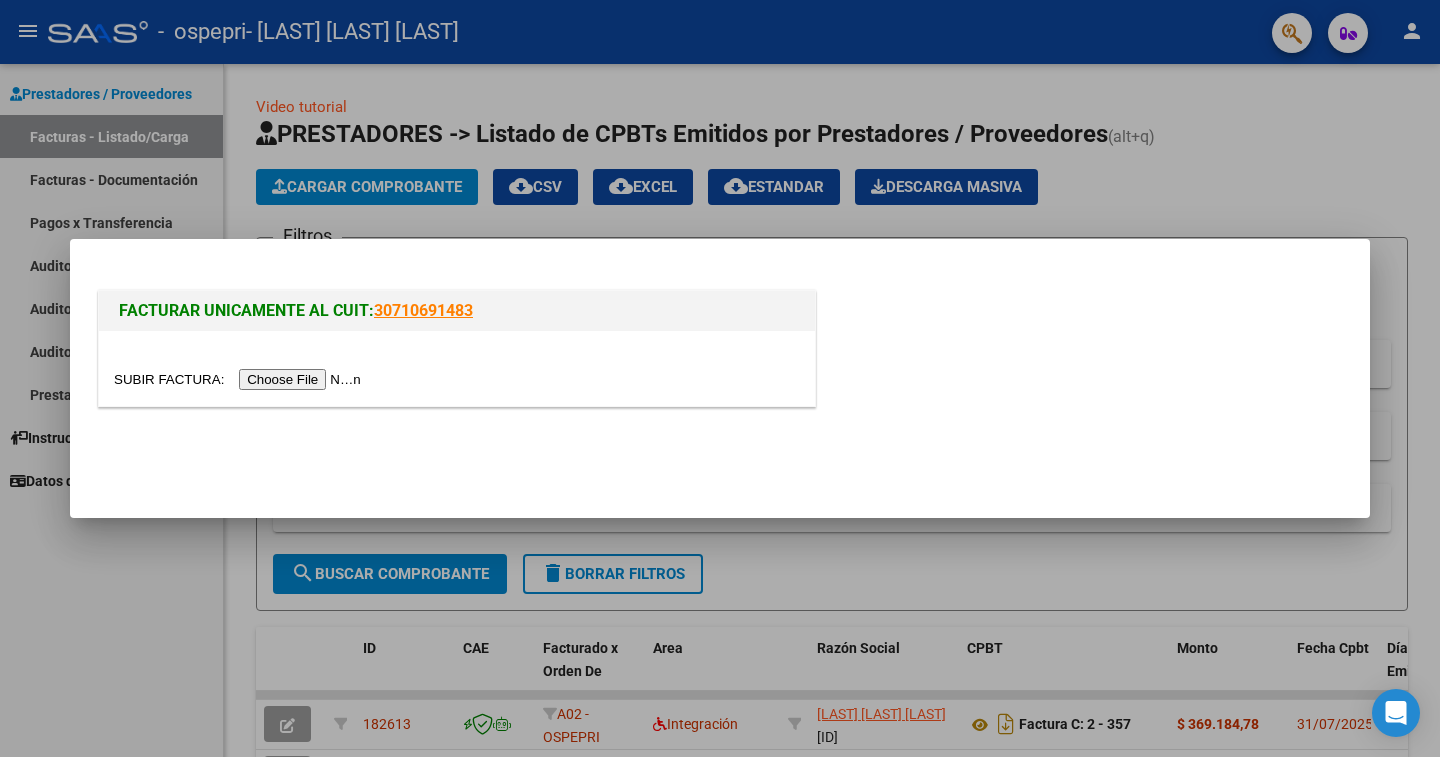 click at bounding box center [240, 379] 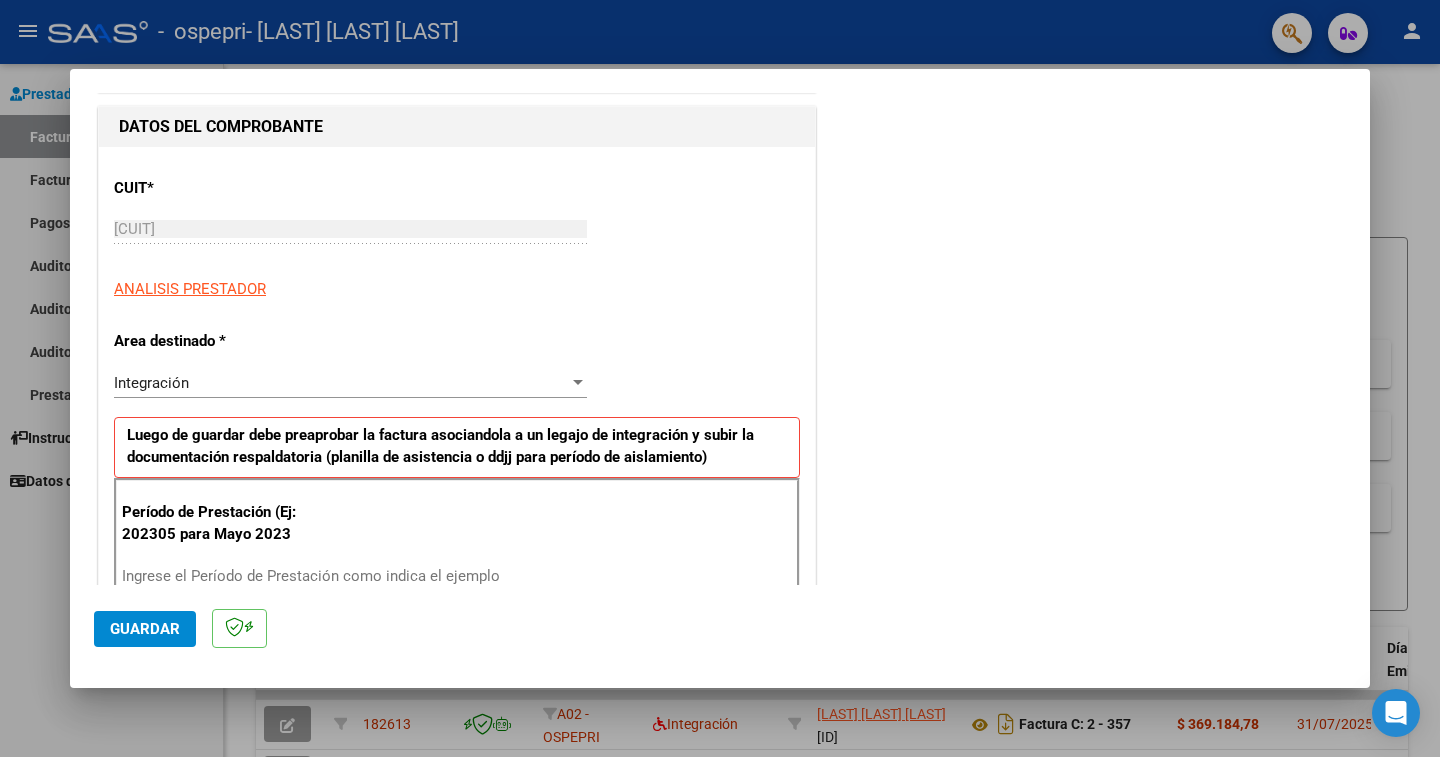 scroll, scrollTop: 208, scrollLeft: 0, axis: vertical 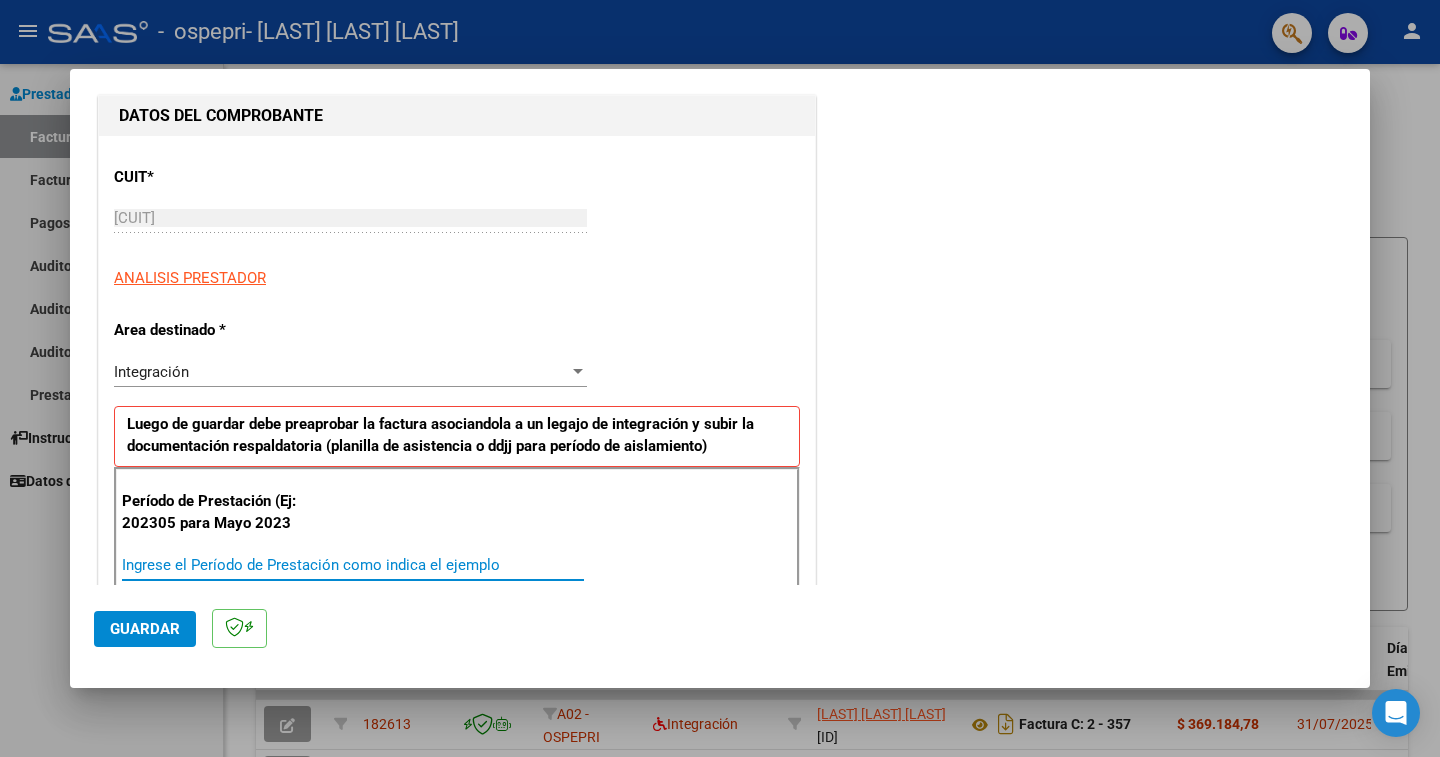 click on "Ingrese el Período de Prestación como indica el ejemplo" at bounding box center (353, 565) 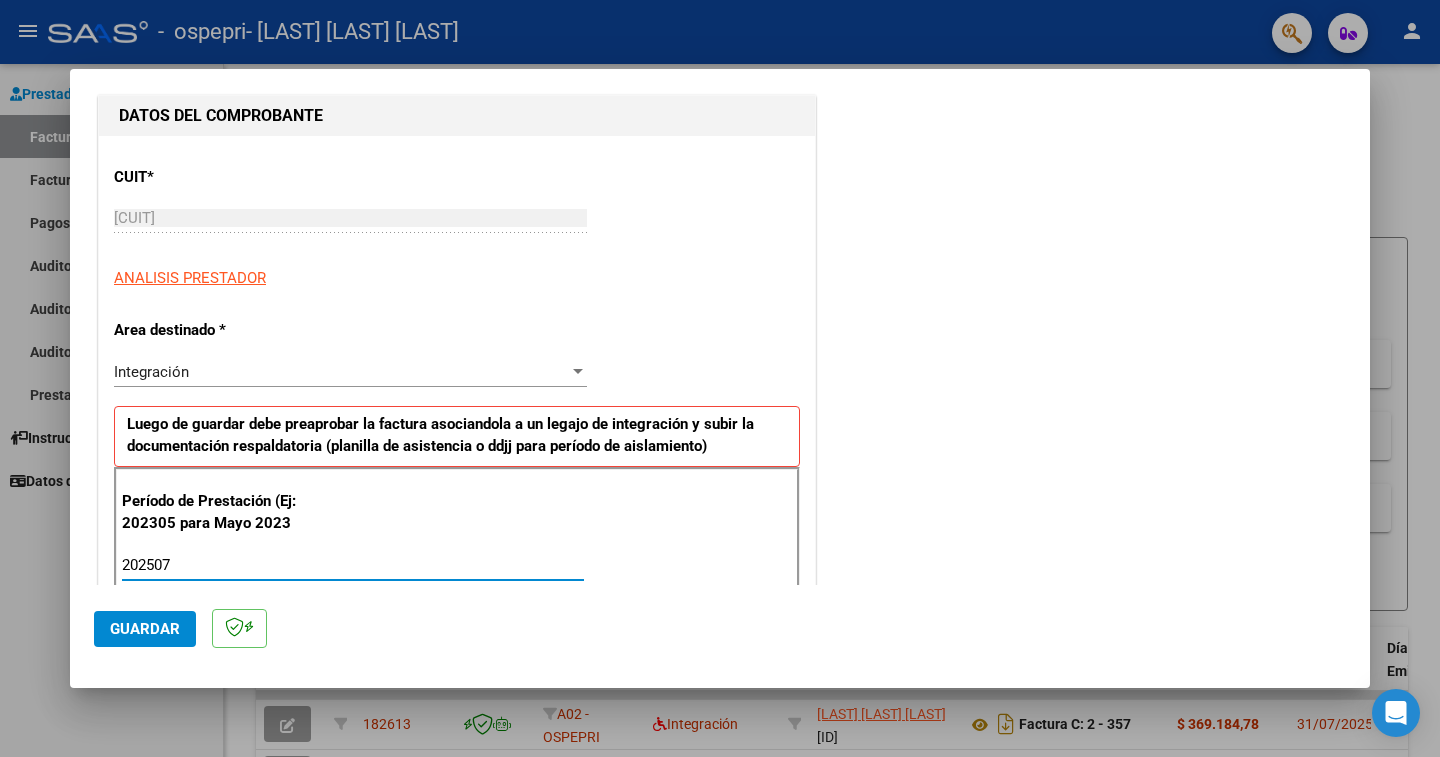 type on "202507" 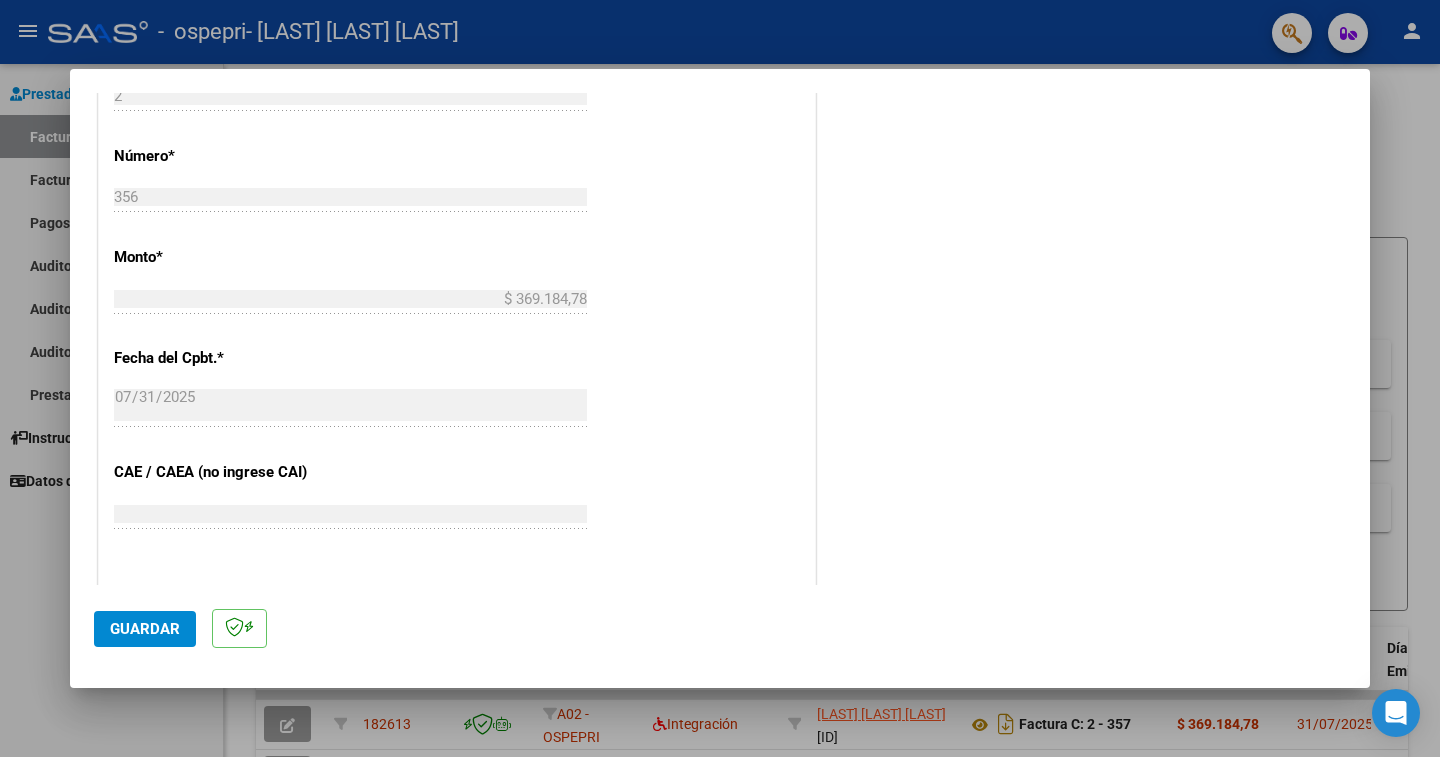scroll, scrollTop: 888, scrollLeft: 0, axis: vertical 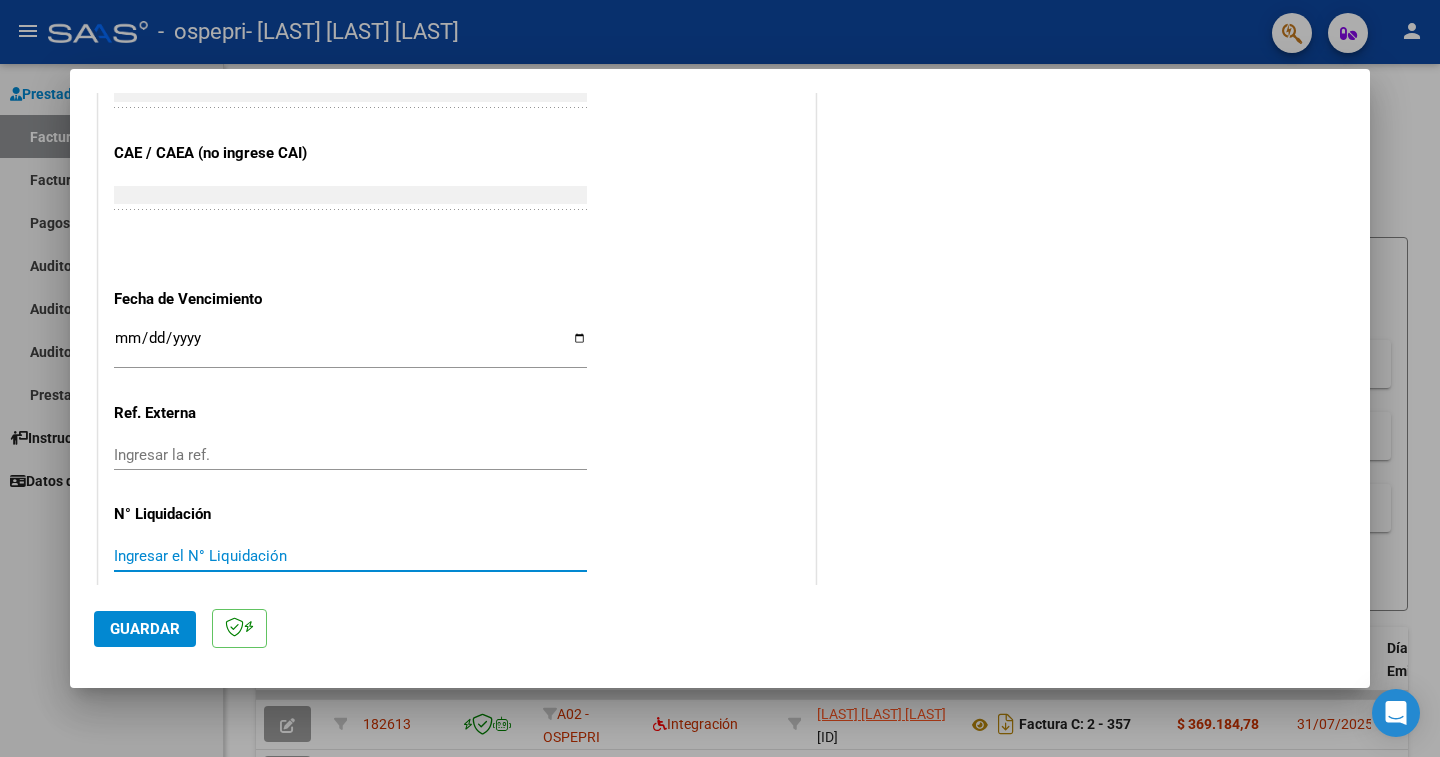 paste on "[NUMBER]" 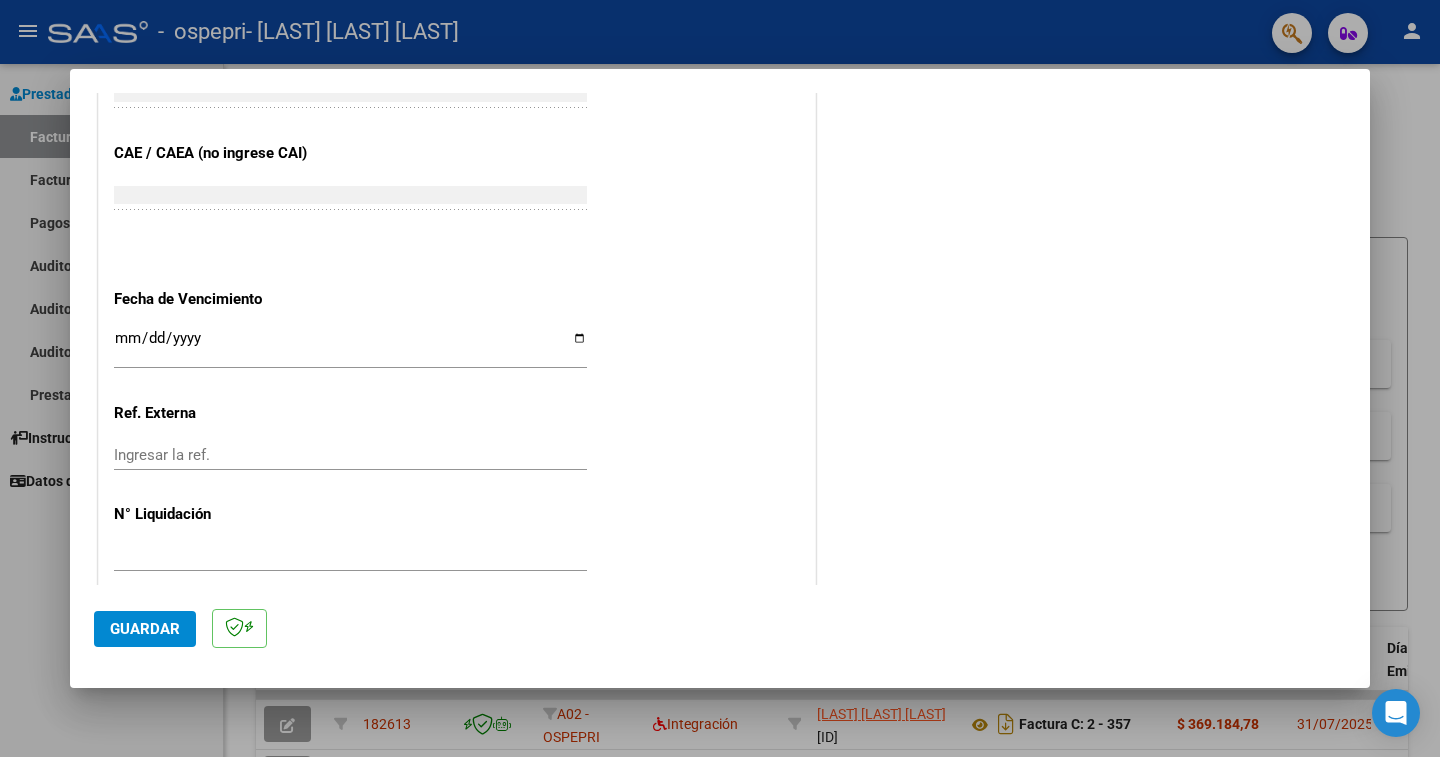 drag, startPoint x: 150, startPoint y: 628, endPoint x: 156, endPoint y: 336, distance: 292.06165 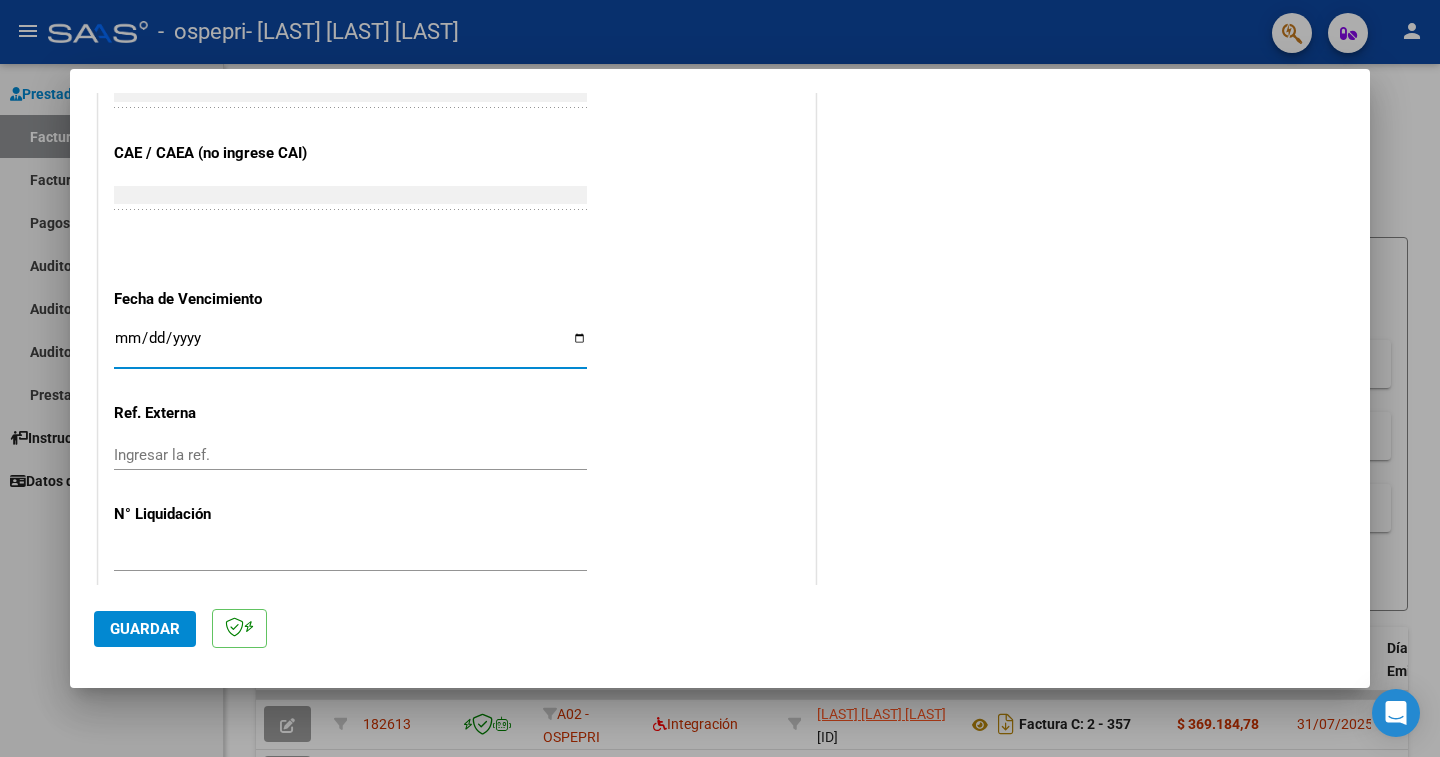 click on "Ingresar la fecha" at bounding box center [350, 346] 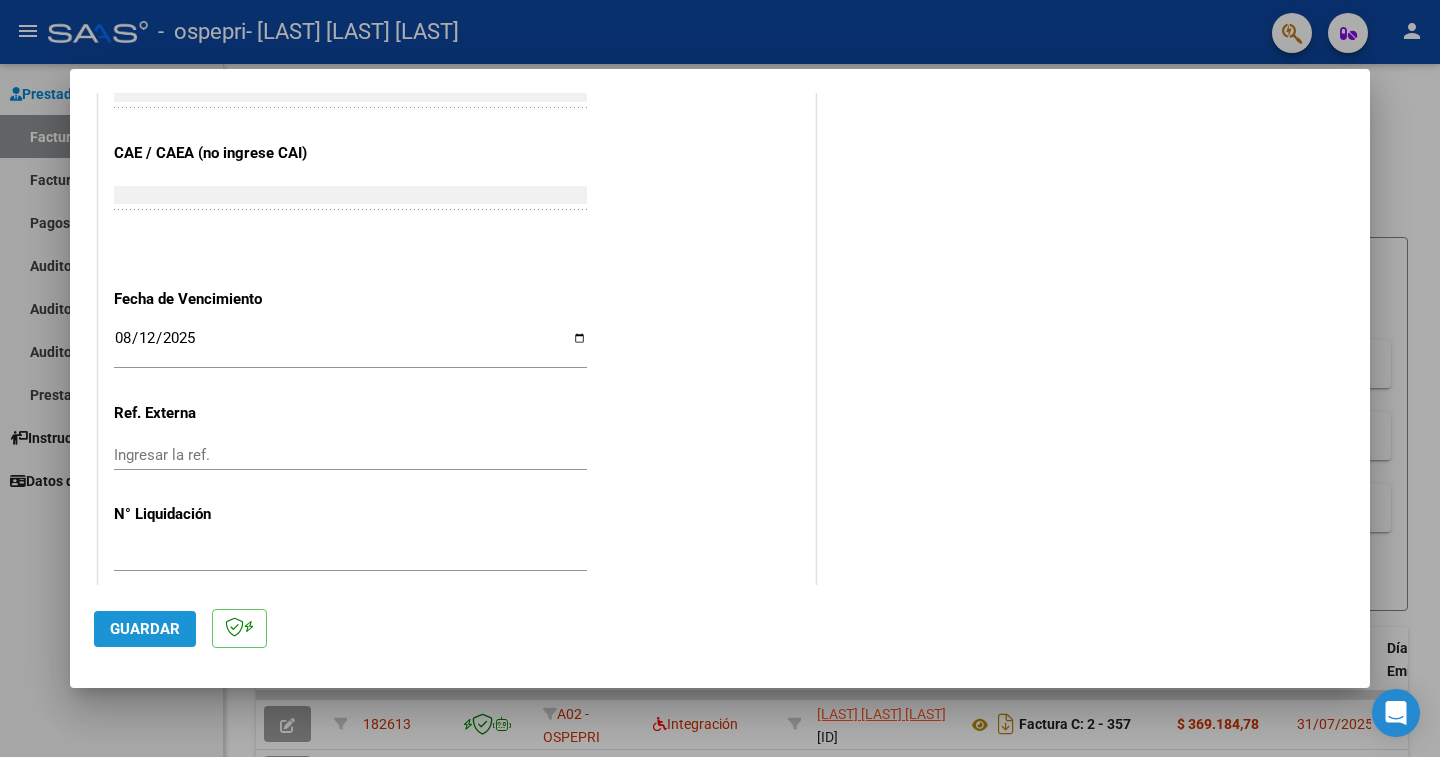 click on "Guardar" 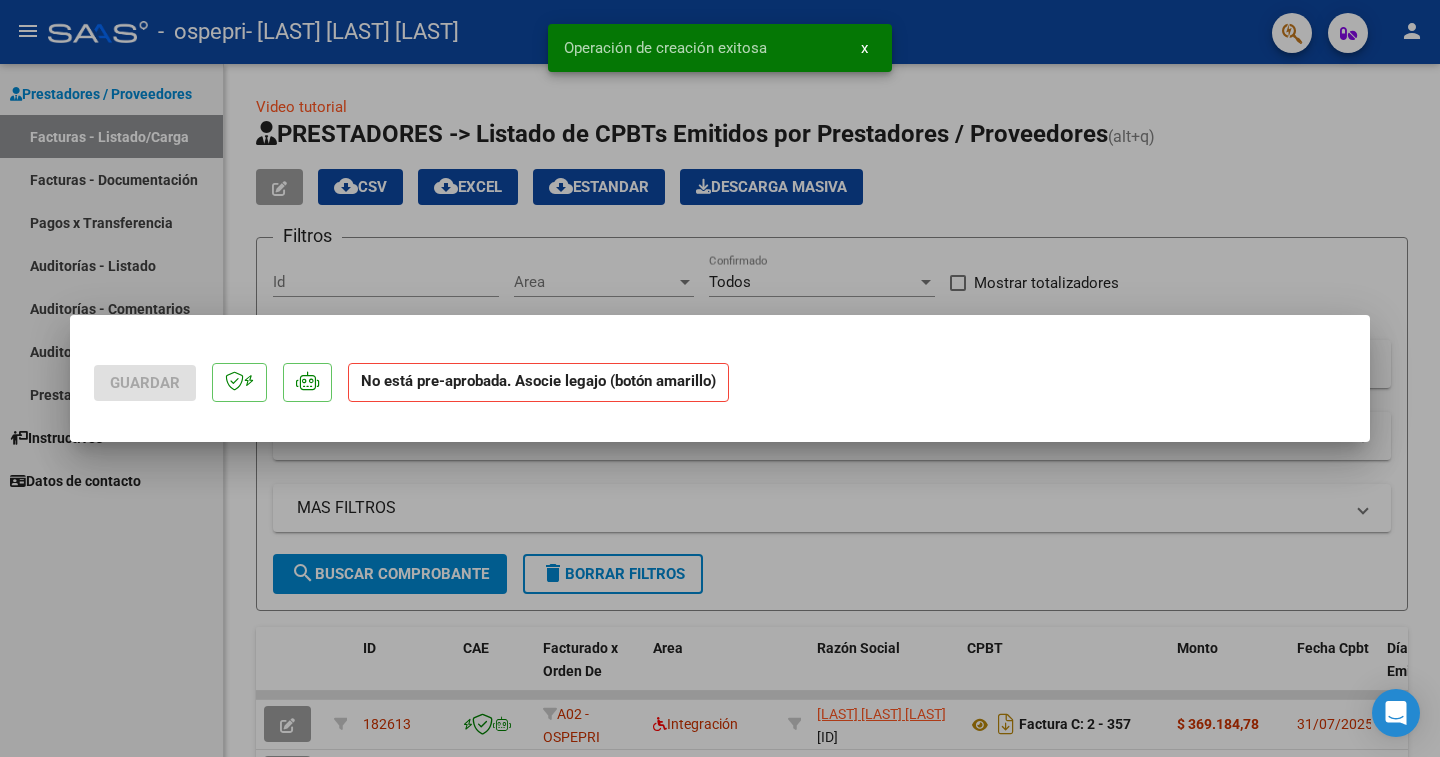 scroll, scrollTop: 0, scrollLeft: 0, axis: both 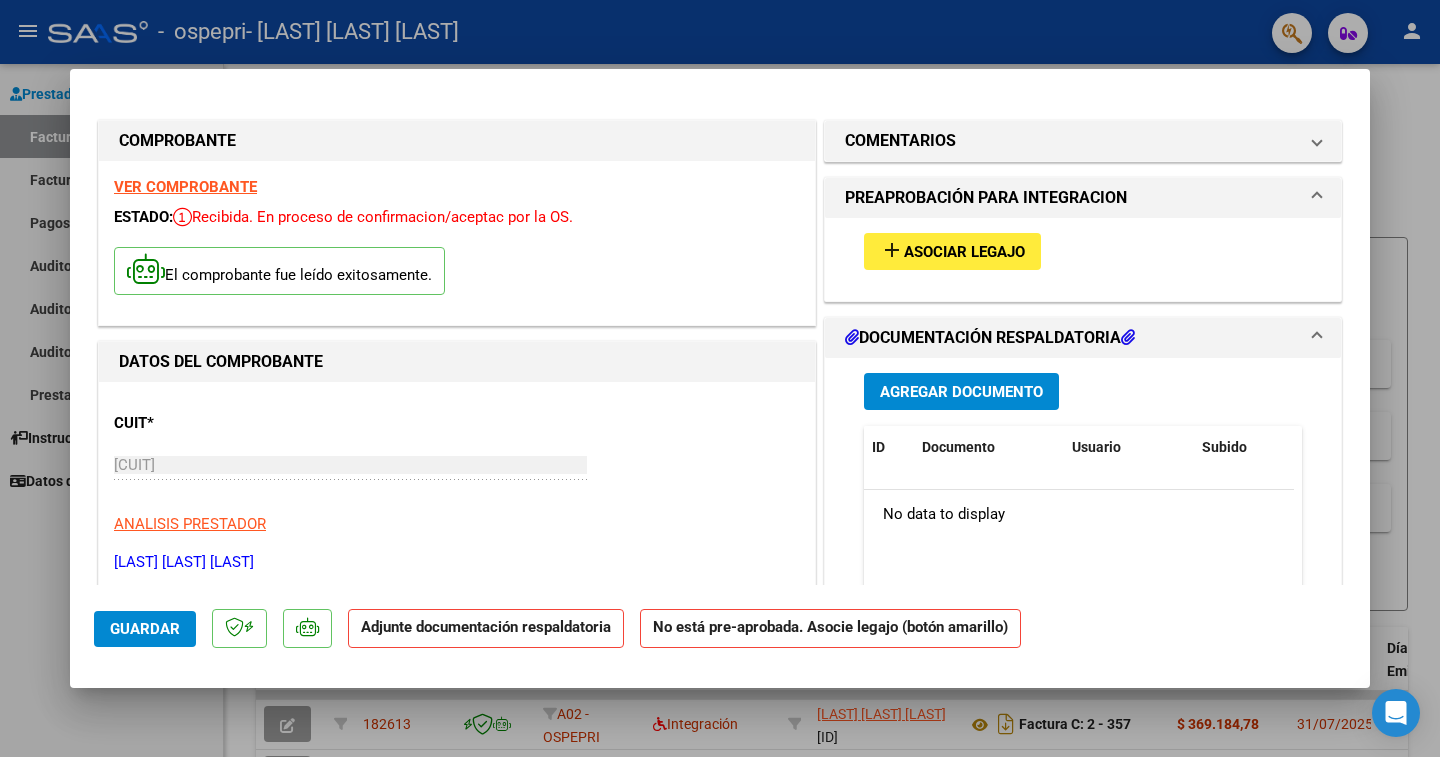 click on "Asociar Legajo" at bounding box center (964, 252) 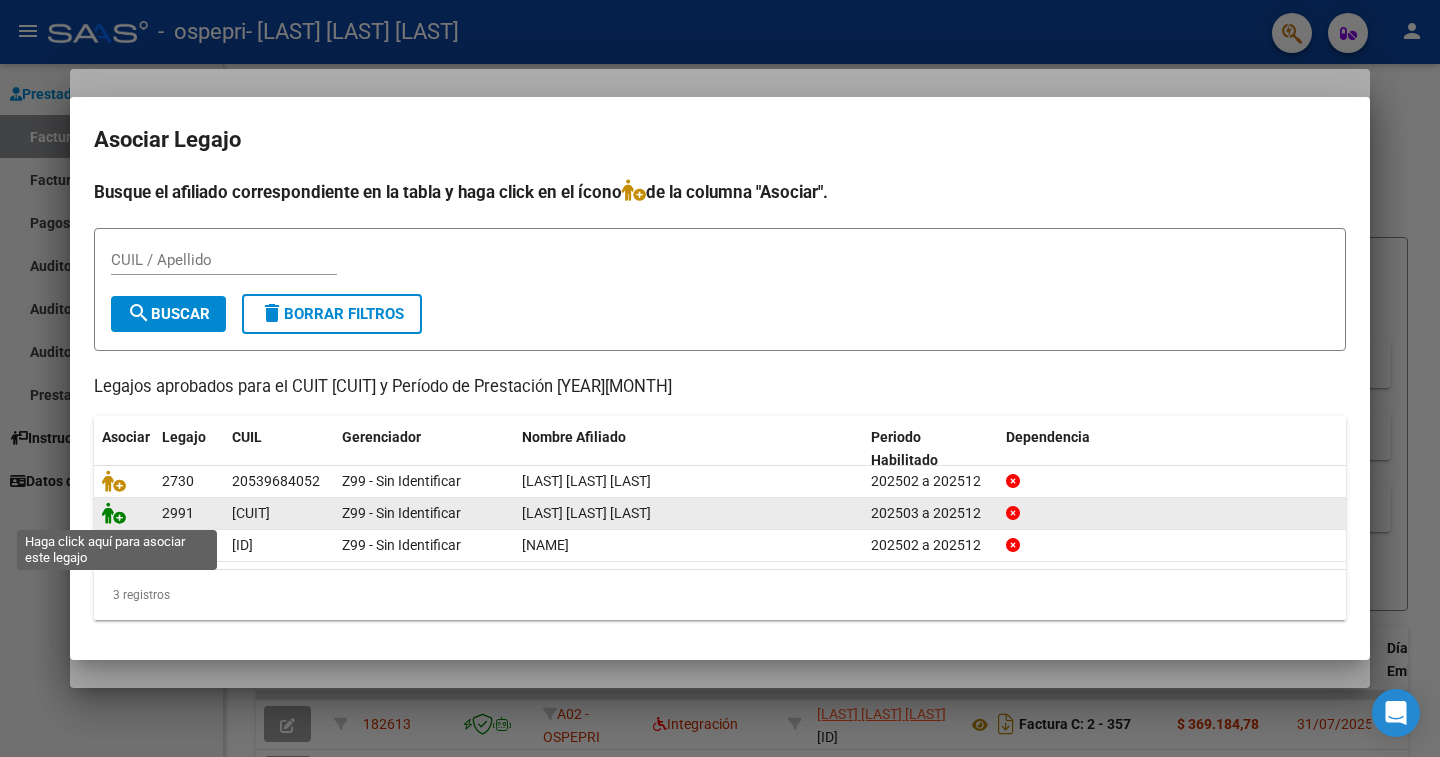 click 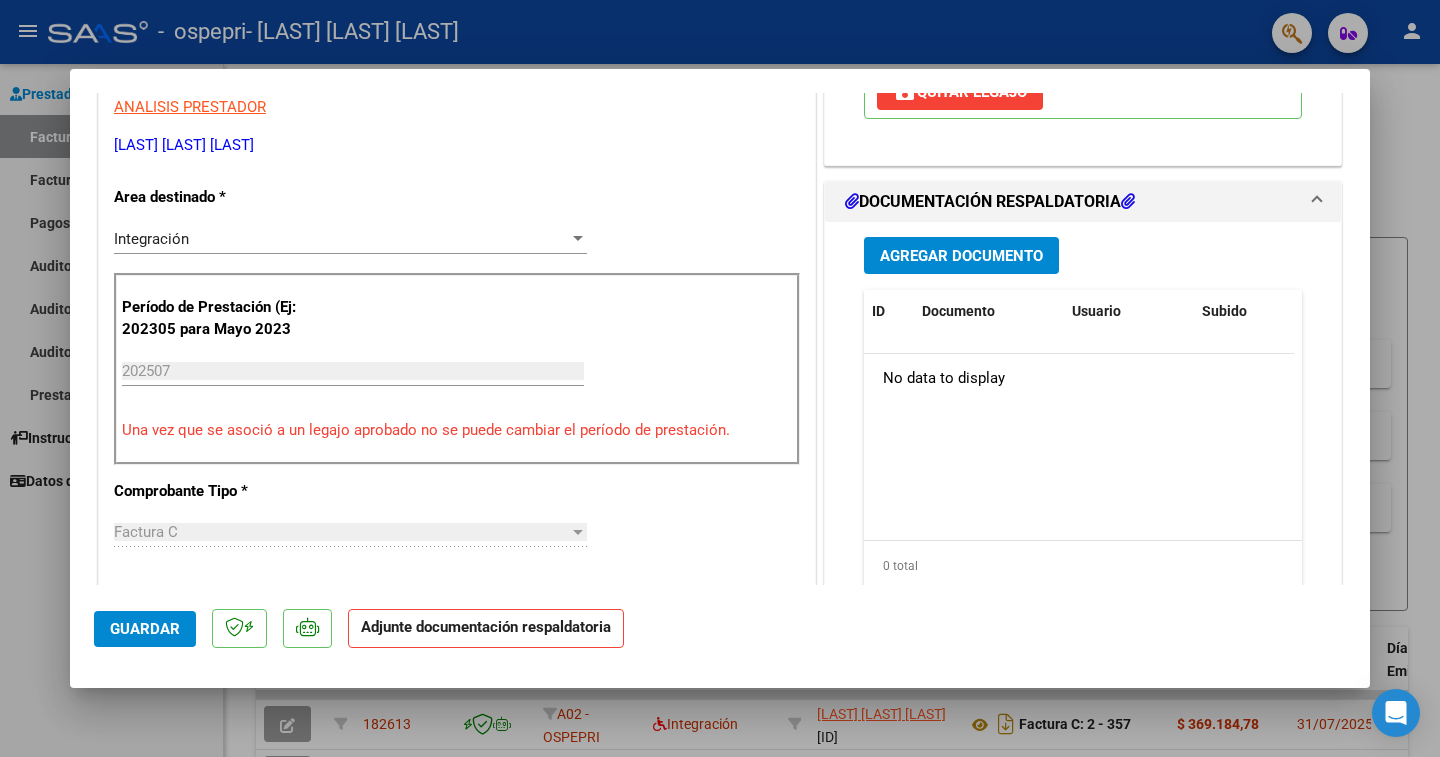 scroll, scrollTop: 459, scrollLeft: 0, axis: vertical 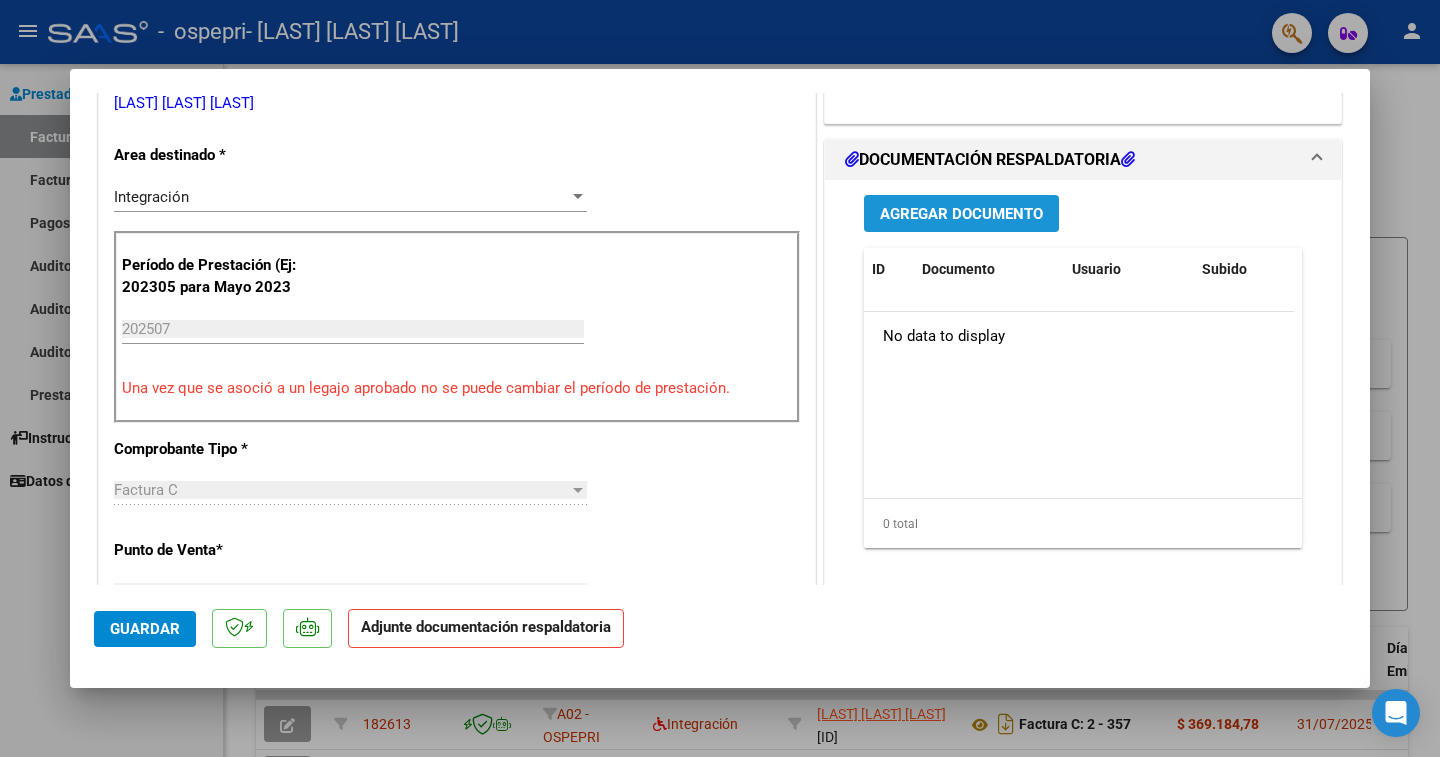click on "Agregar Documento" at bounding box center (961, 214) 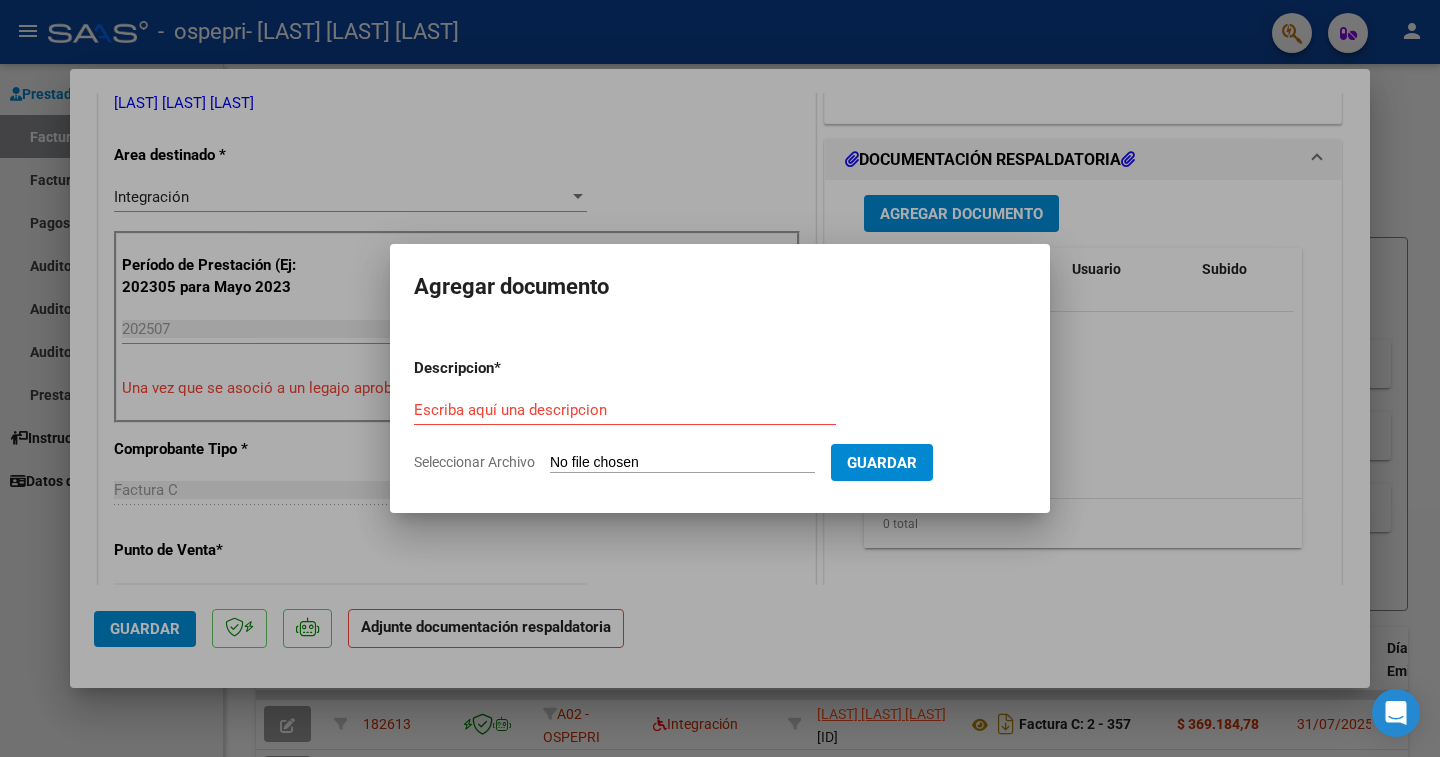 click on "Seleccionar Archivo" at bounding box center [682, 463] 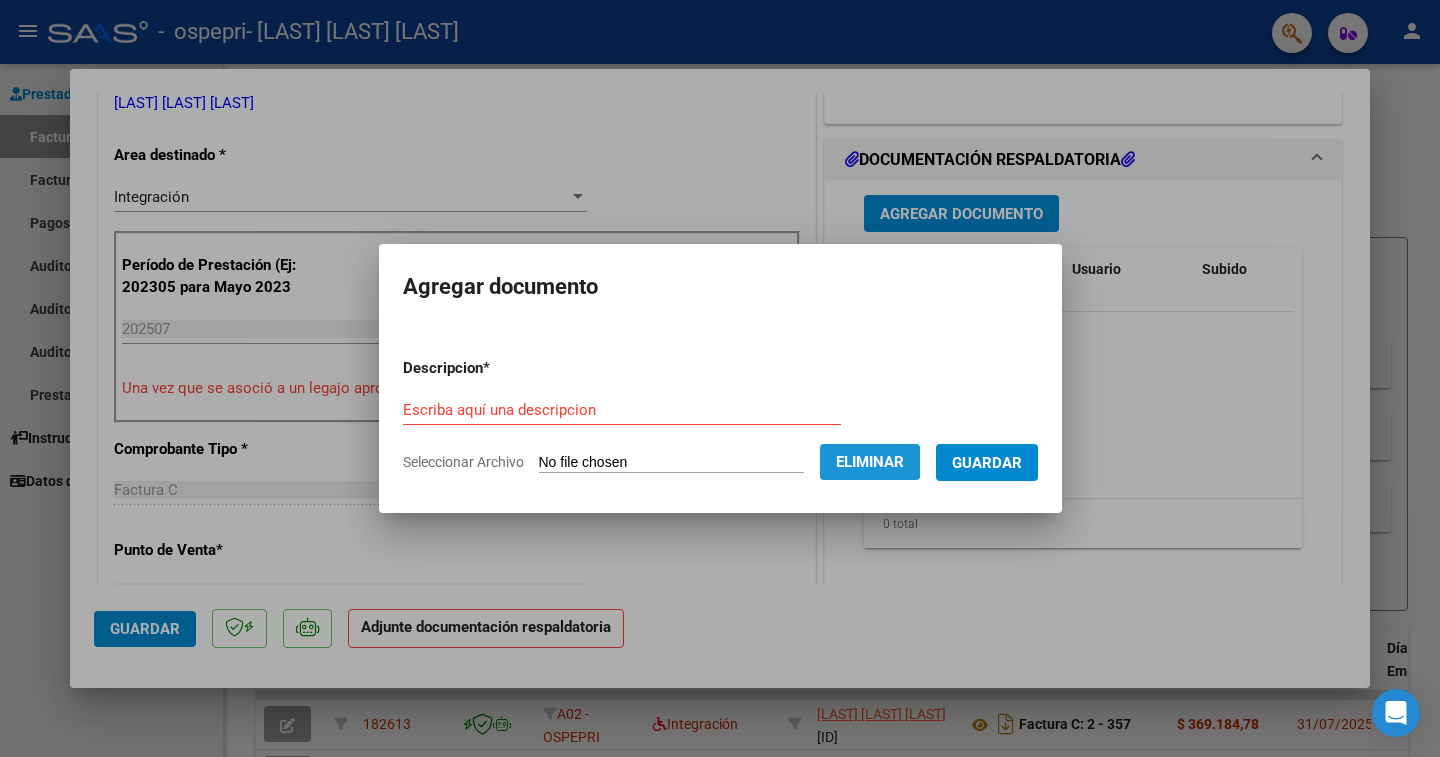 click on "Eliminar" 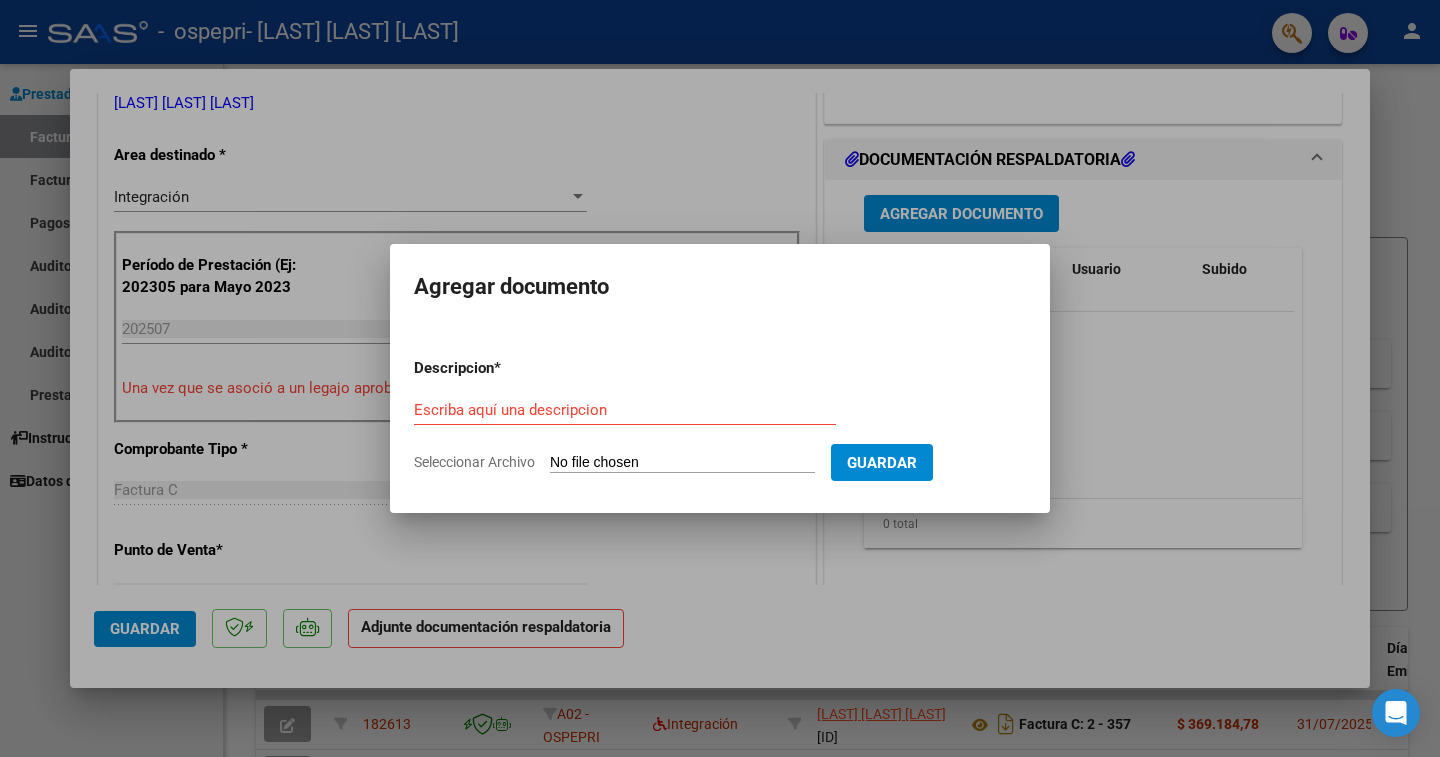 click on "Seleccionar Archivo" at bounding box center [682, 463] 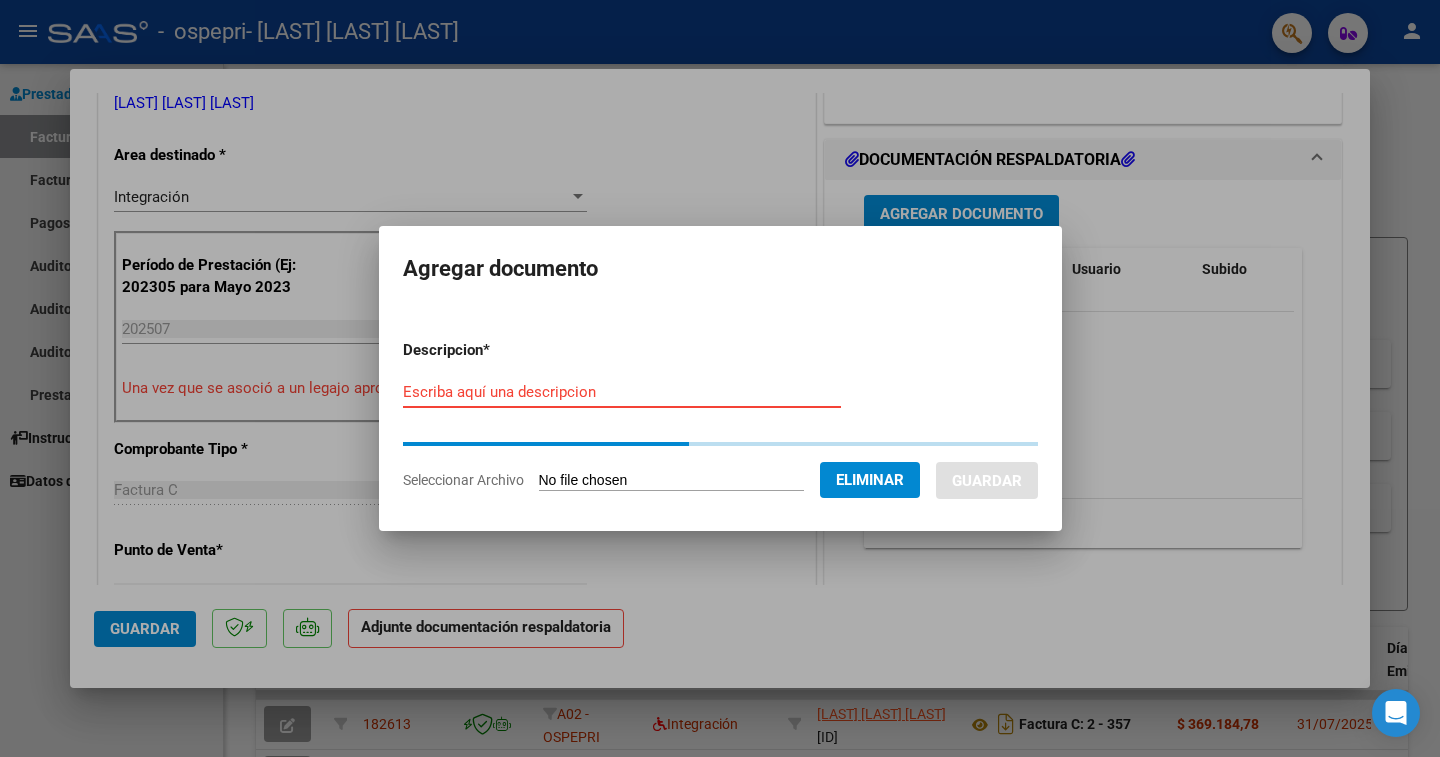 click on "Escriba aquí una descripcion" at bounding box center (622, 392) 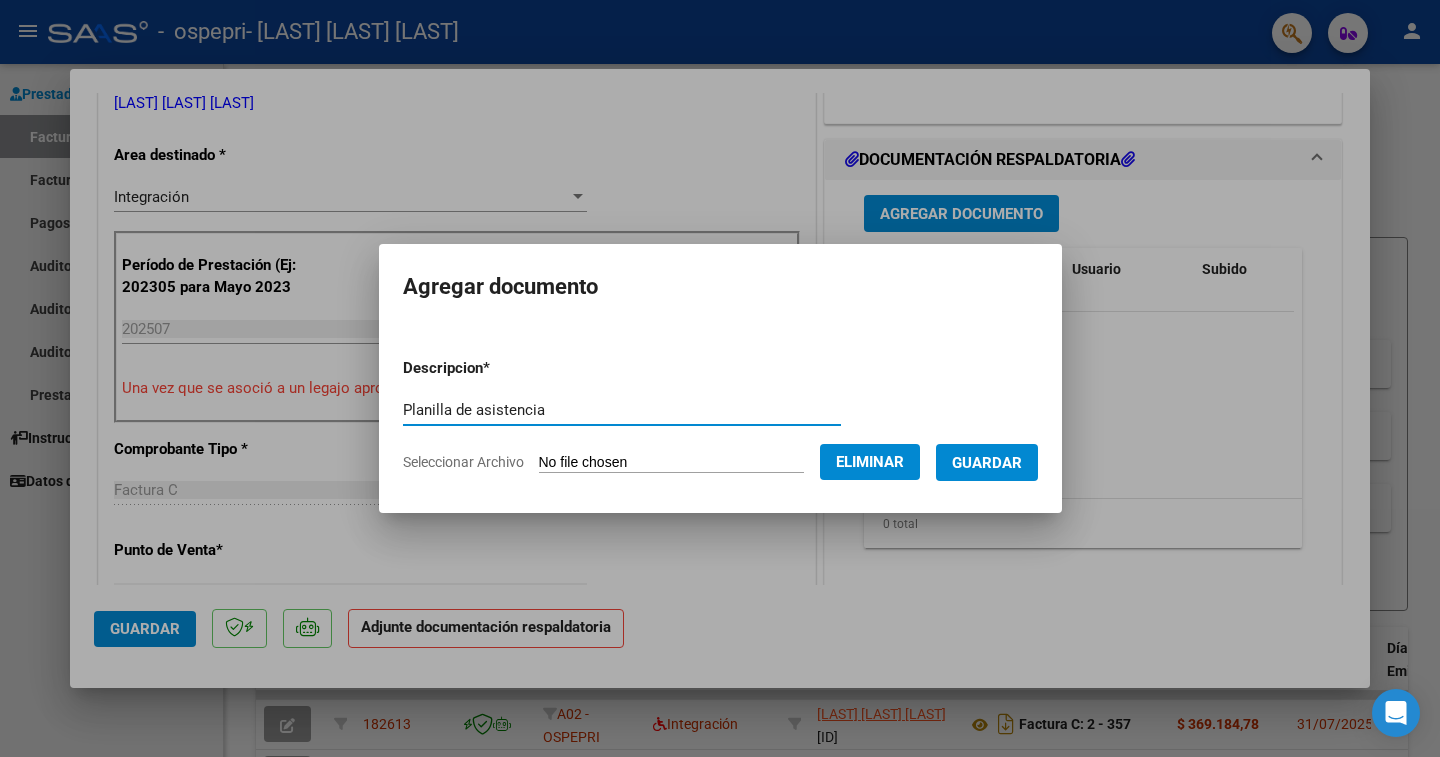 type on "Planilla de asistencia" 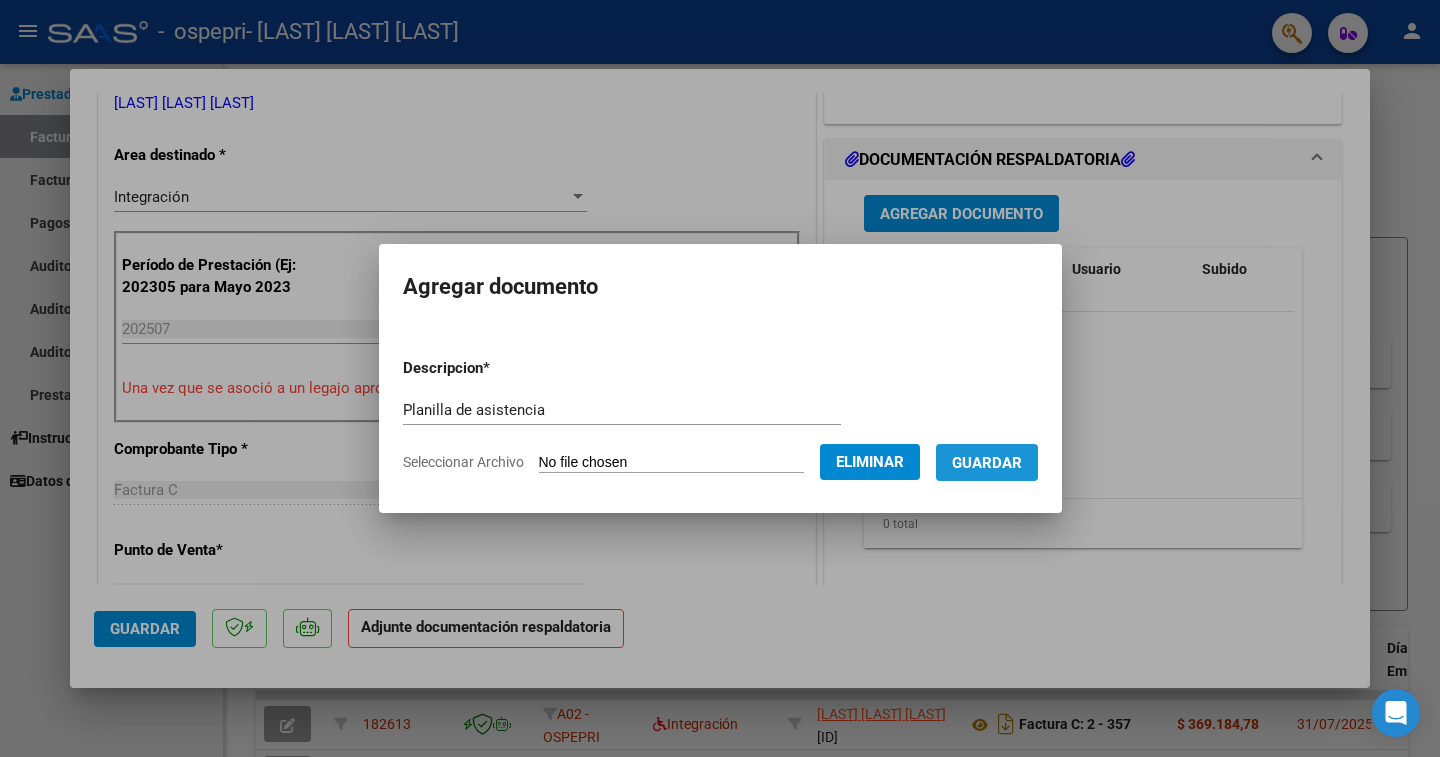 click on "Guardar" at bounding box center (987, 463) 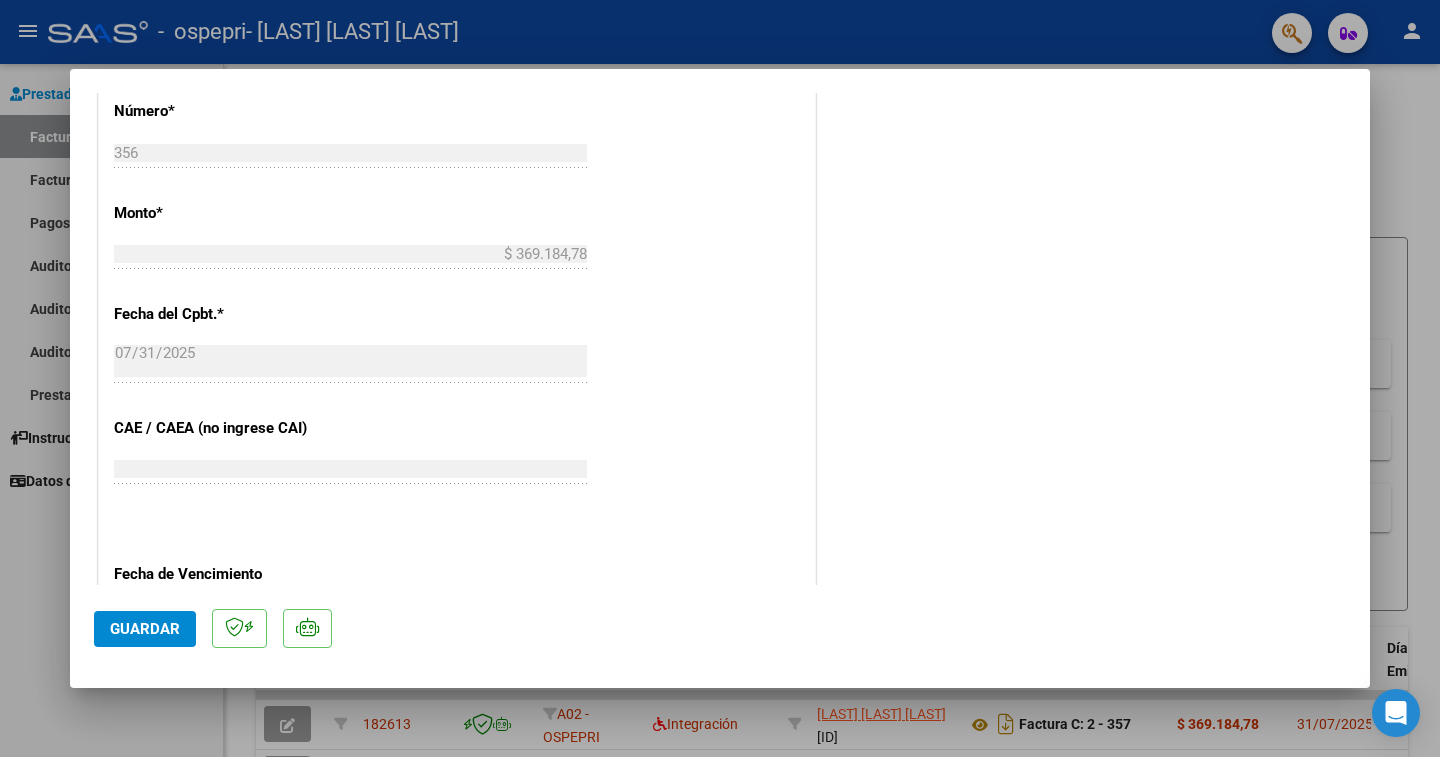 scroll, scrollTop: 1049, scrollLeft: 0, axis: vertical 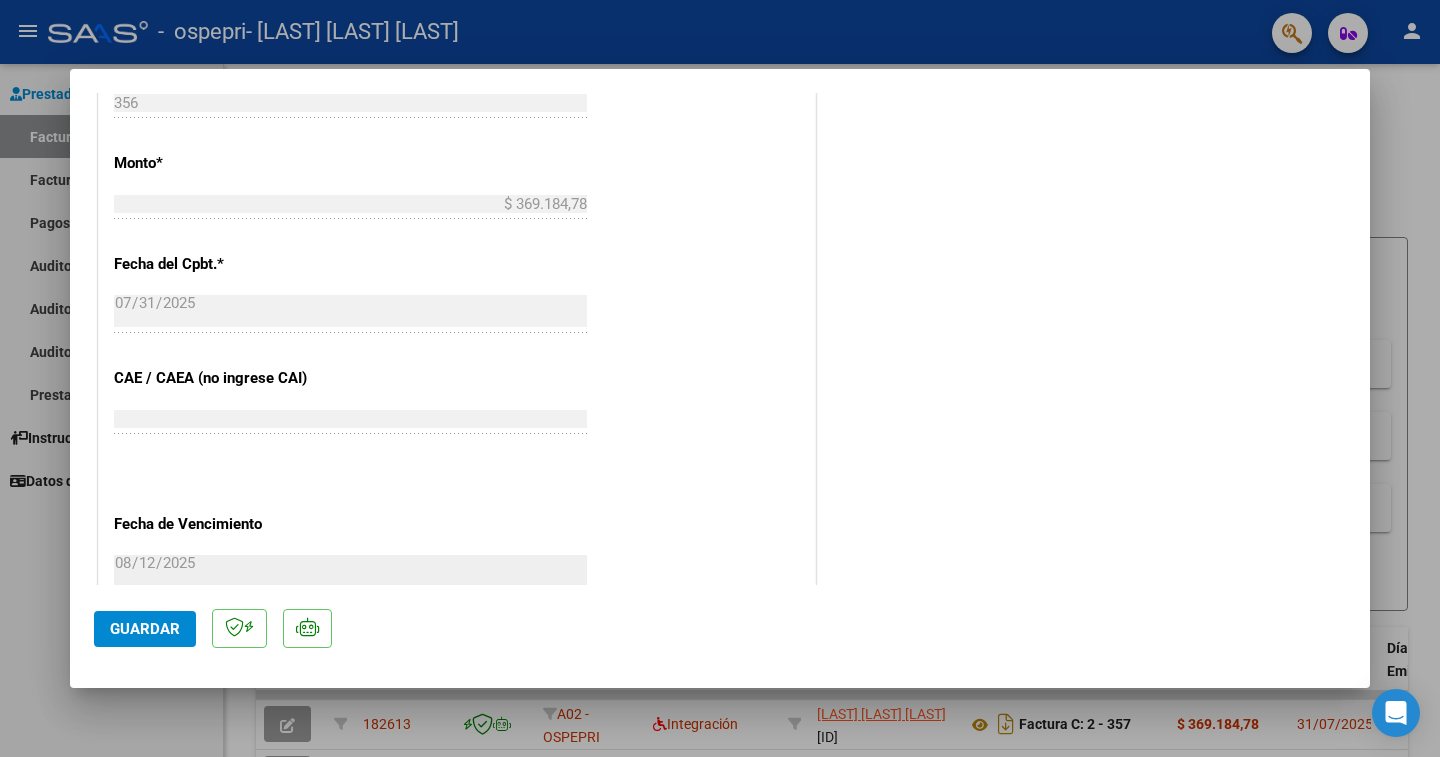 drag, startPoint x: 225, startPoint y: 404, endPoint x: 117, endPoint y: 403, distance: 108.00463 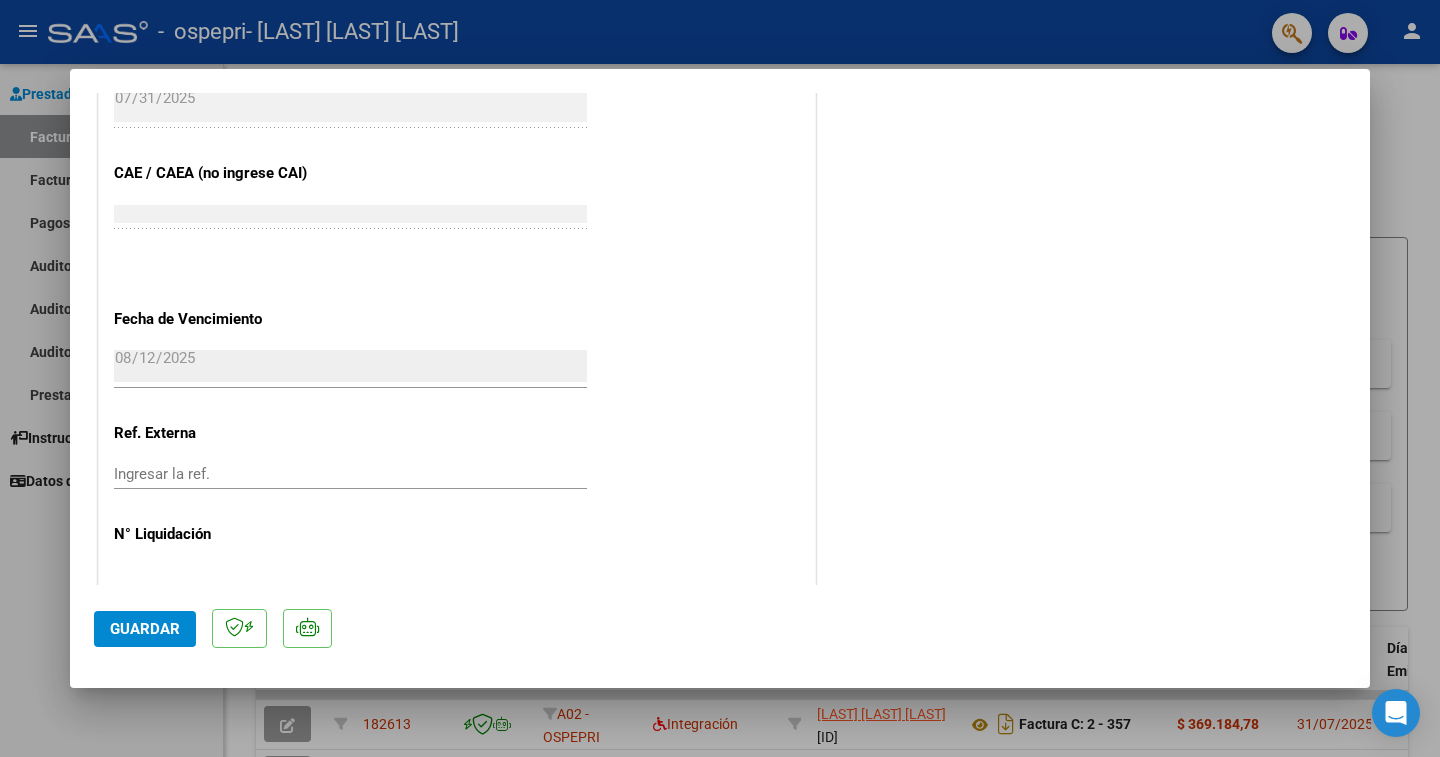 scroll, scrollTop: 1273, scrollLeft: 0, axis: vertical 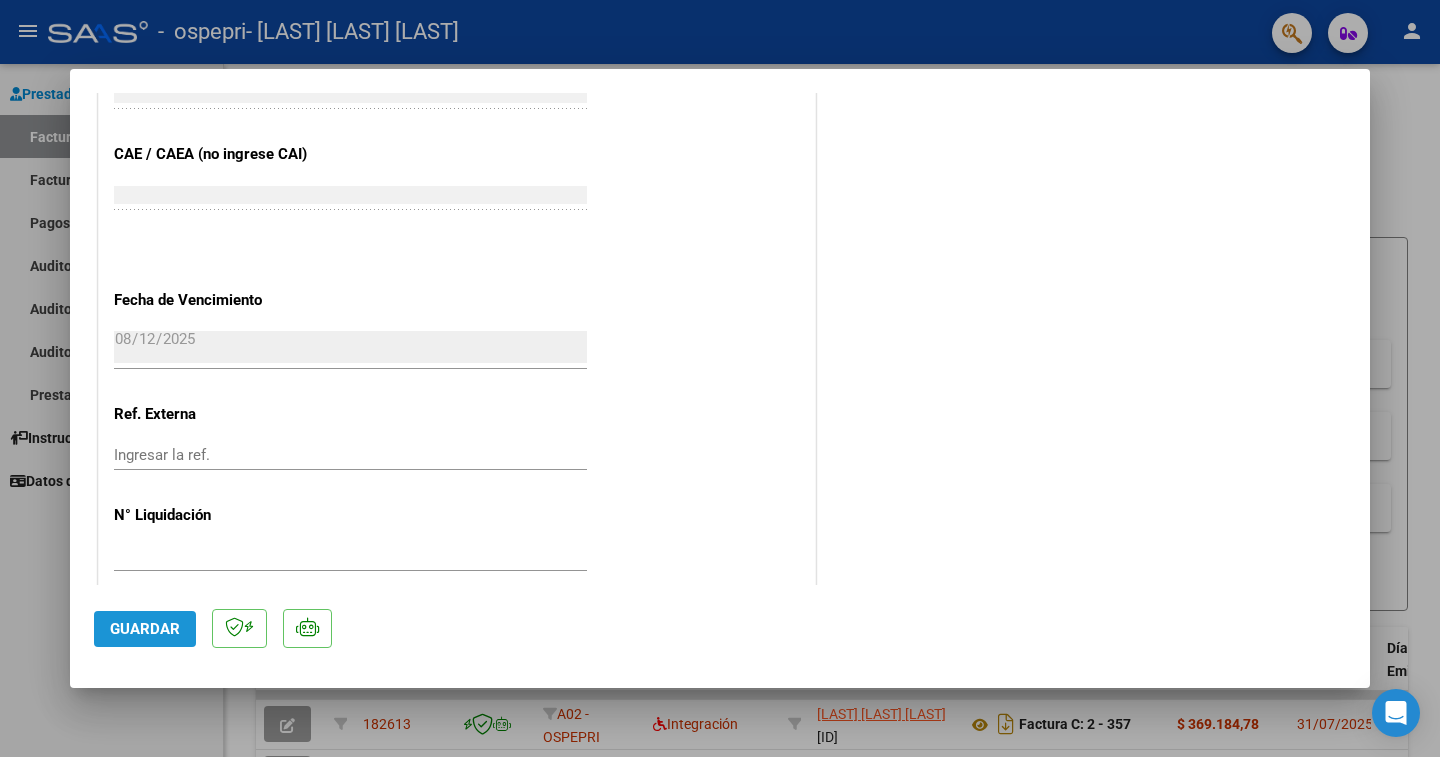 click on "Guardar" 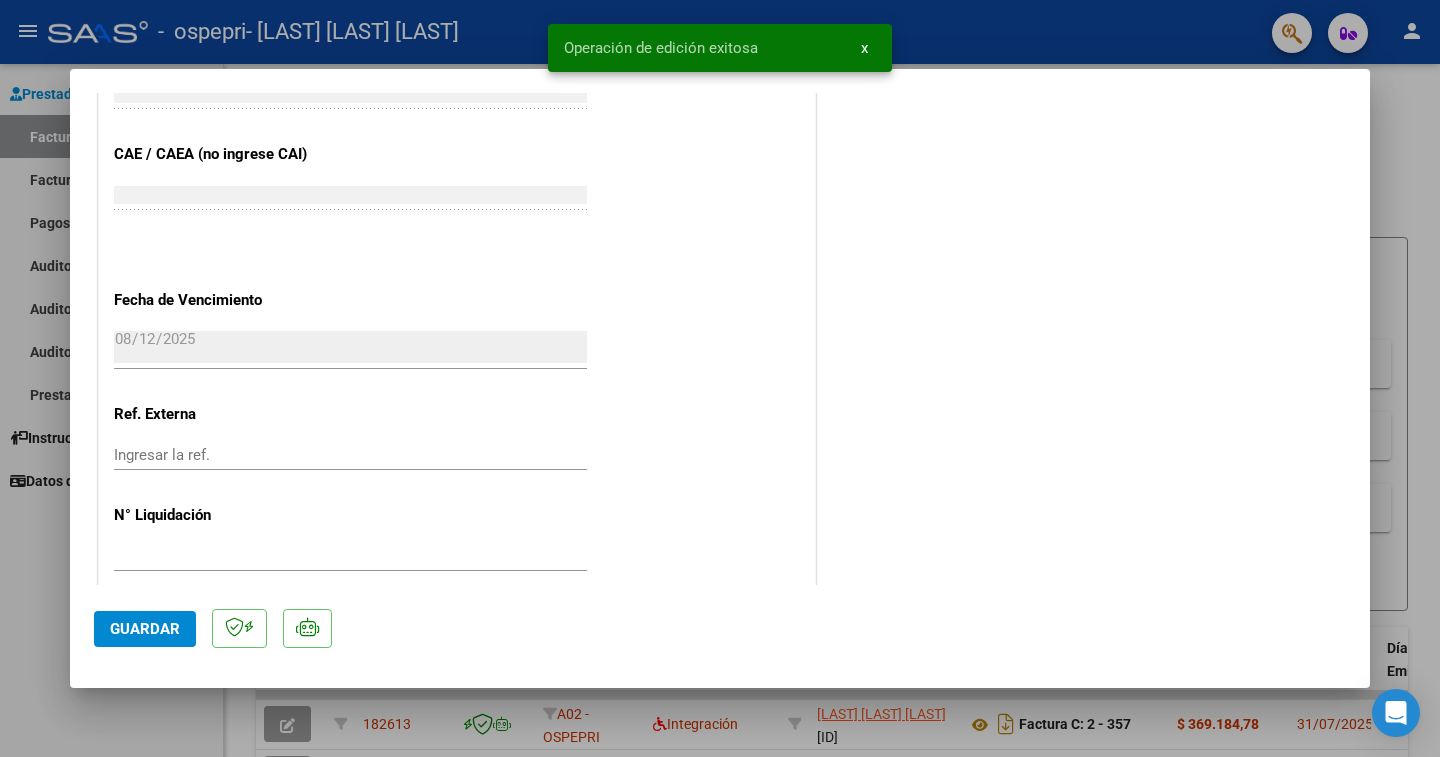 click at bounding box center [720, 378] 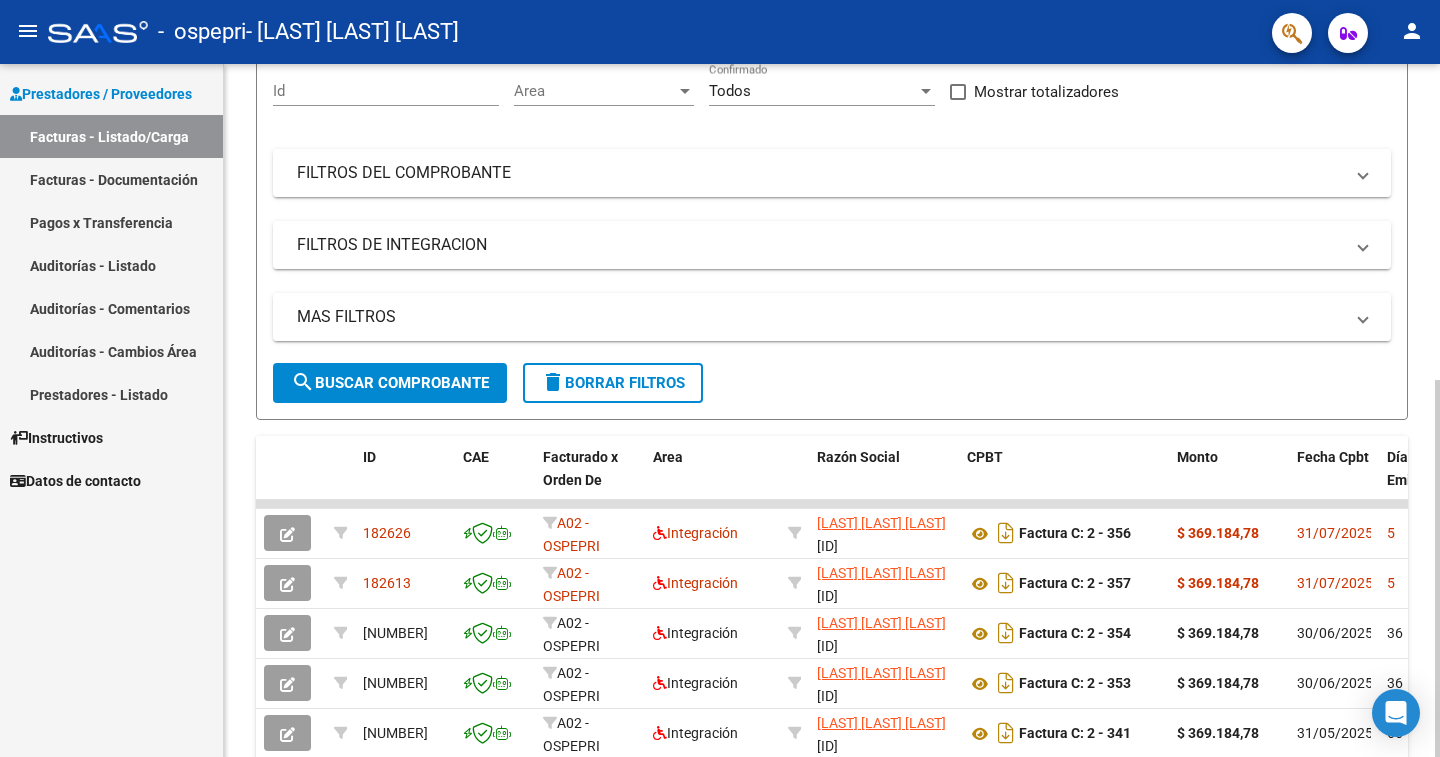 scroll, scrollTop: 222, scrollLeft: 0, axis: vertical 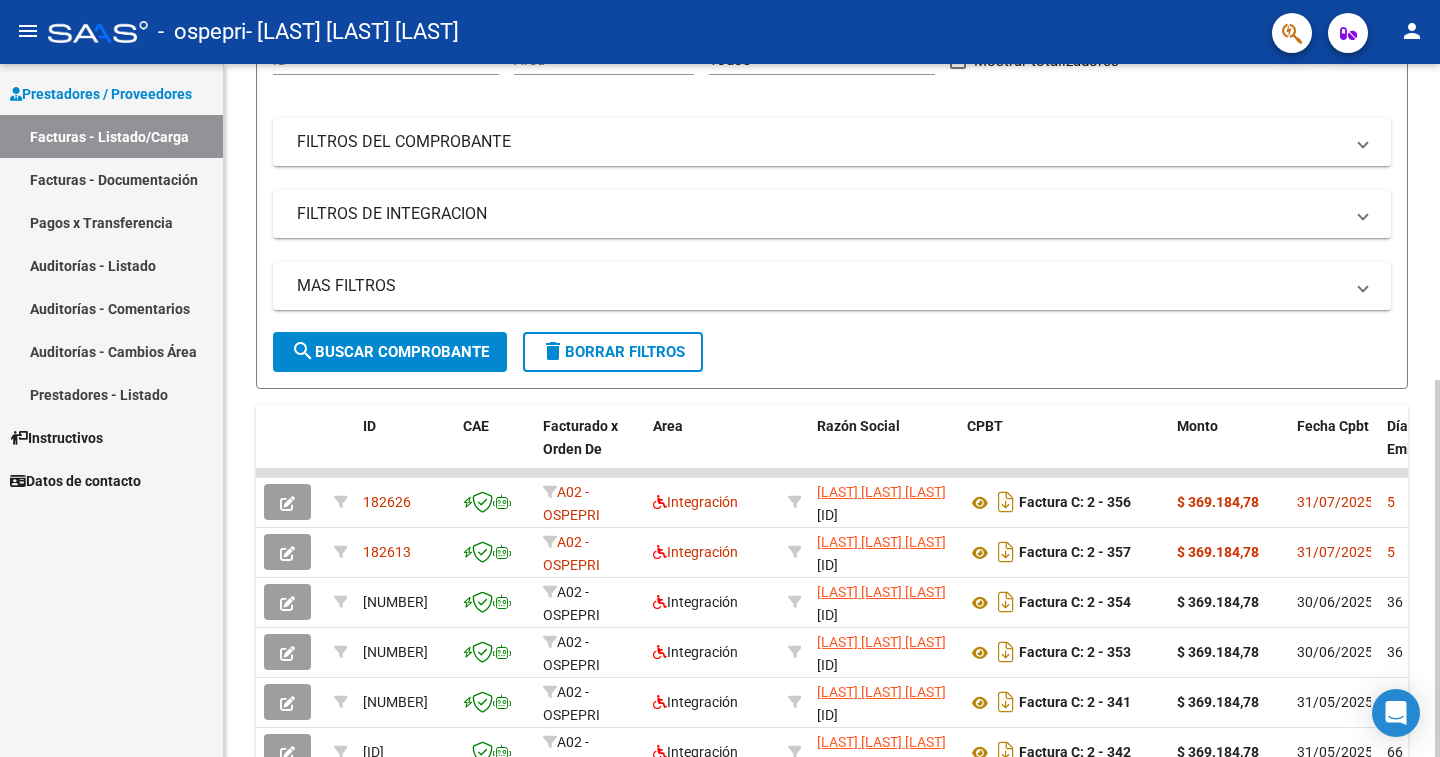 click 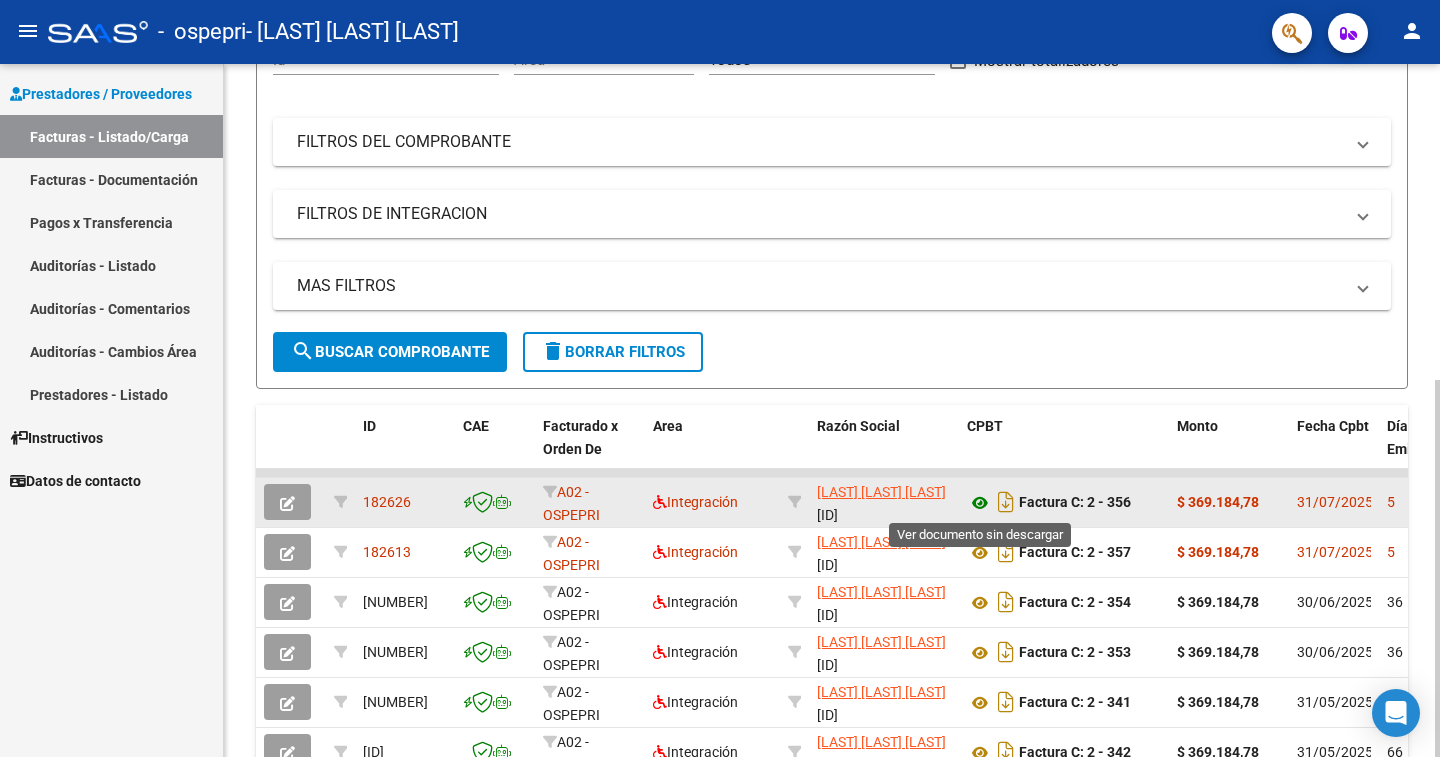 click 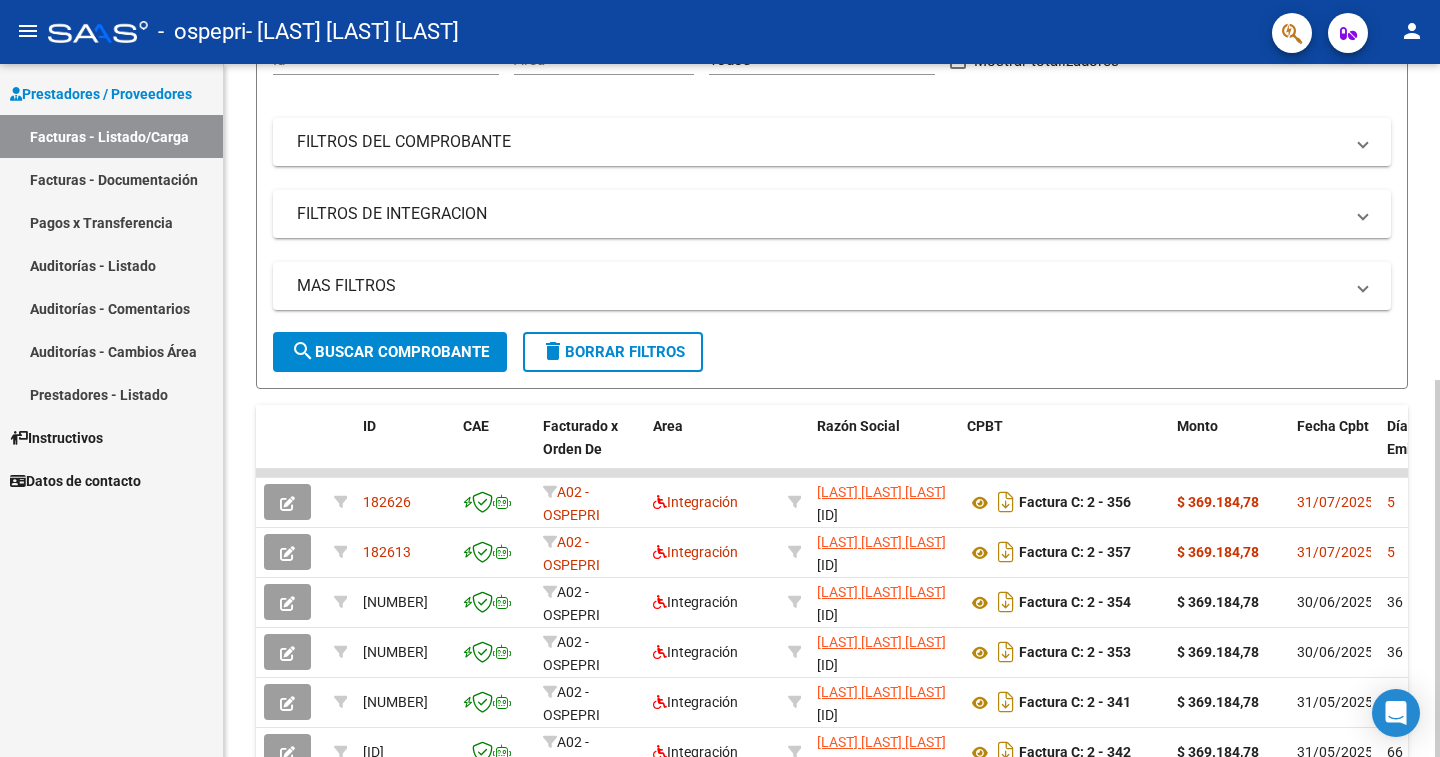 scroll, scrollTop: 581, scrollLeft: 0, axis: vertical 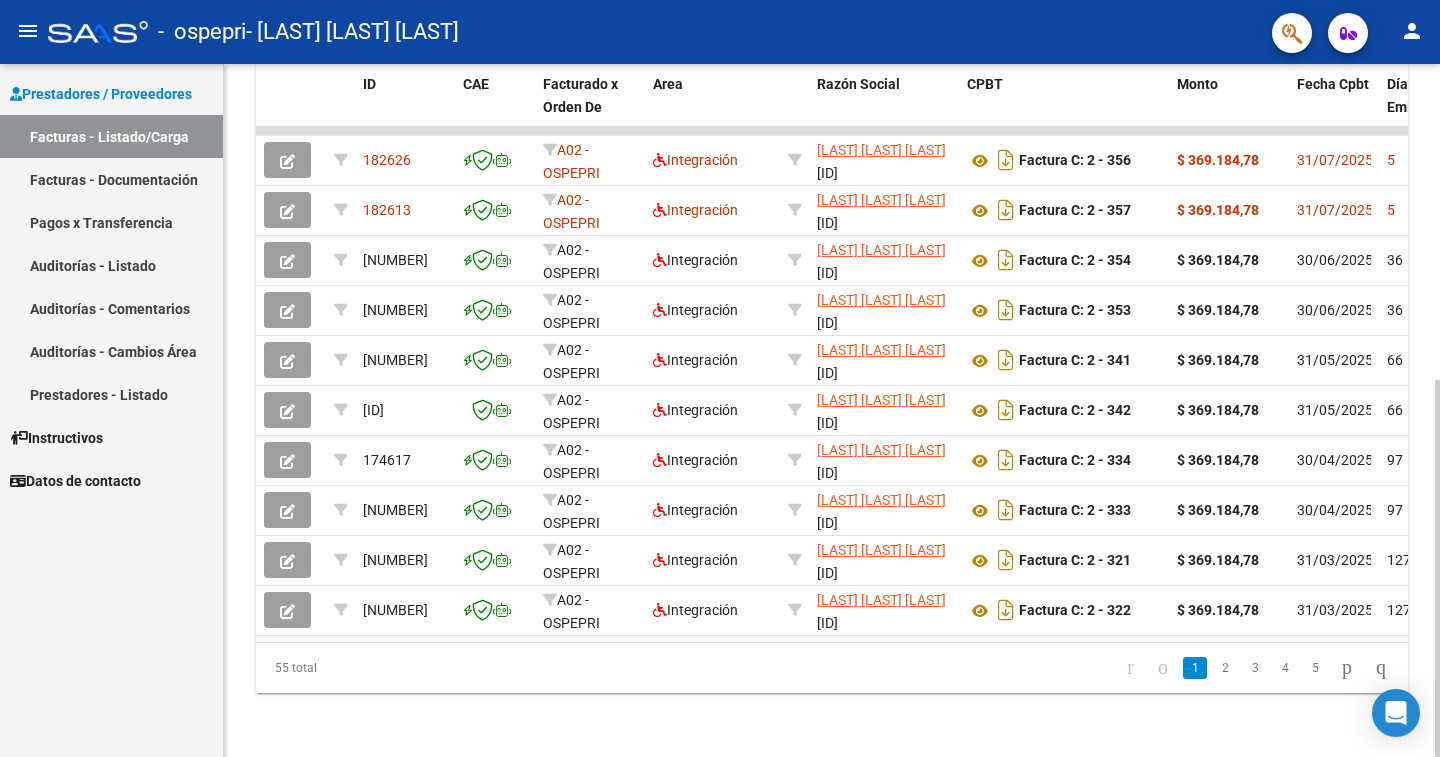 click 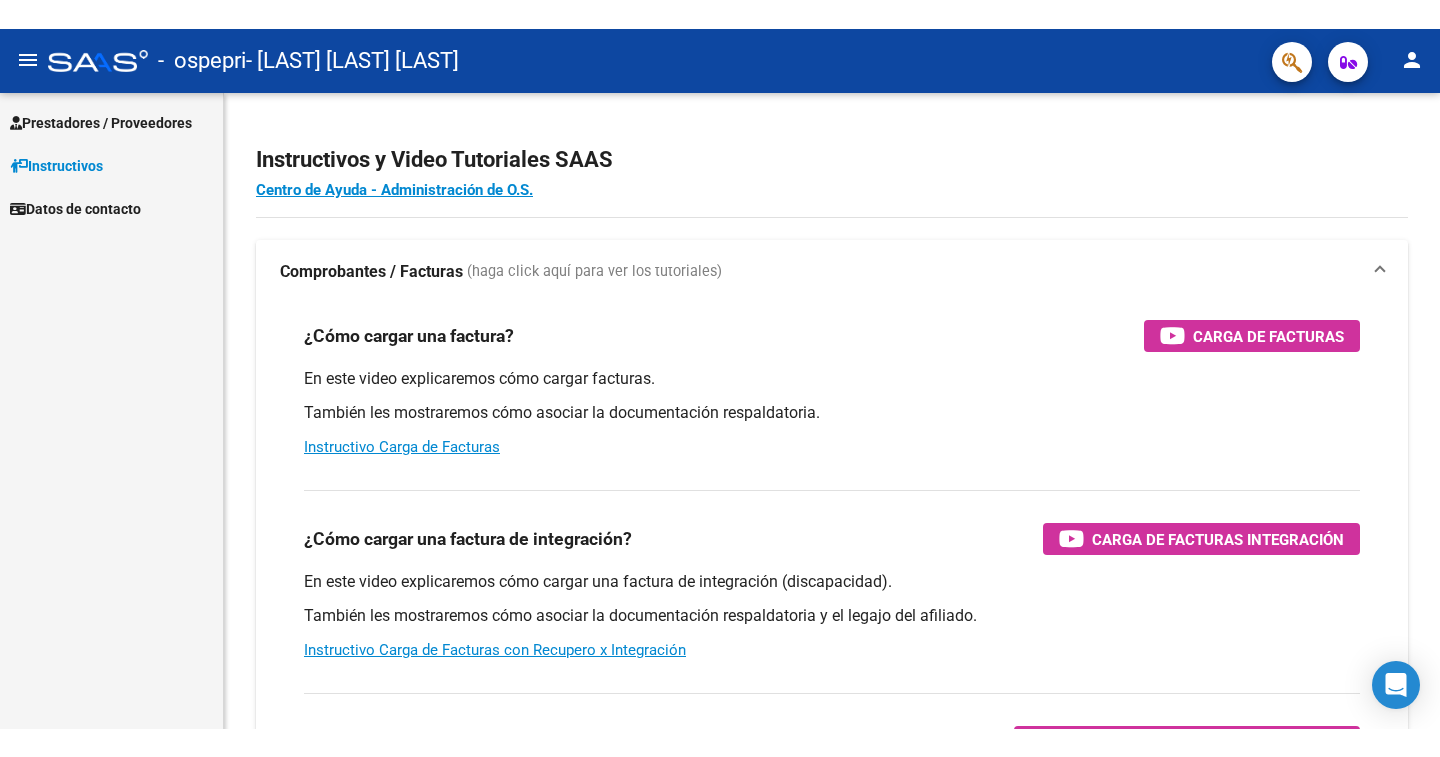 scroll, scrollTop: 0, scrollLeft: 0, axis: both 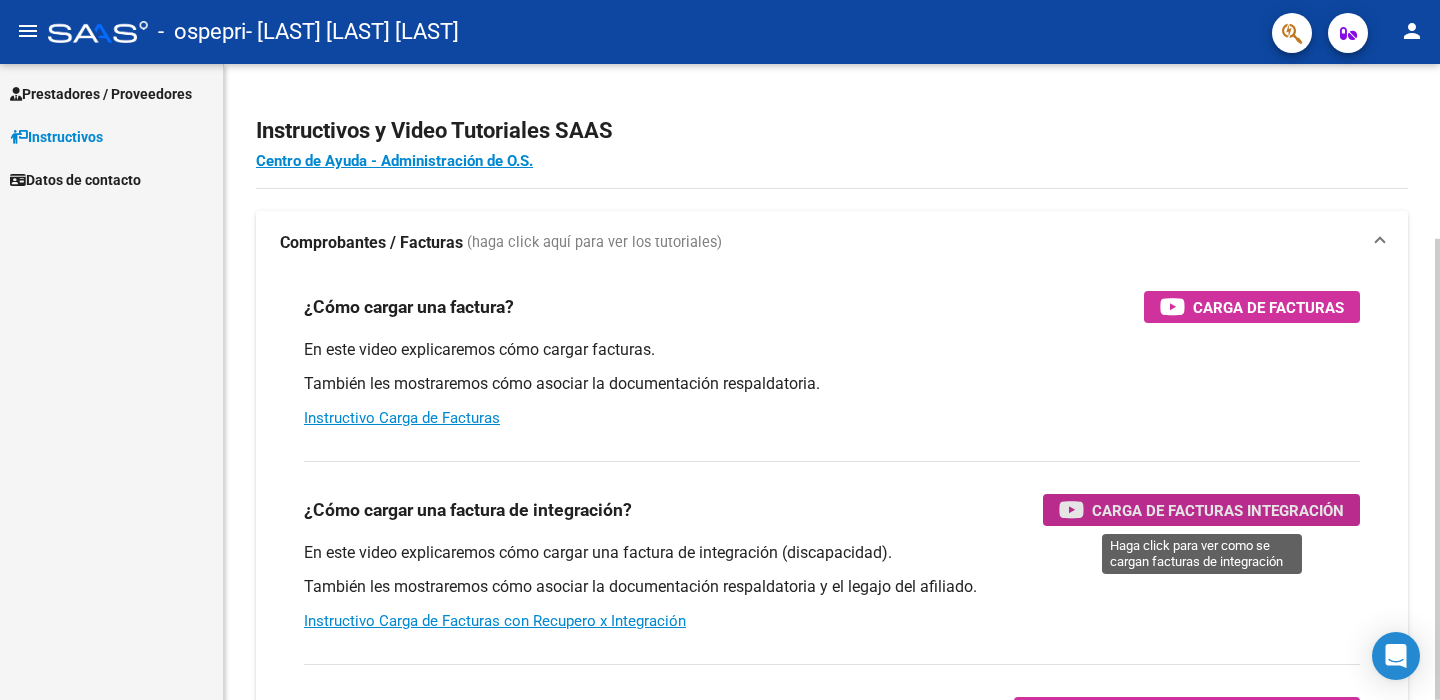 click on "Carga de Facturas Integración" at bounding box center (1218, 510) 